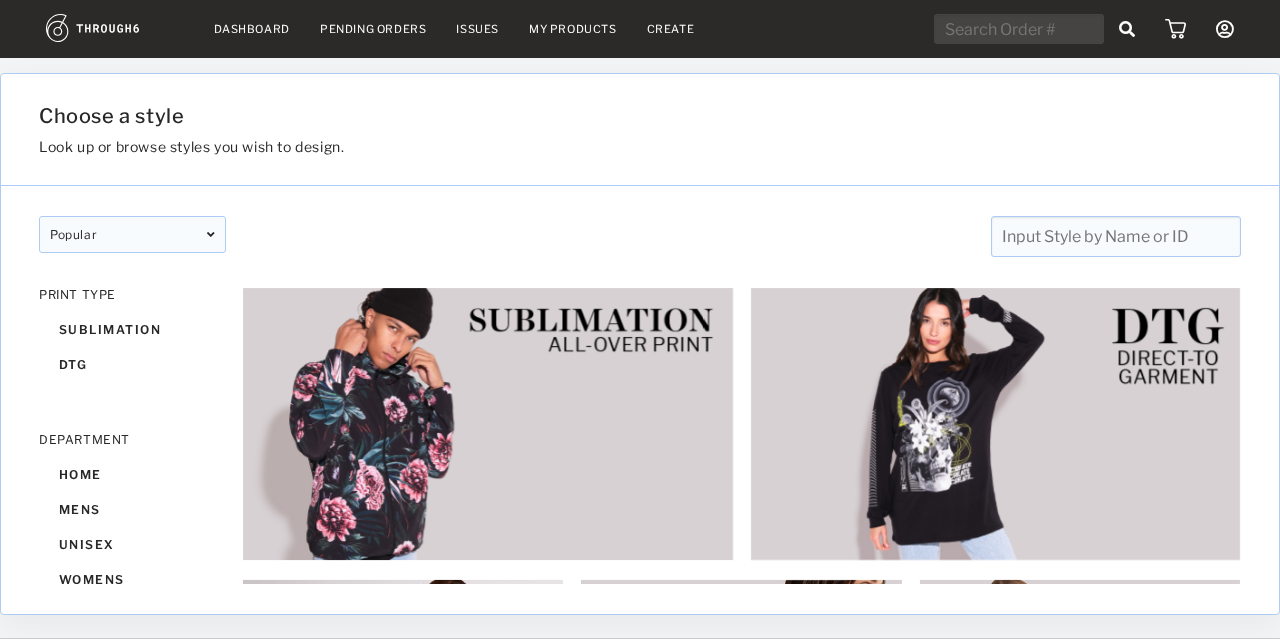 scroll, scrollTop: 0, scrollLeft: 0, axis: both 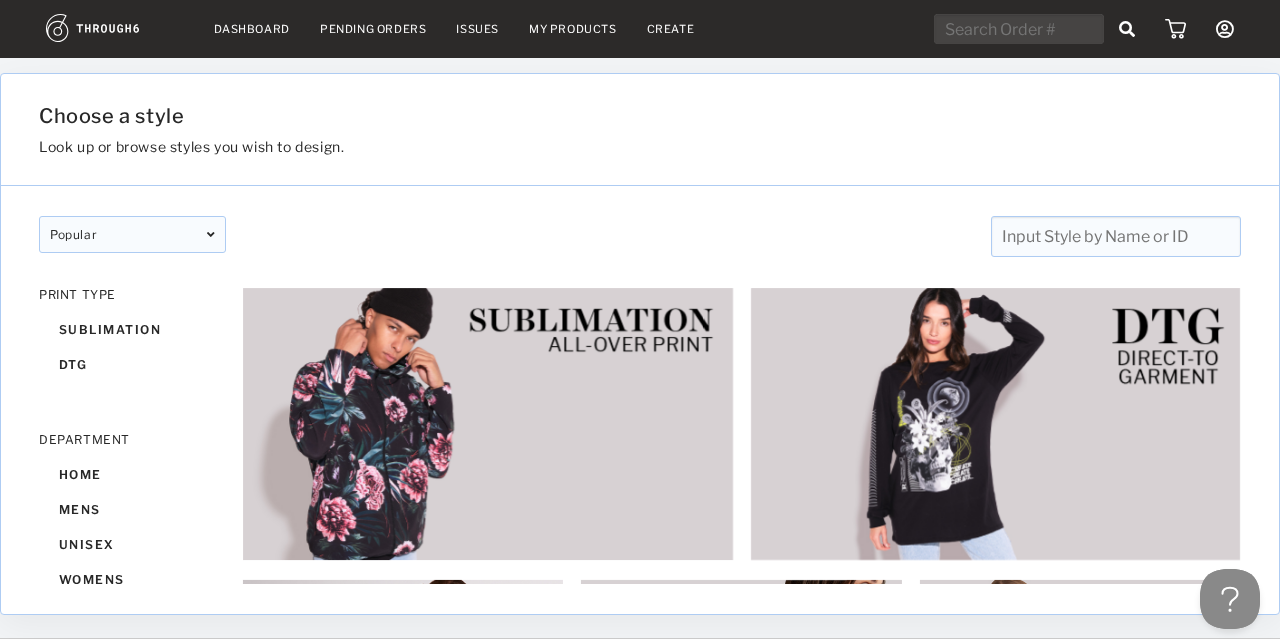 click on "Pending Orders" at bounding box center [373, 29] 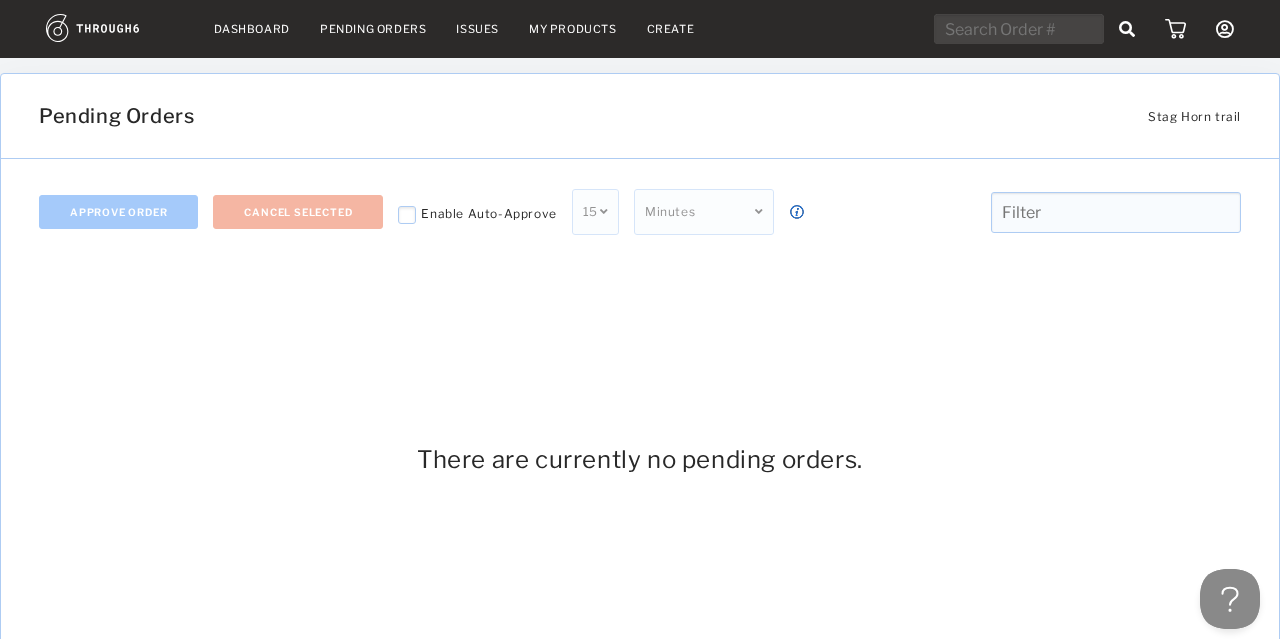 scroll, scrollTop: 0, scrollLeft: 0, axis: both 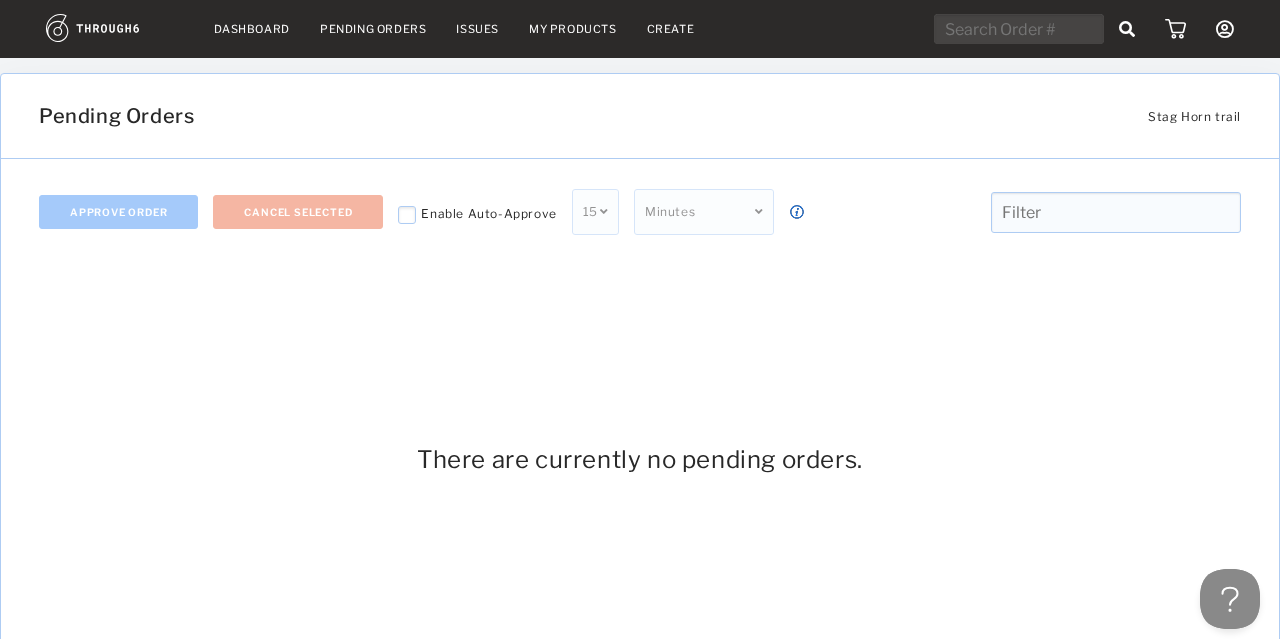 click at bounding box center [115, 28] 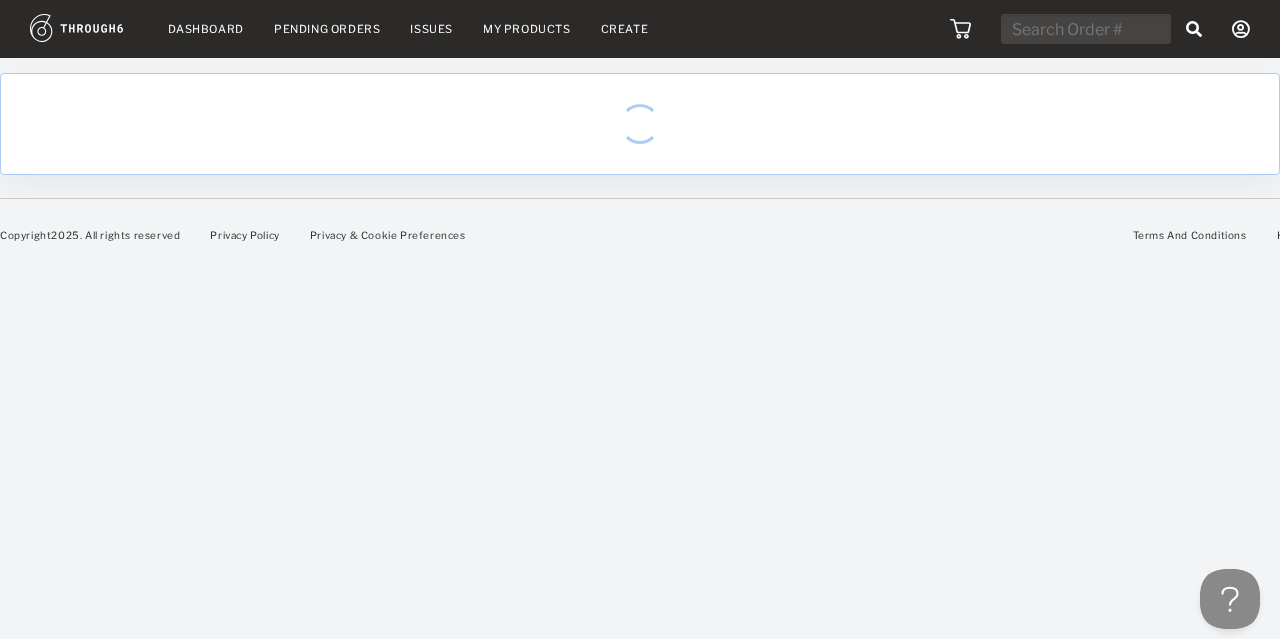 scroll, scrollTop: 0, scrollLeft: 0, axis: both 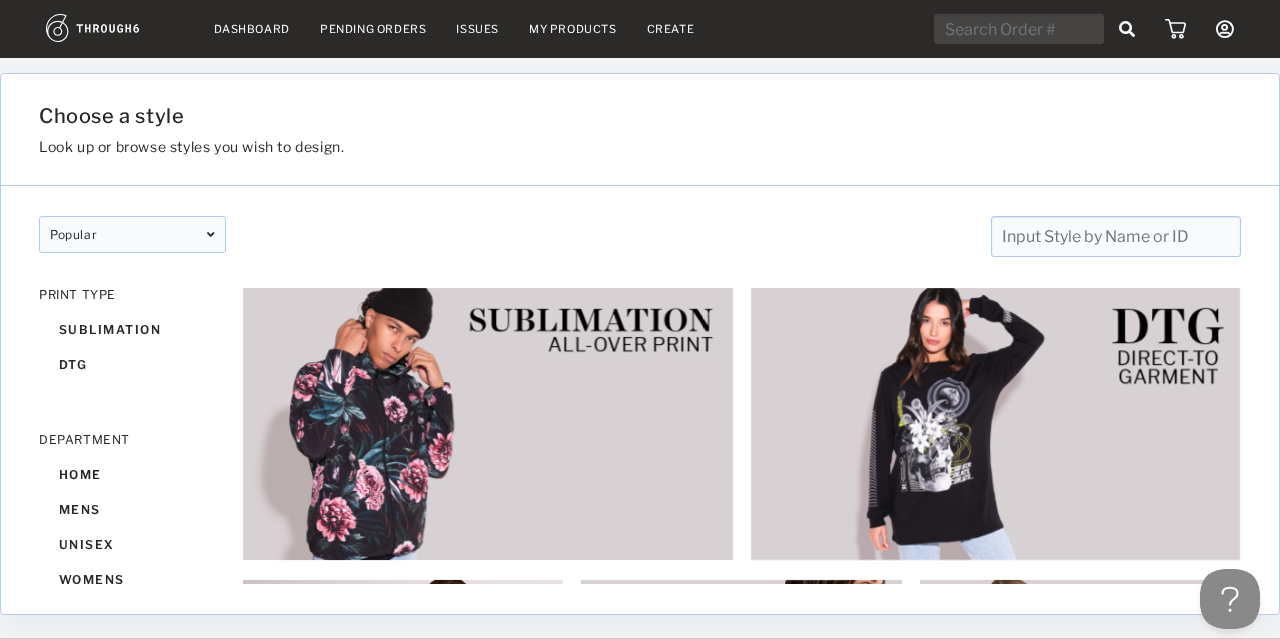 click at bounding box center [115, 28] 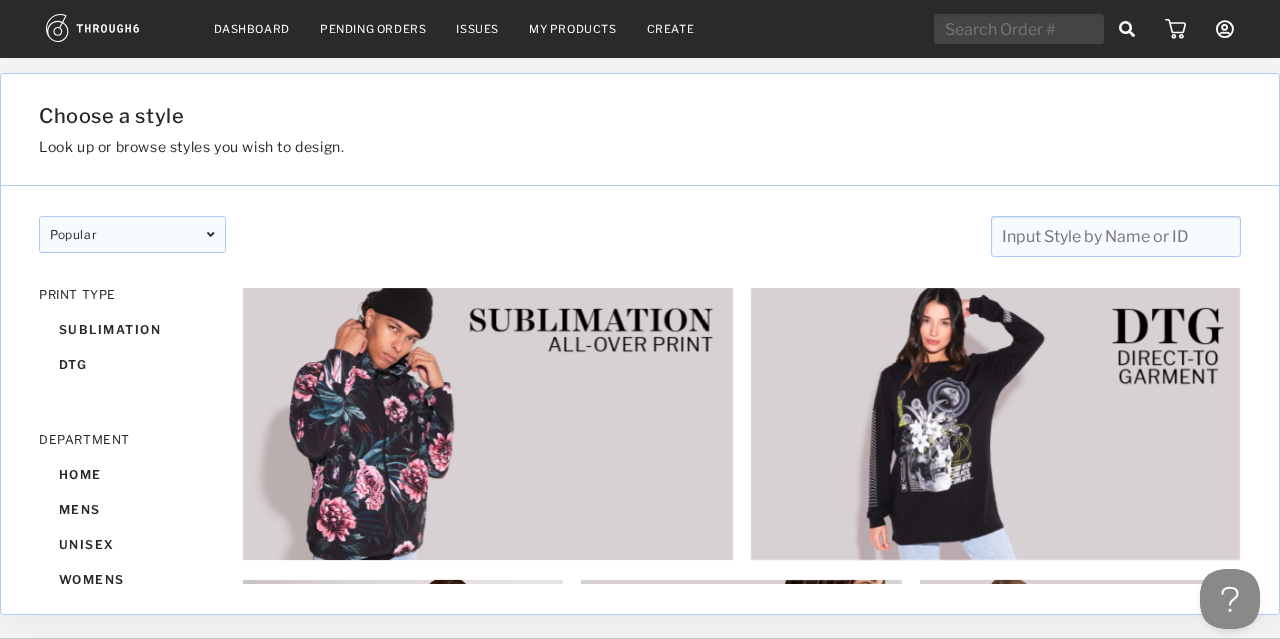 scroll, scrollTop: 0, scrollLeft: 0, axis: both 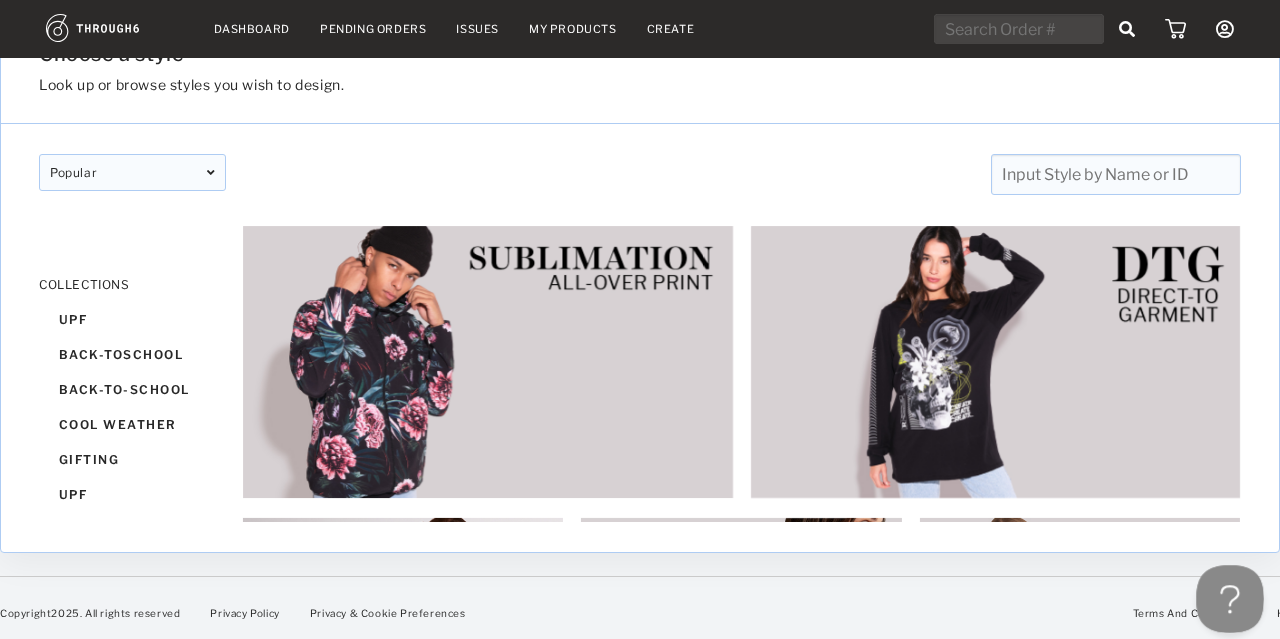 click at bounding box center [1226, 595] 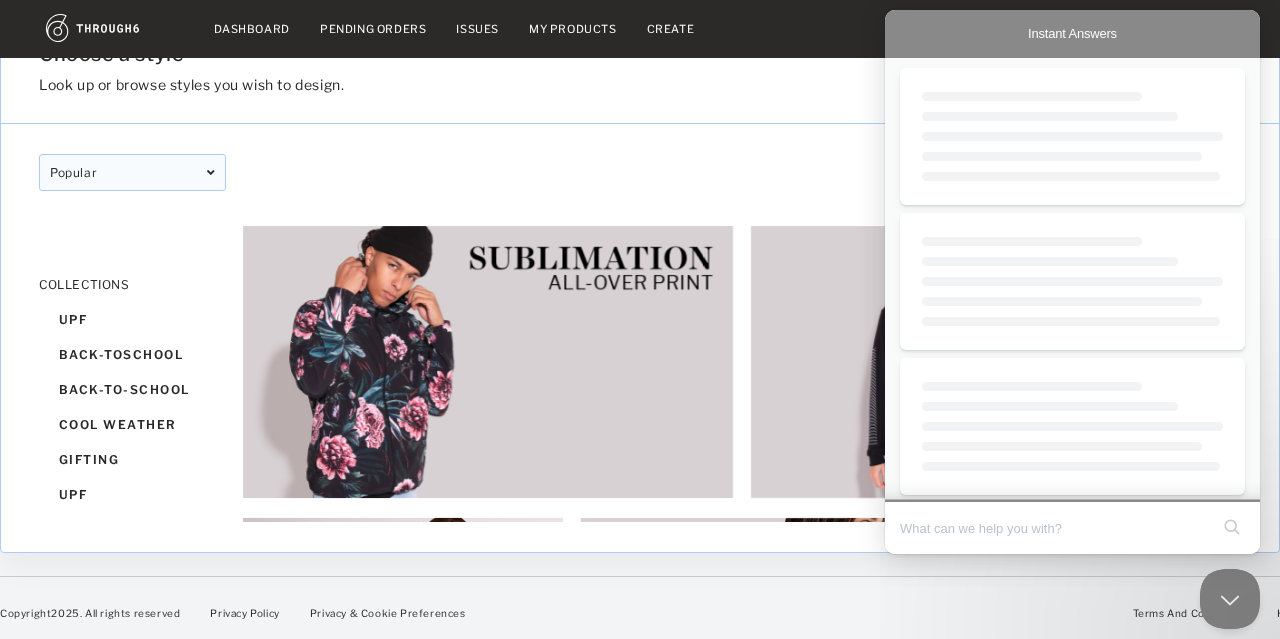 scroll, scrollTop: 0, scrollLeft: 0, axis: both 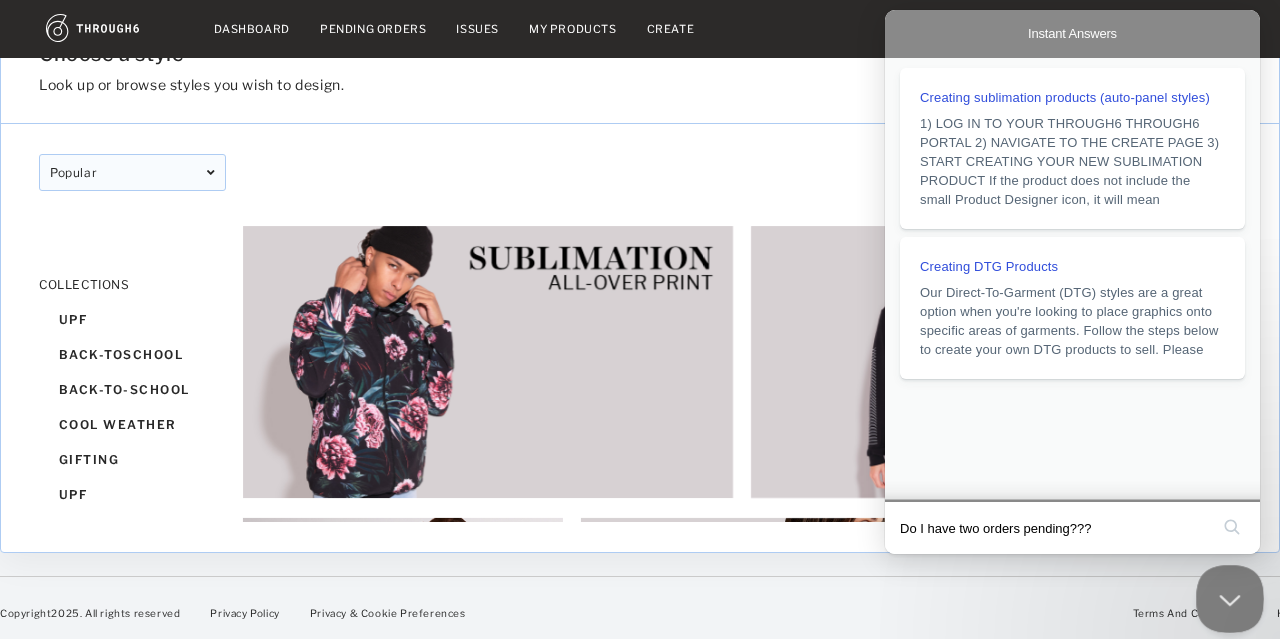 type on "Do I have two orders pending???" 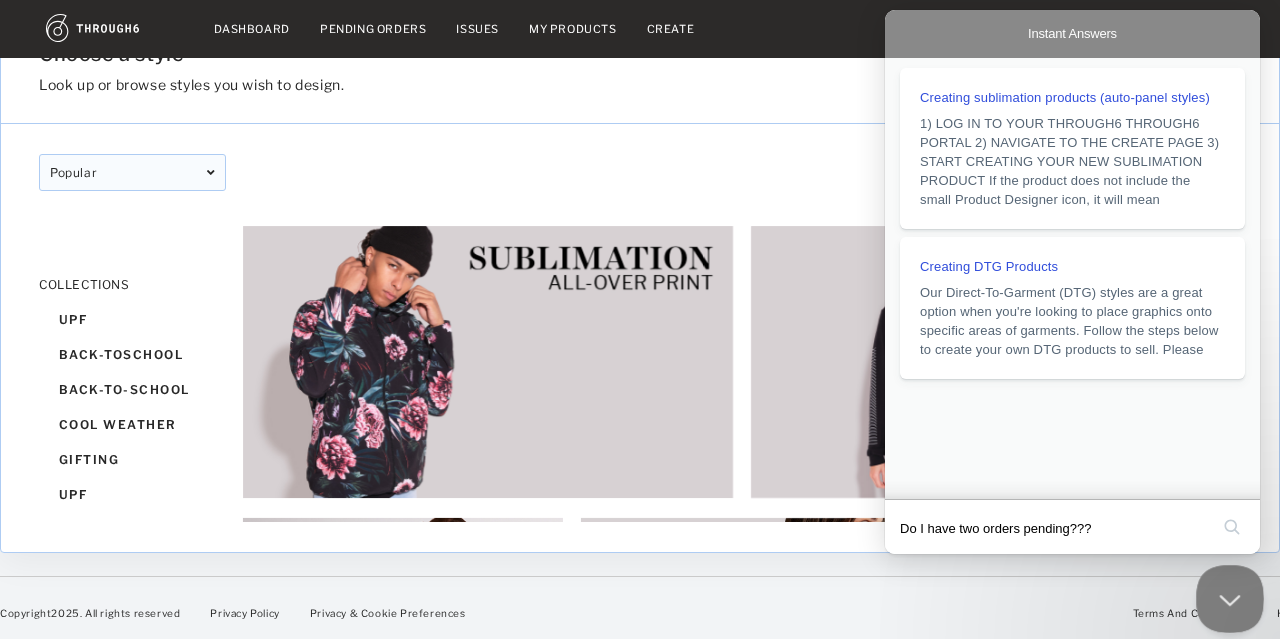 click at bounding box center [1226, 595] 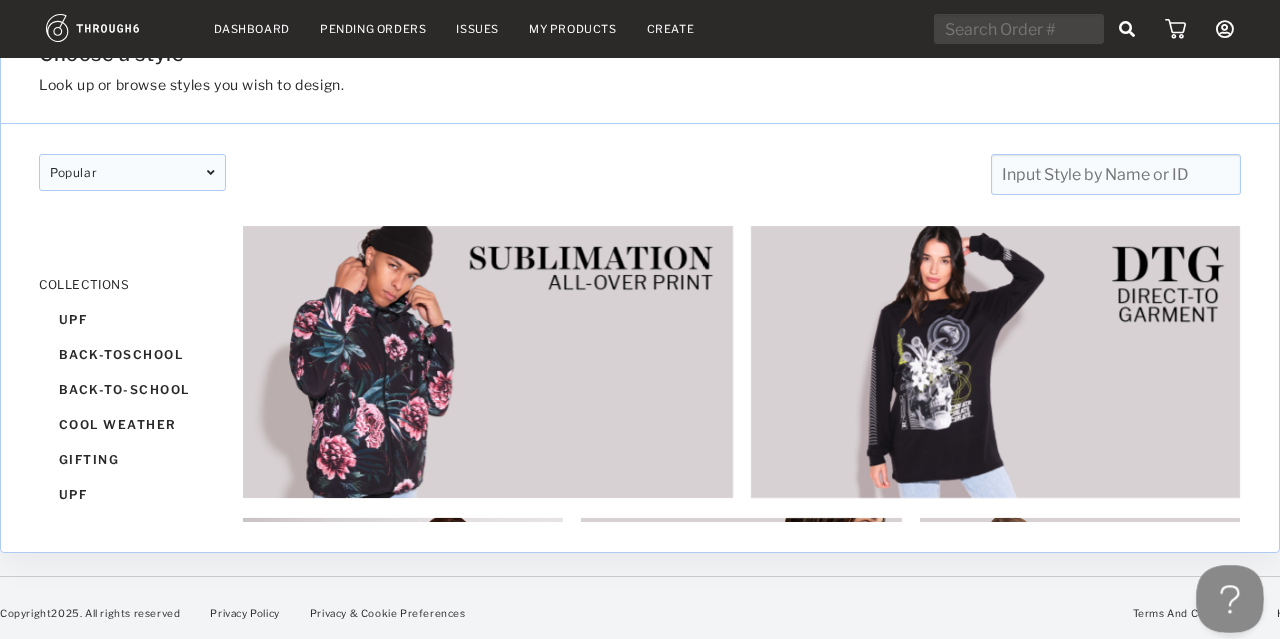 click at bounding box center [1226, 595] 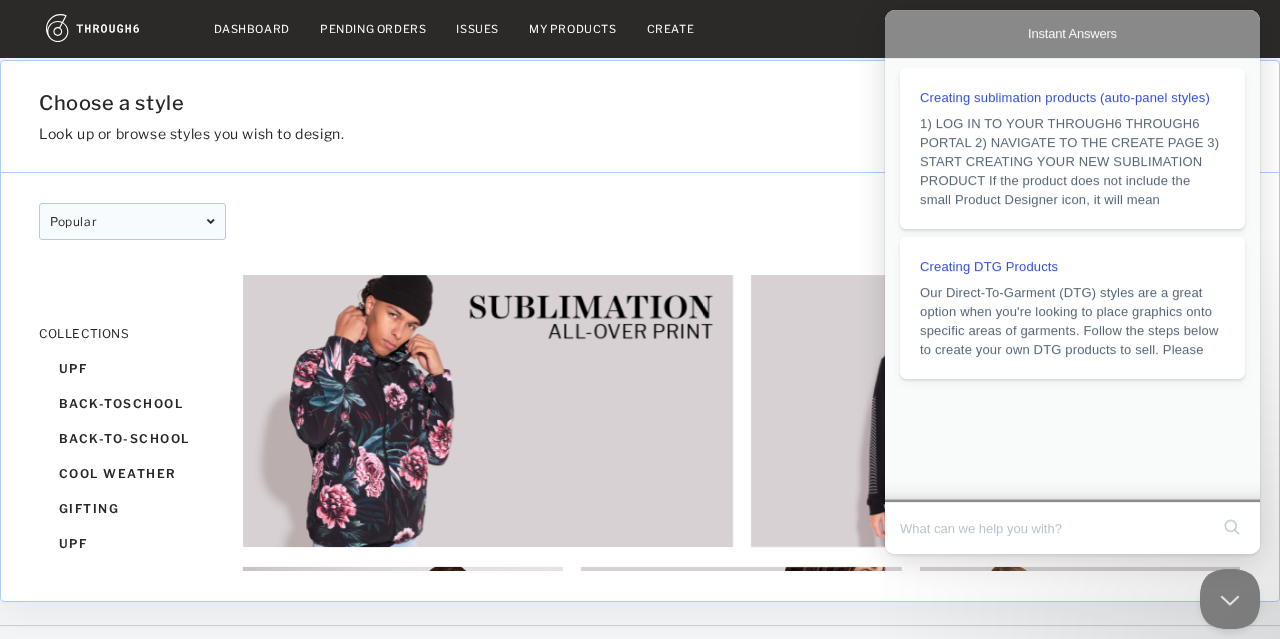 scroll, scrollTop: 10, scrollLeft: 0, axis: vertical 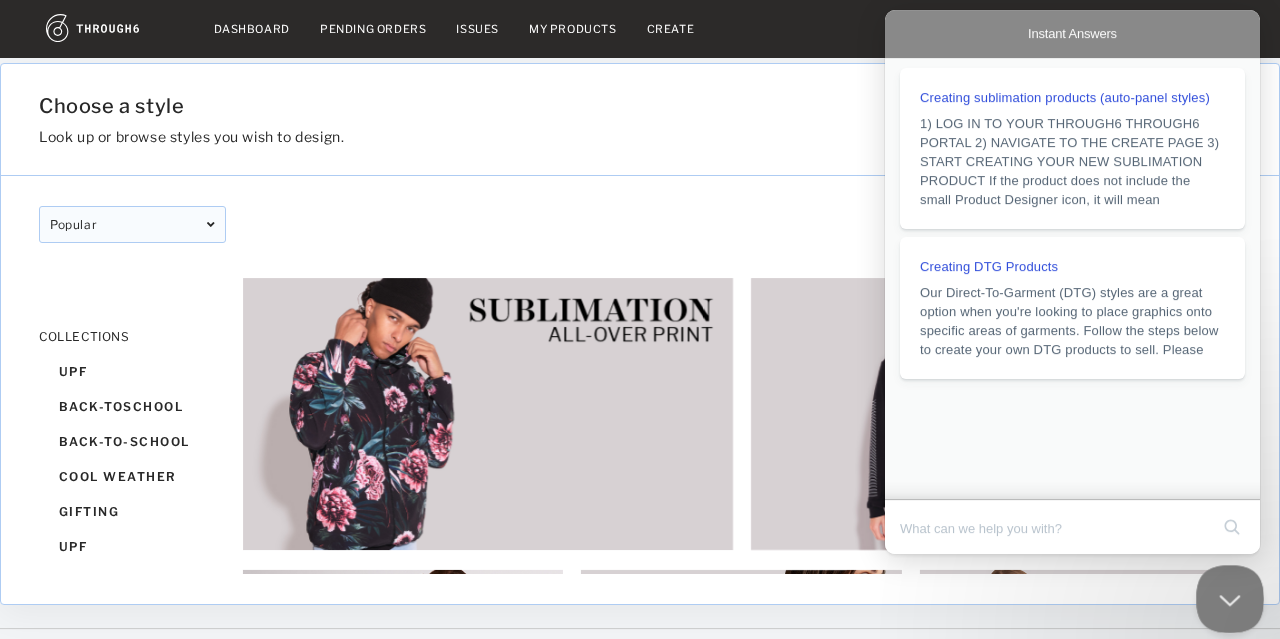 click at bounding box center [1226, 595] 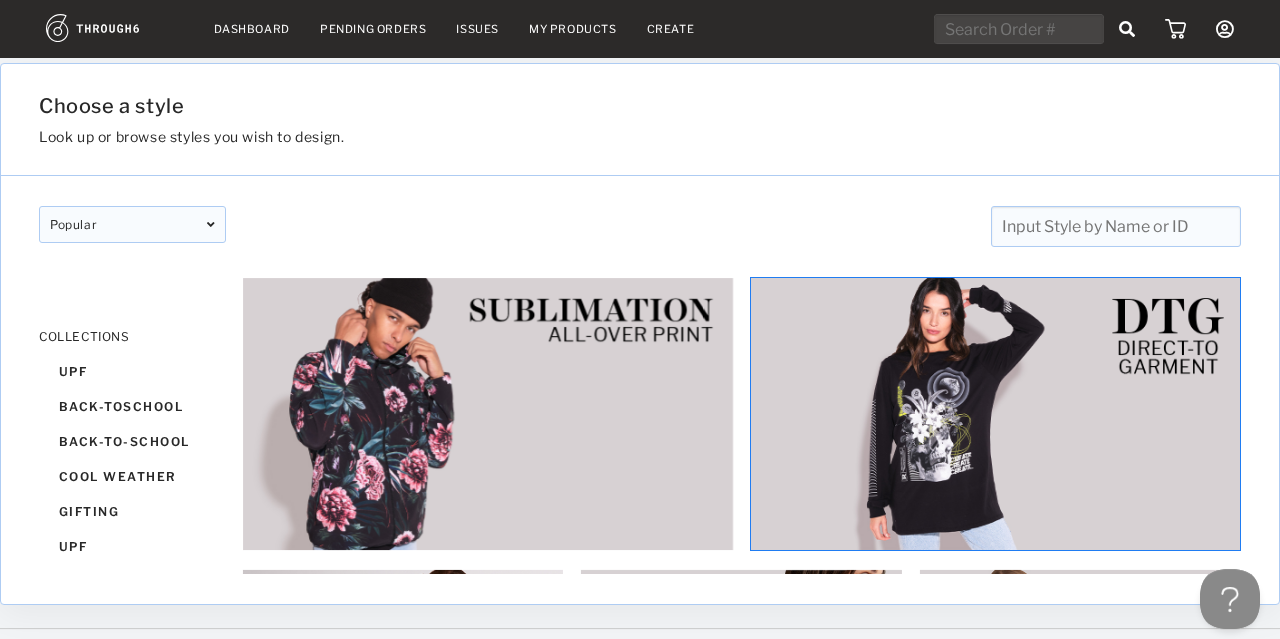 click at bounding box center (996, 414) 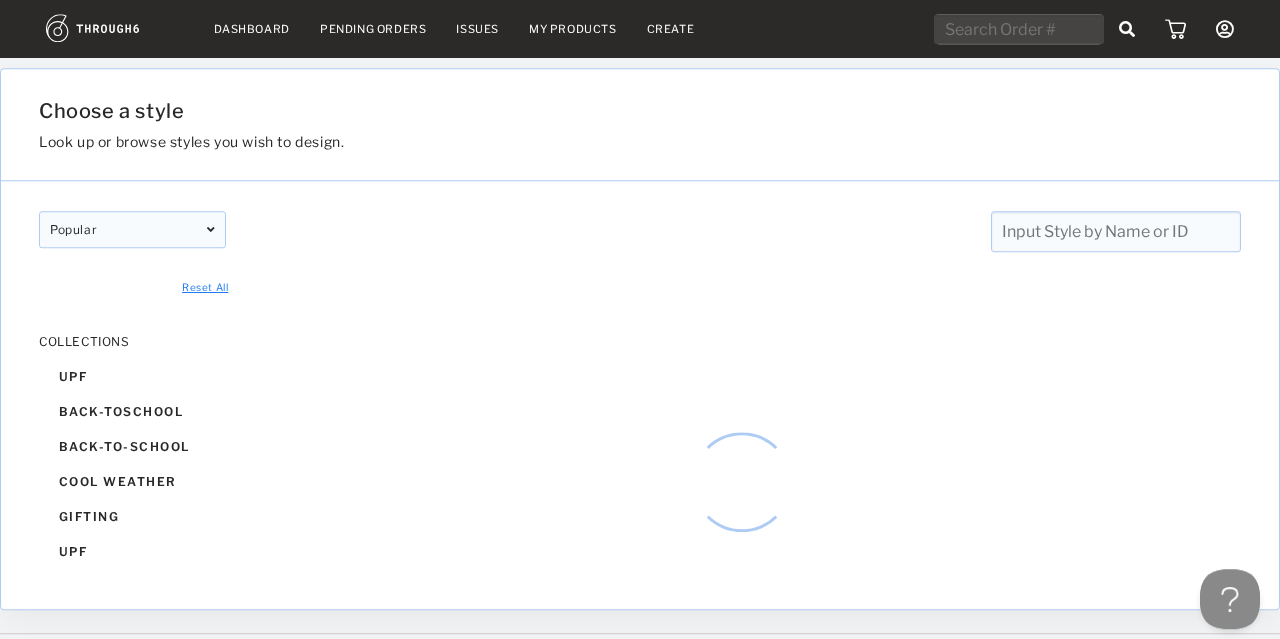 scroll, scrollTop: 0, scrollLeft: 0, axis: both 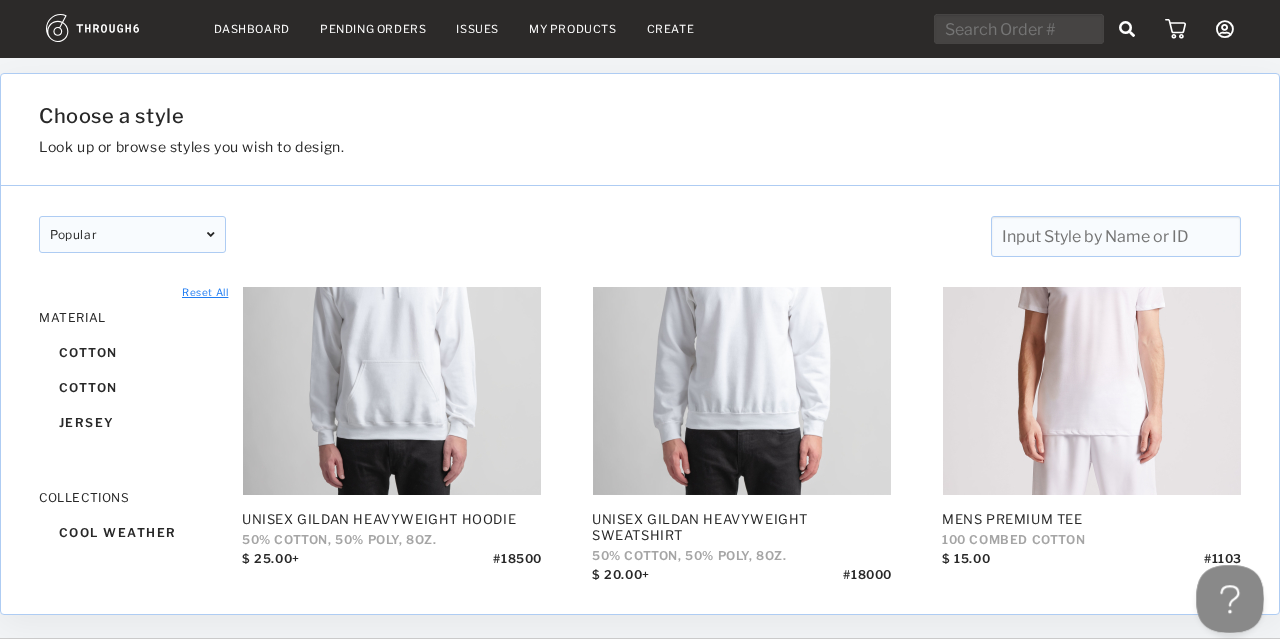 click at bounding box center (1226, 595) 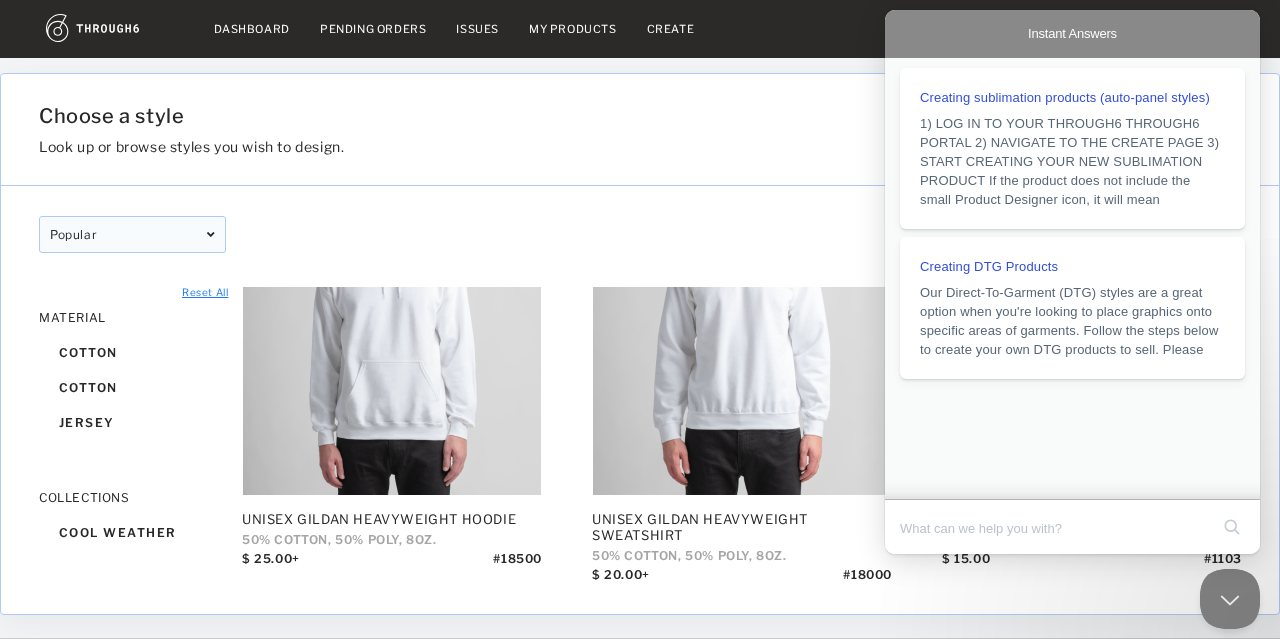 click on "Dashboard" at bounding box center (252, 29) 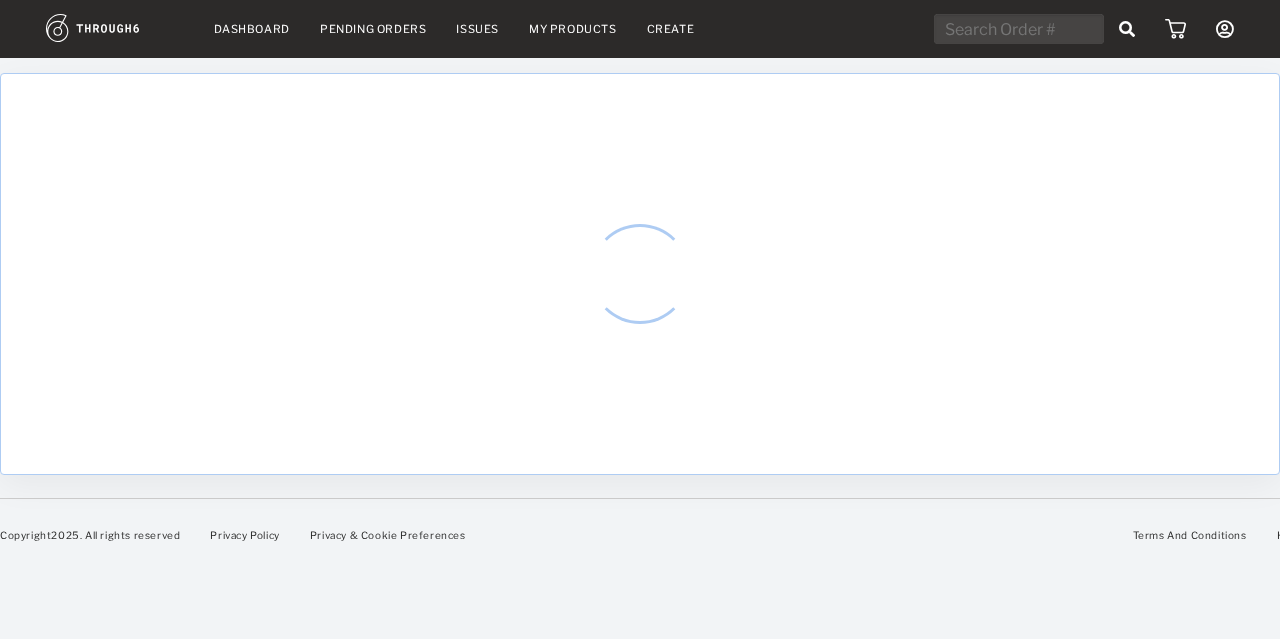 scroll, scrollTop: 0, scrollLeft: 0, axis: both 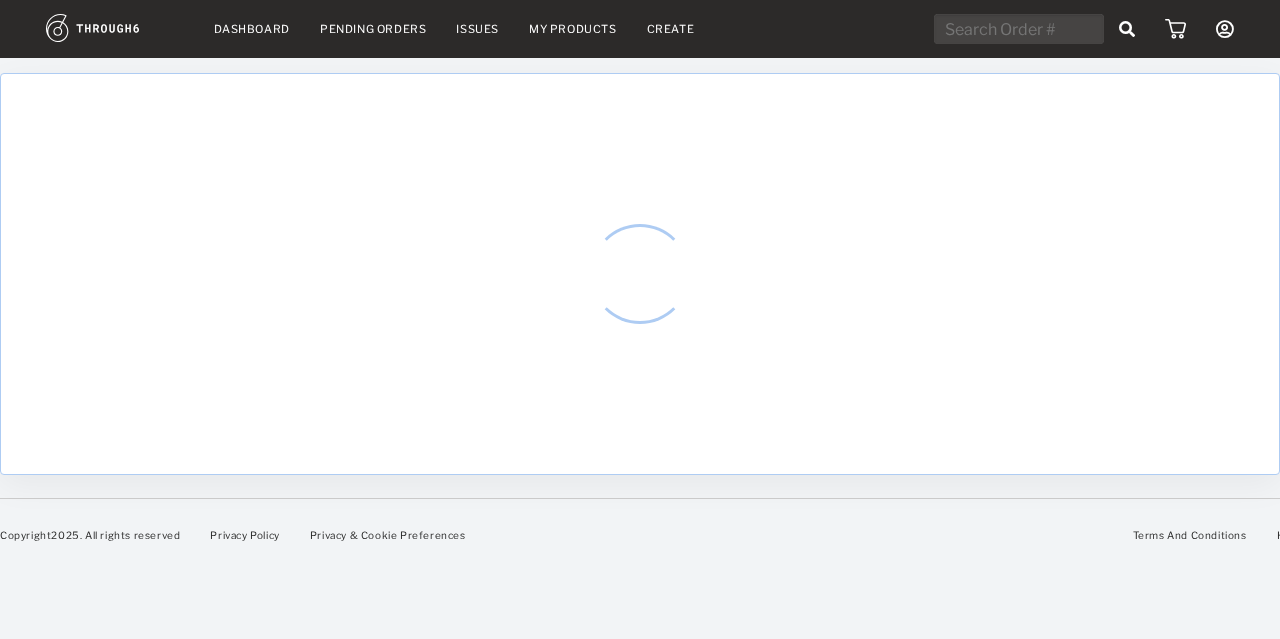 select on "6" 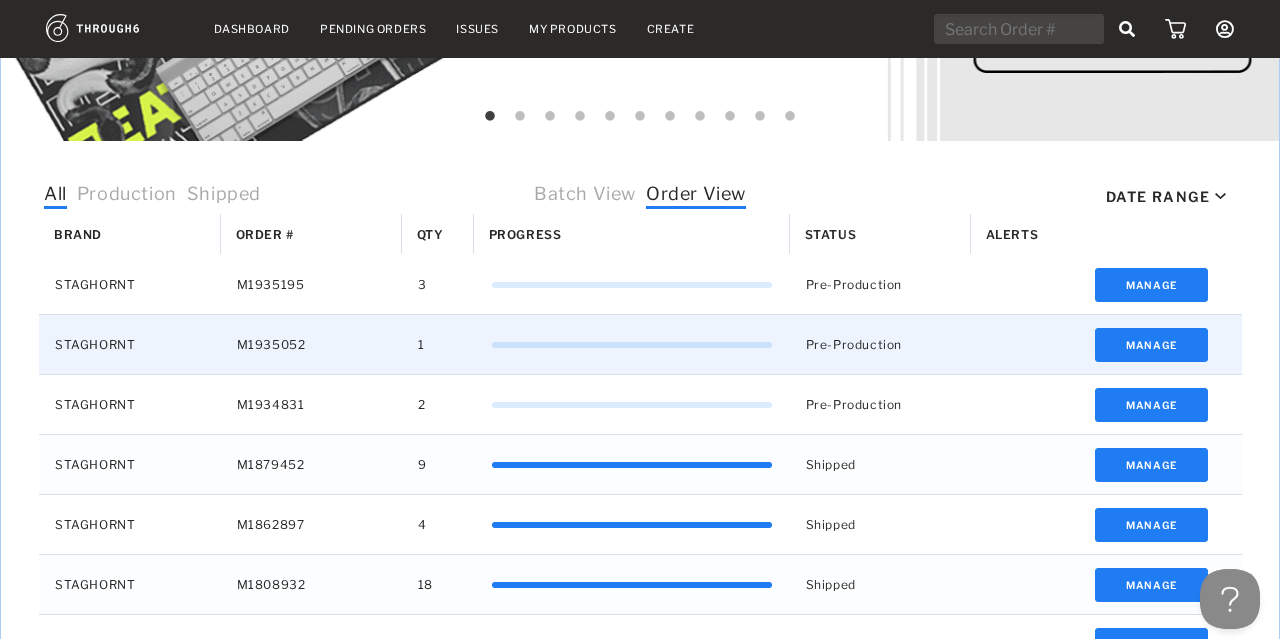 scroll, scrollTop: 539, scrollLeft: 0, axis: vertical 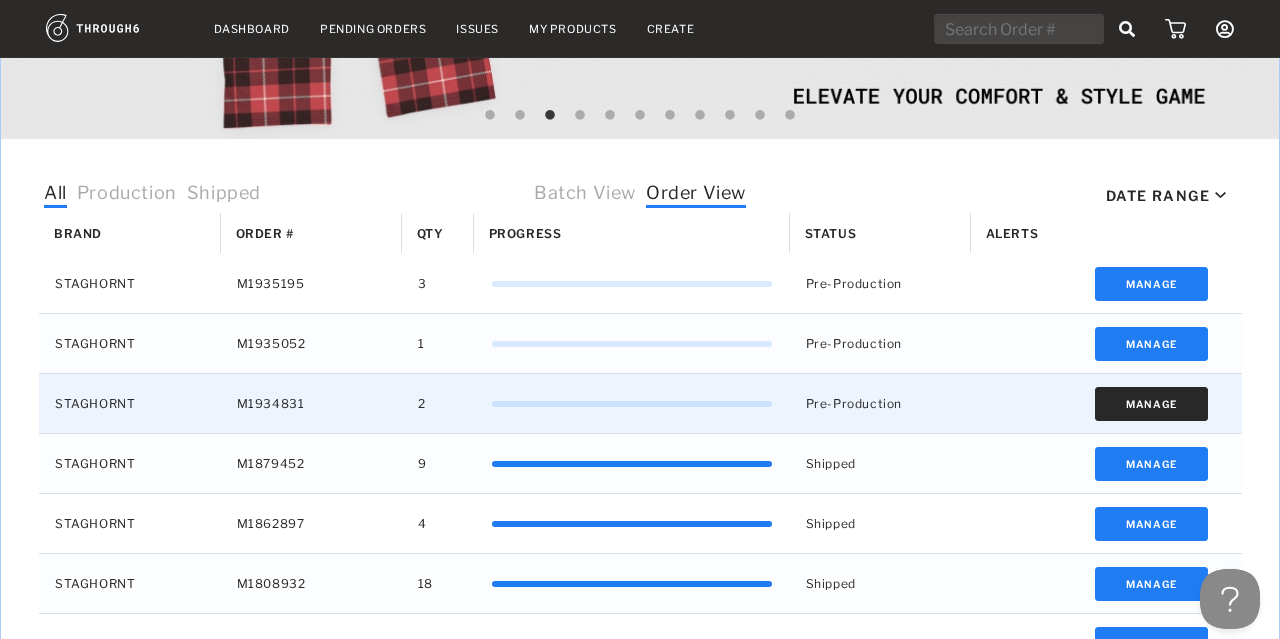 click on "Manage" at bounding box center (1151, 404) 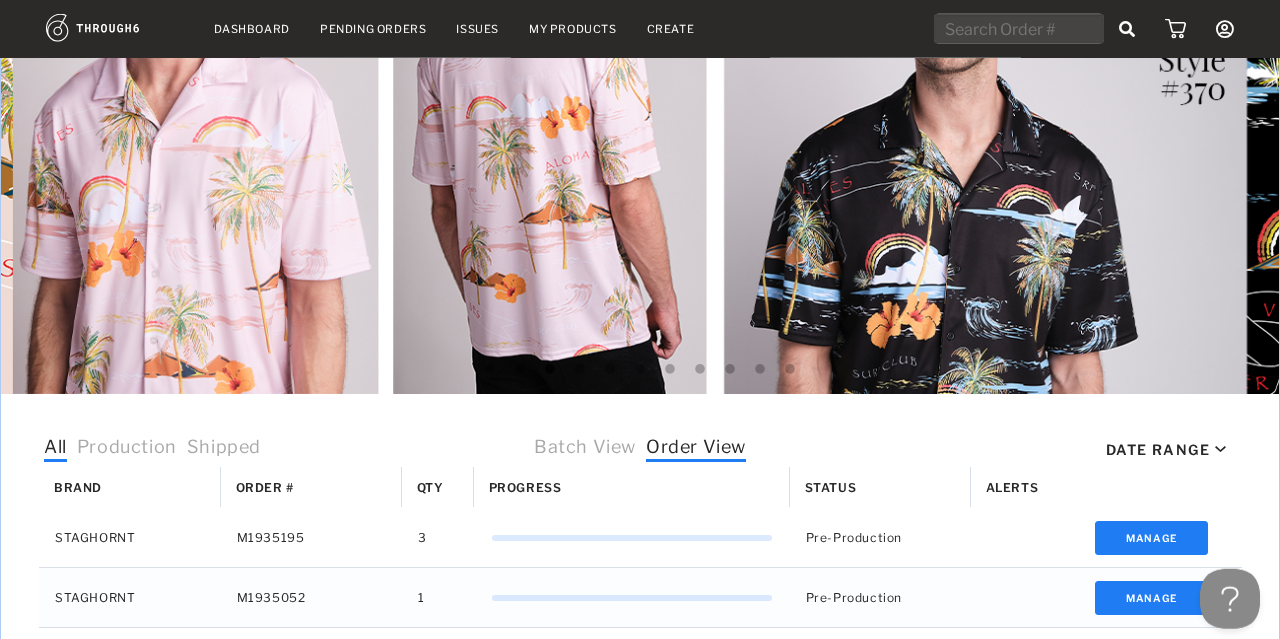 scroll, scrollTop: 279, scrollLeft: 0, axis: vertical 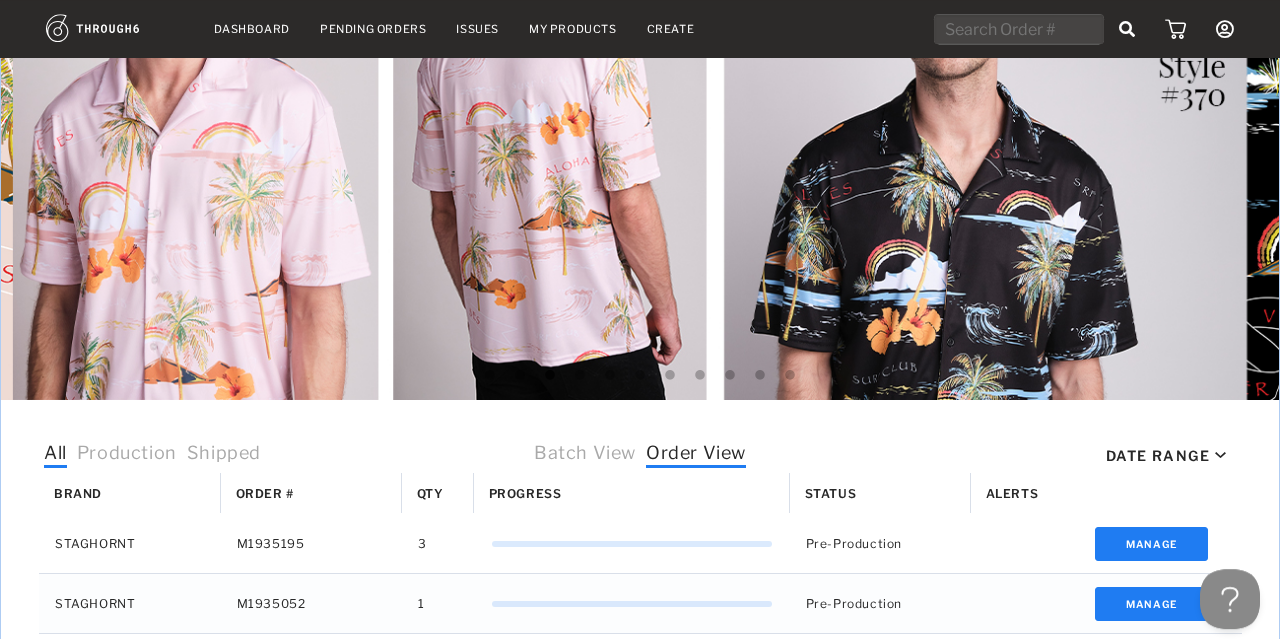 click at bounding box center [115, 28] 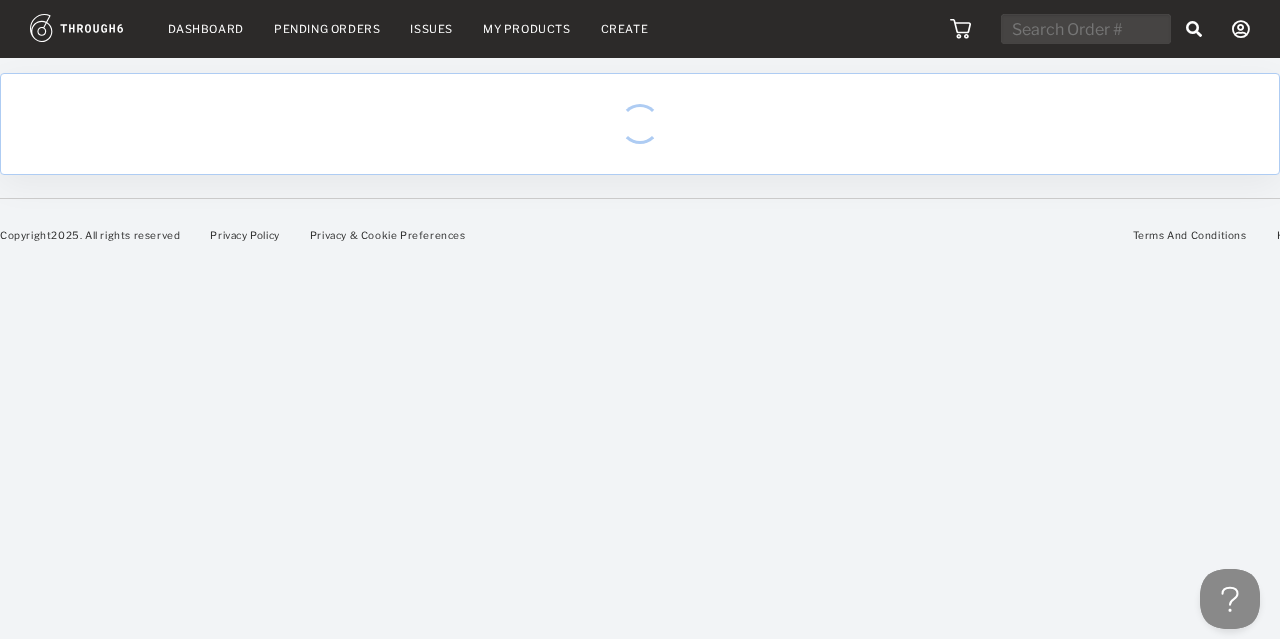 scroll, scrollTop: 0, scrollLeft: 0, axis: both 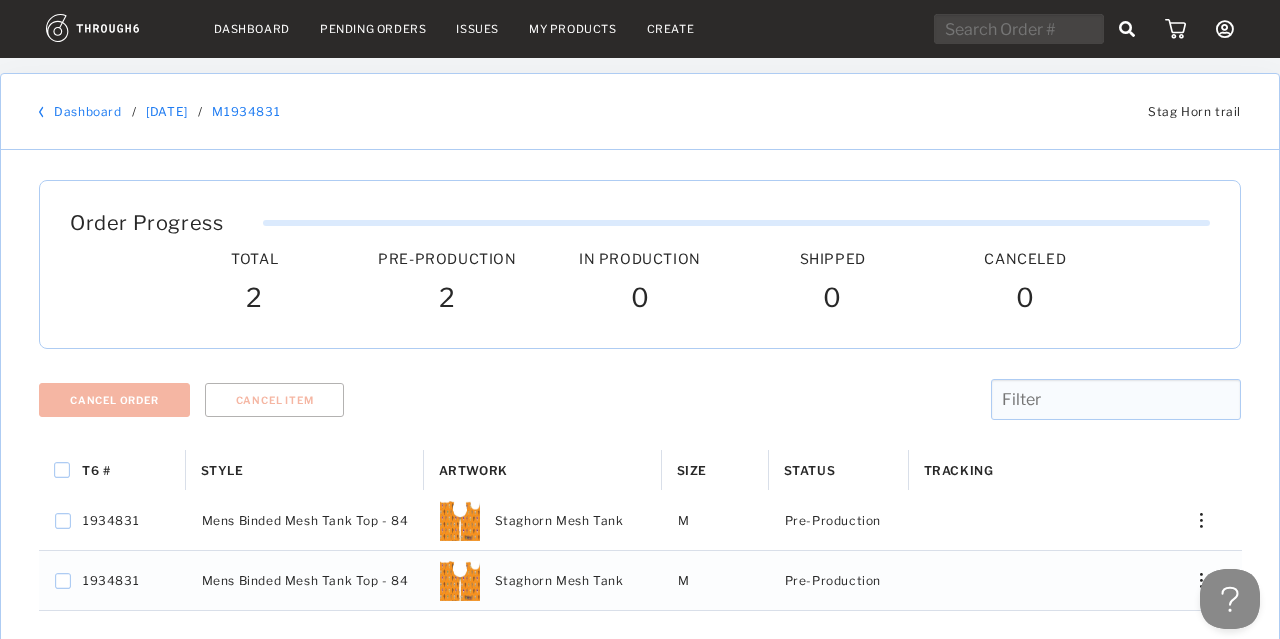 click at bounding box center [115, 28] 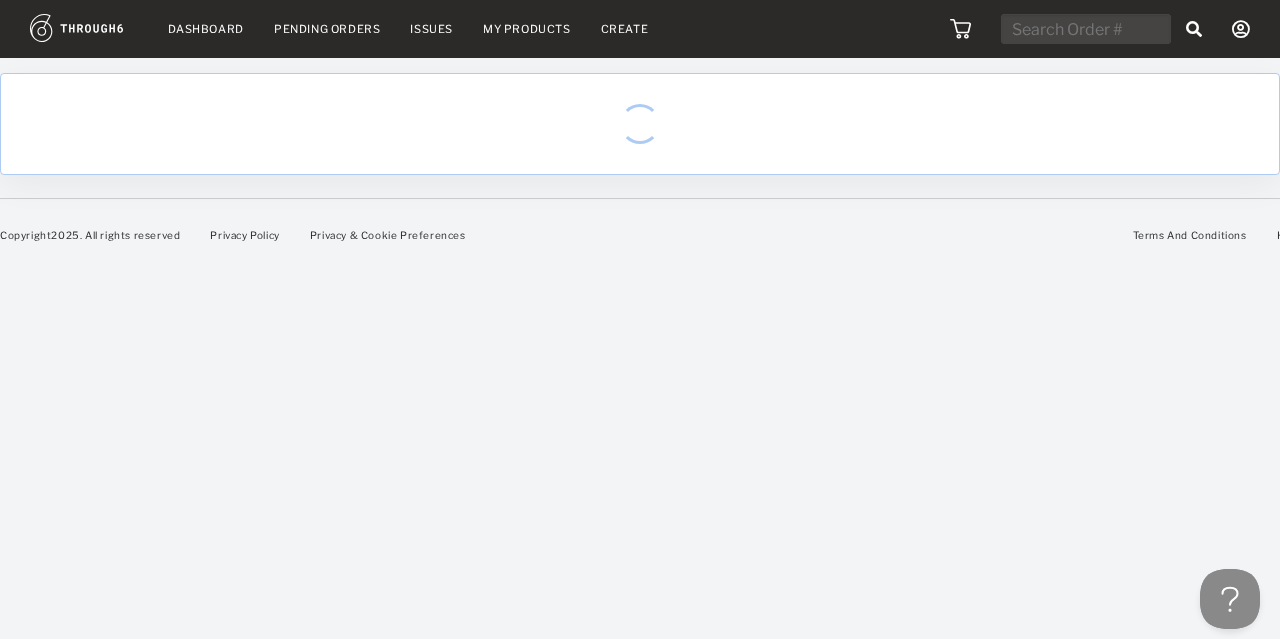scroll, scrollTop: 0, scrollLeft: 0, axis: both 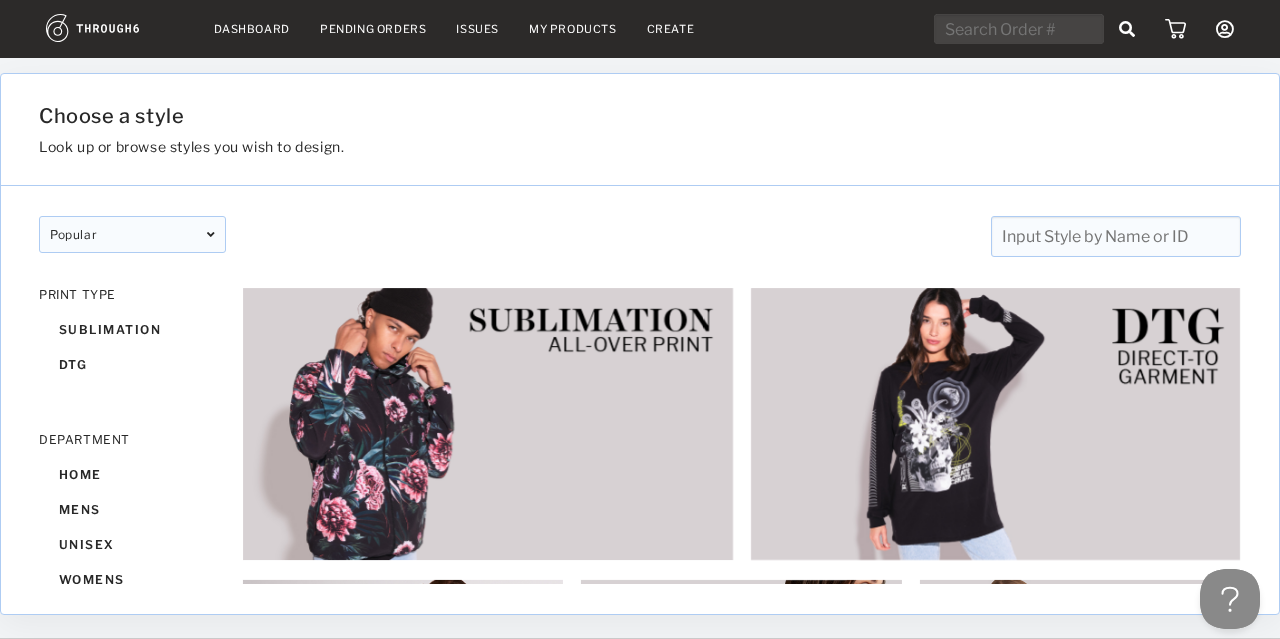 click on "Dashboard" at bounding box center [252, 29] 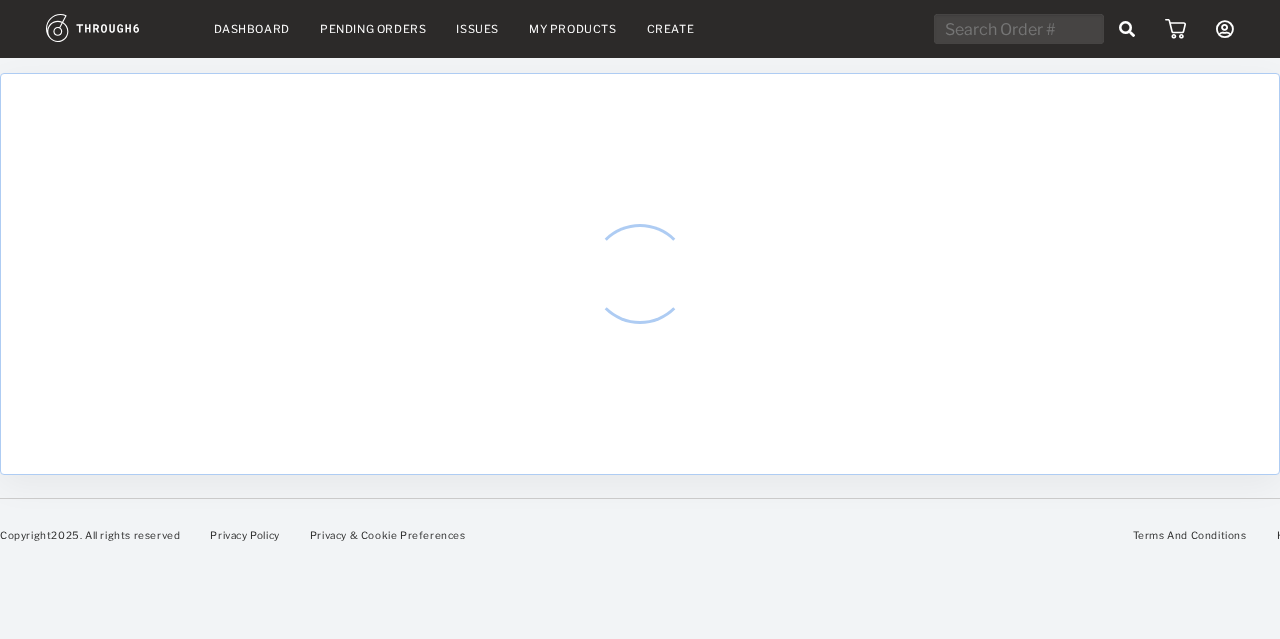 scroll, scrollTop: 0, scrollLeft: 0, axis: both 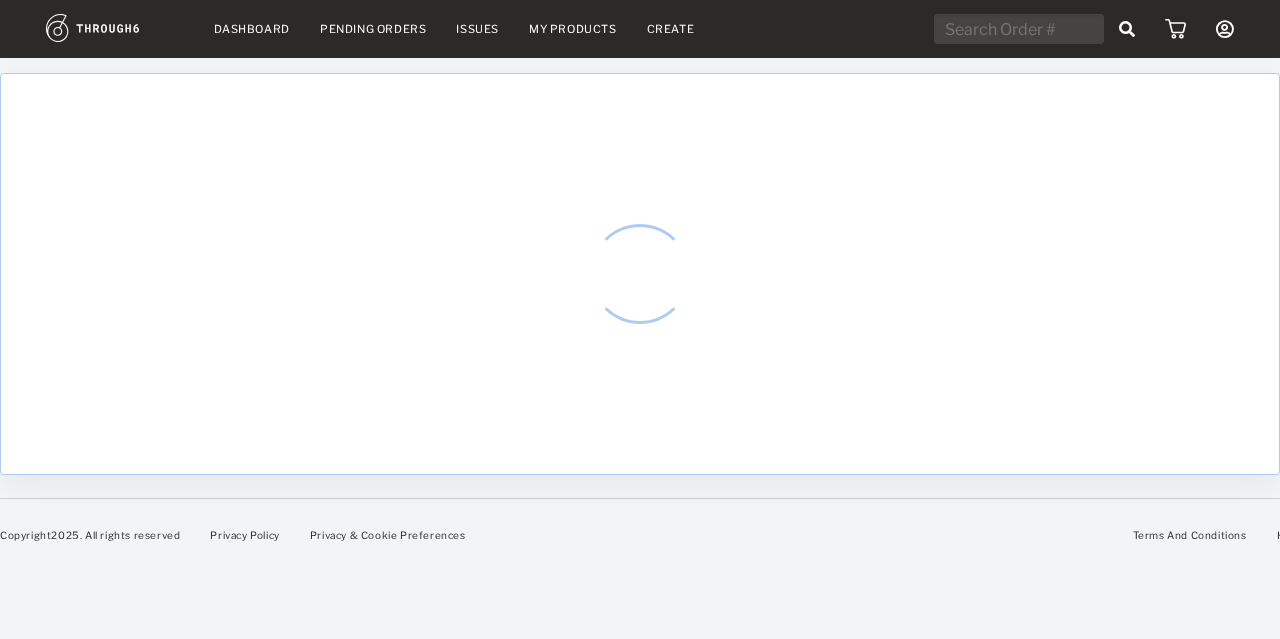 select on "6" 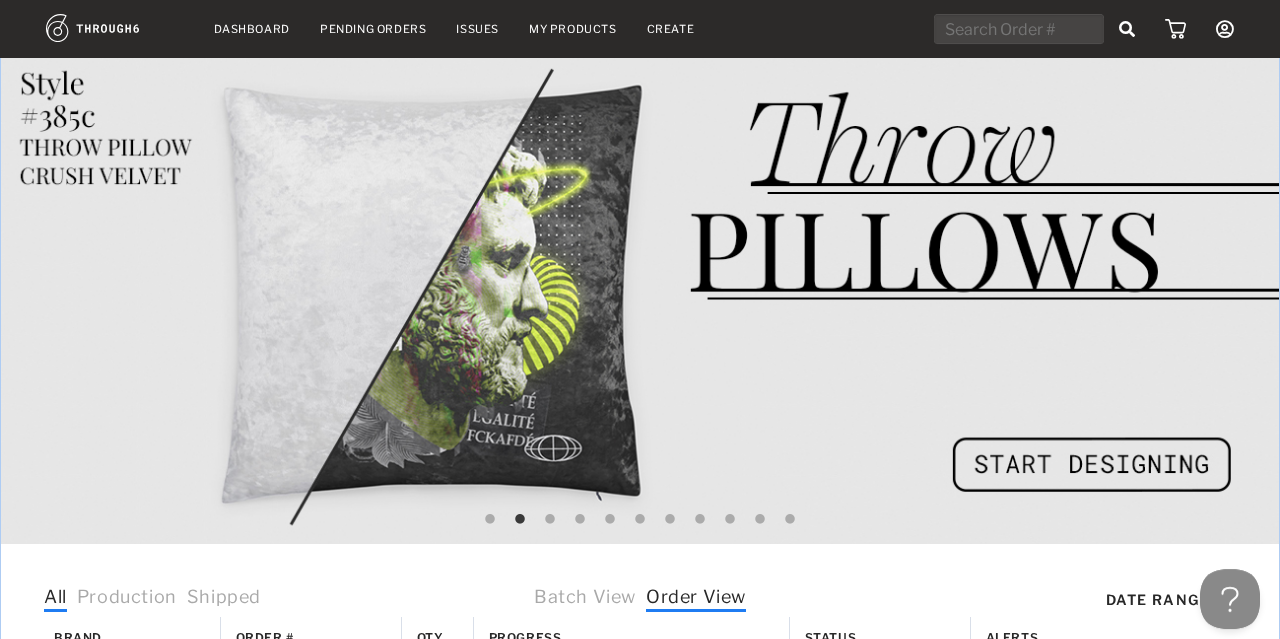 scroll, scrollTop: 0, scrollLeft: 0, axis: both 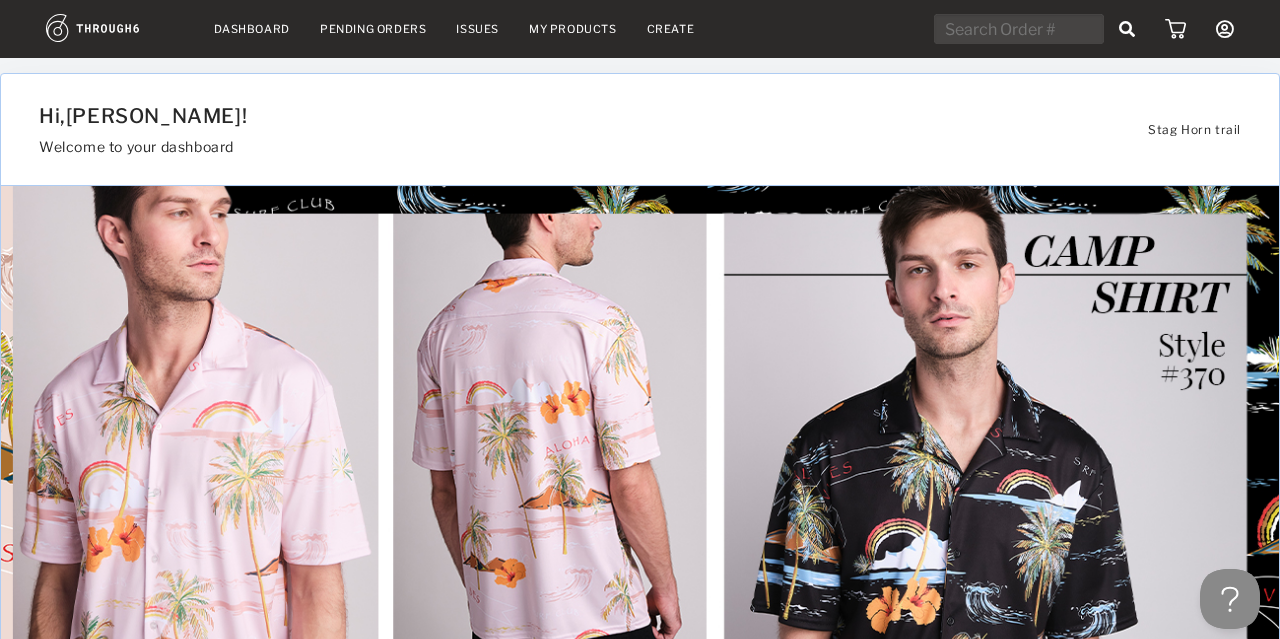 click on "My Products" at bounding box center [573, 29] 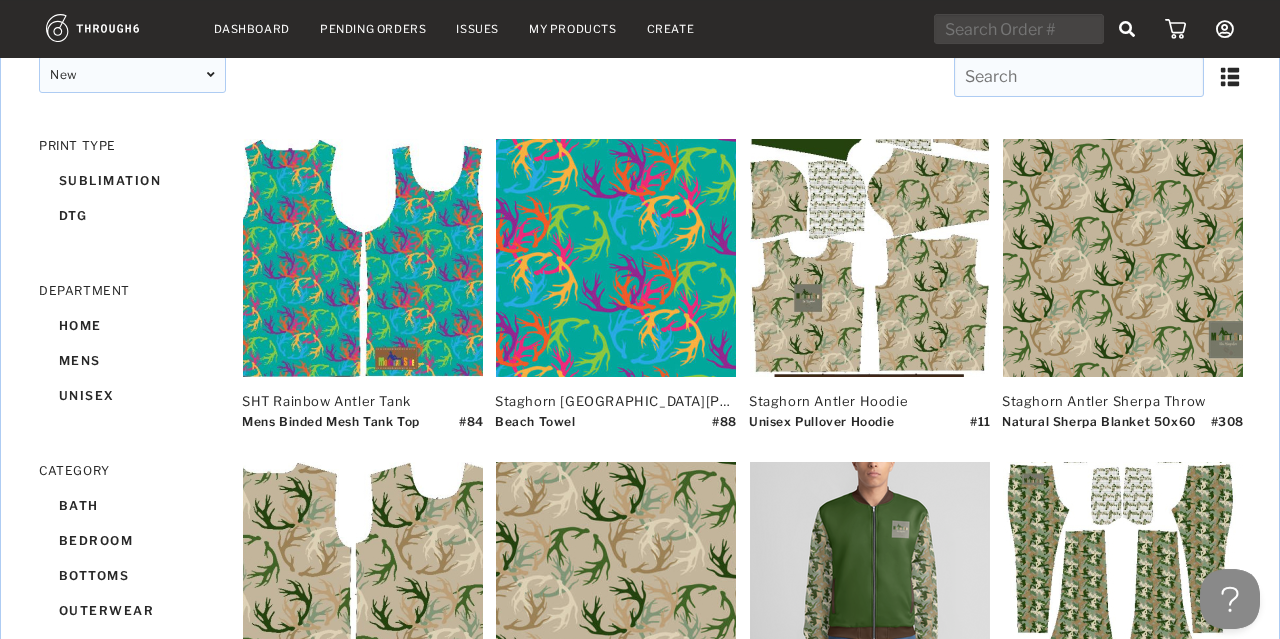 scroll, scrollTop: 0, scrollLeft: 0, axis: both 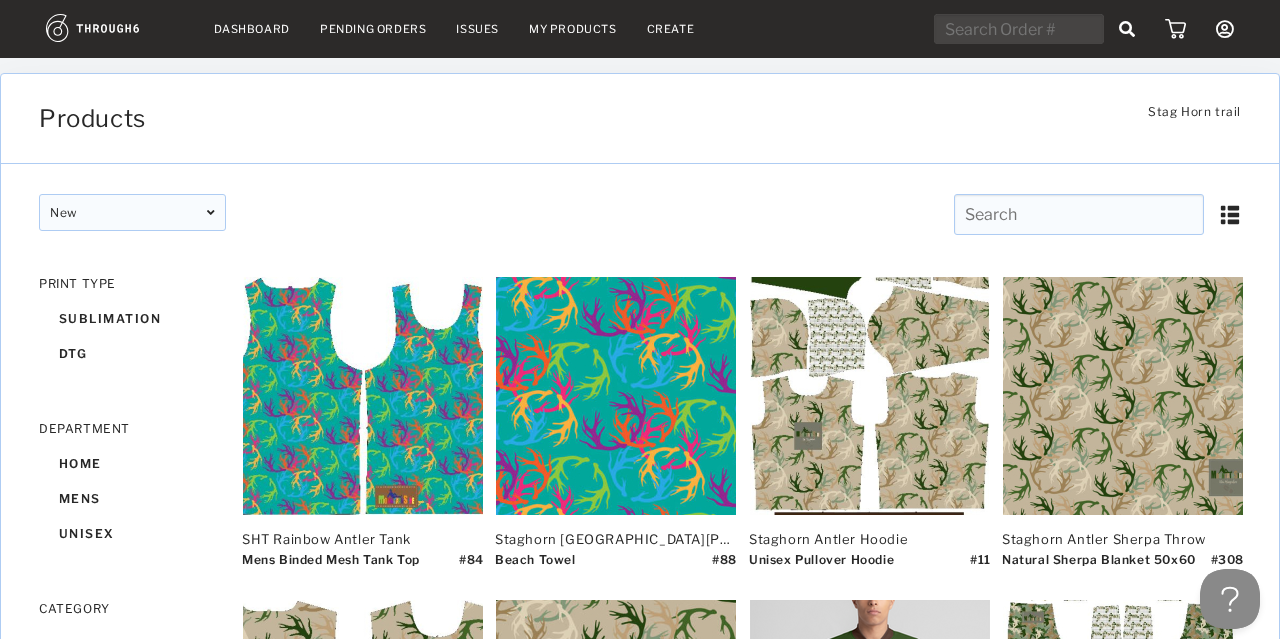 click on "My Products" at bounding box center [573, 29] 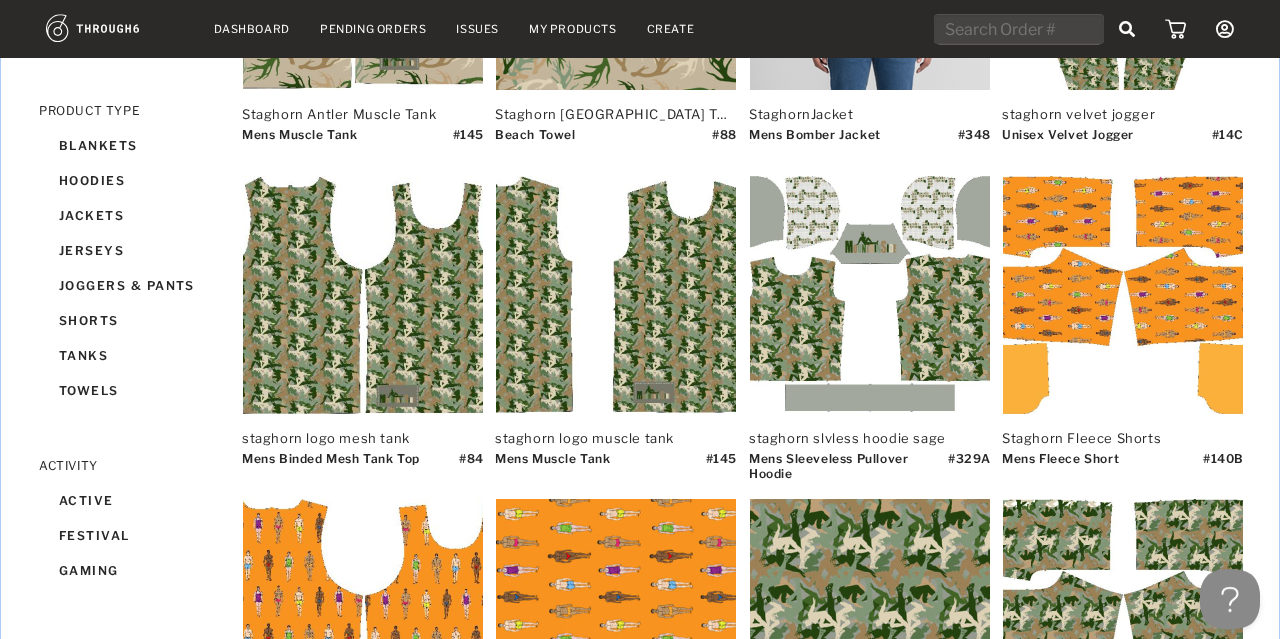scroll, scrollTop: 746, scrollLeft: 0, axis: vertical 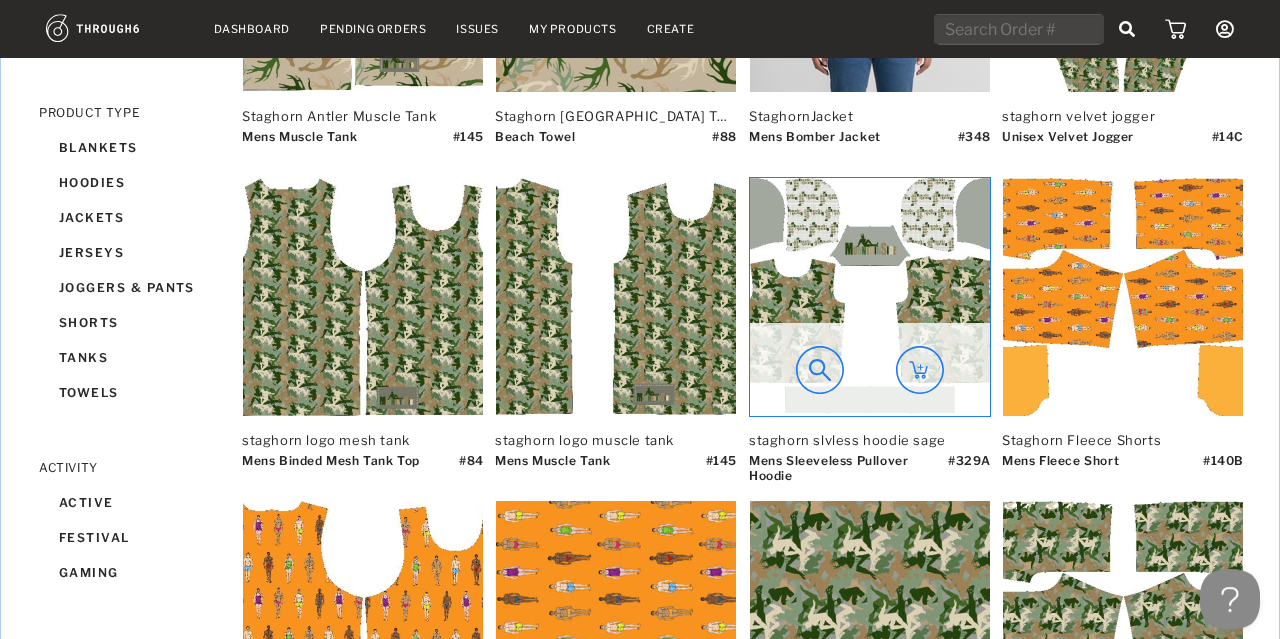 click at bounding box center [870, 297] 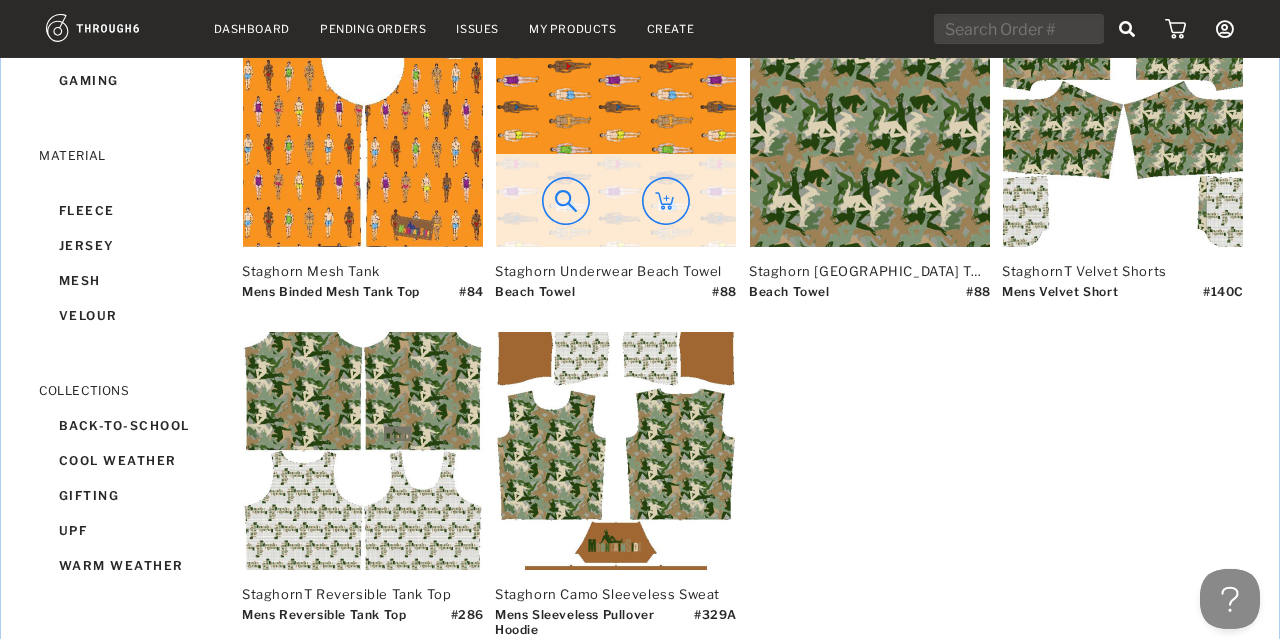 scroll, scrollTop: 1242, scrollLeft: 0, axis: vertical 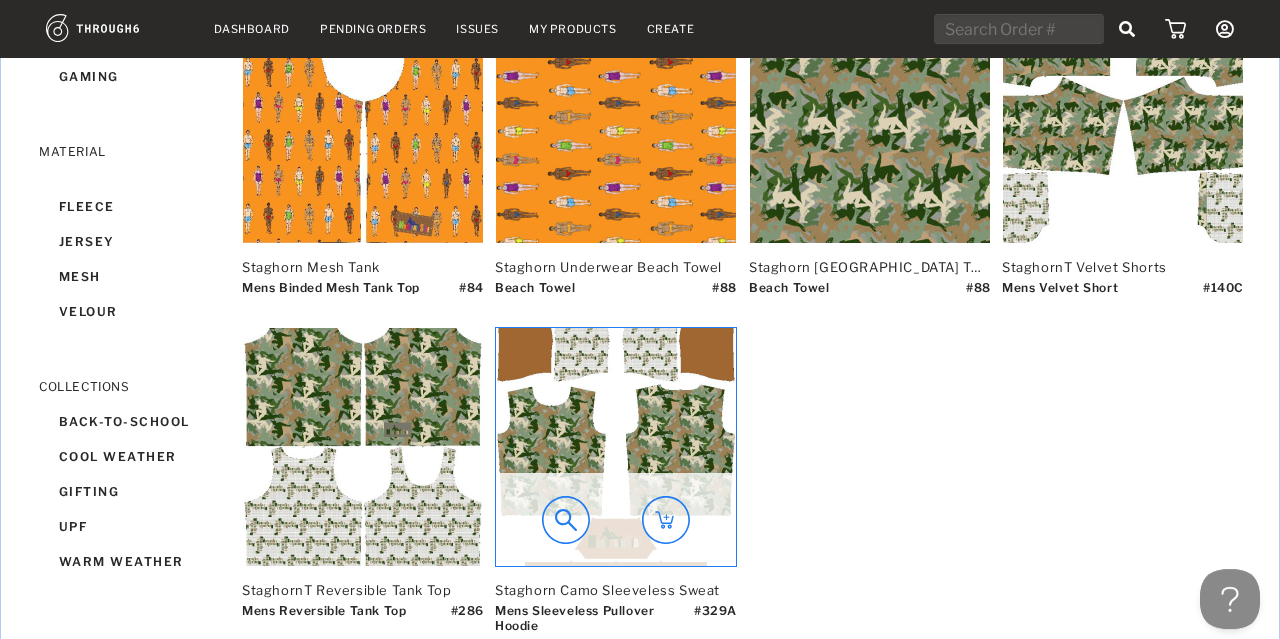 click at bounding box center [616, 447] 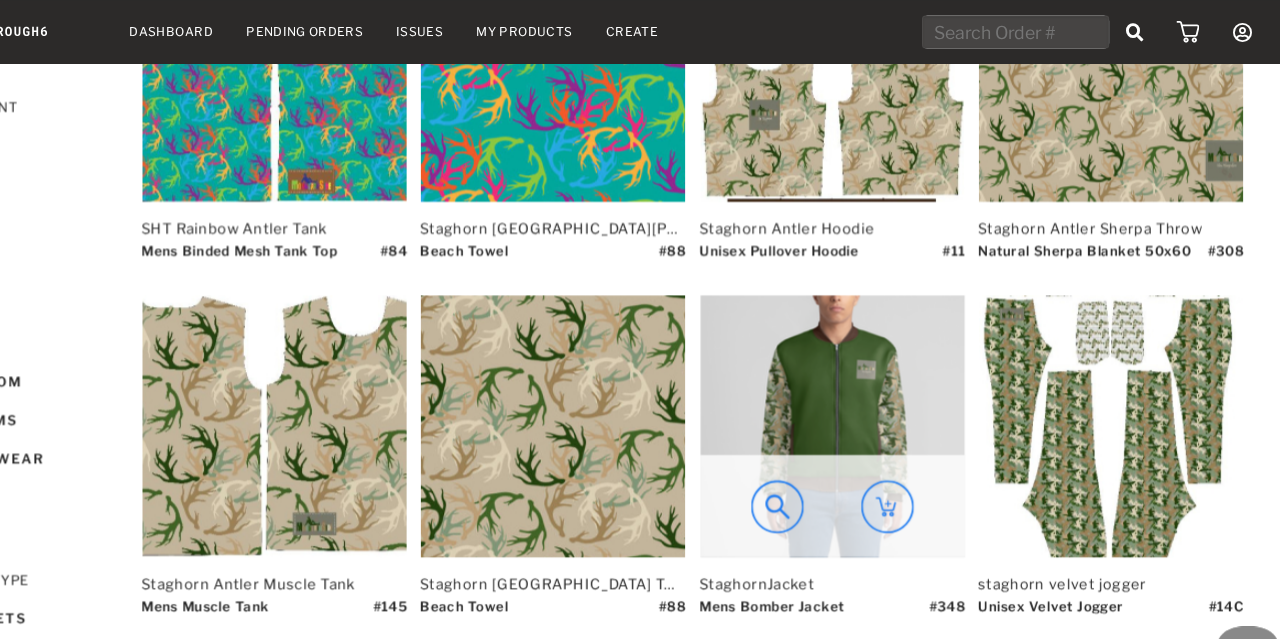 scroll, scrollTop: 0, scrollLeft: 17, axis: horizontal 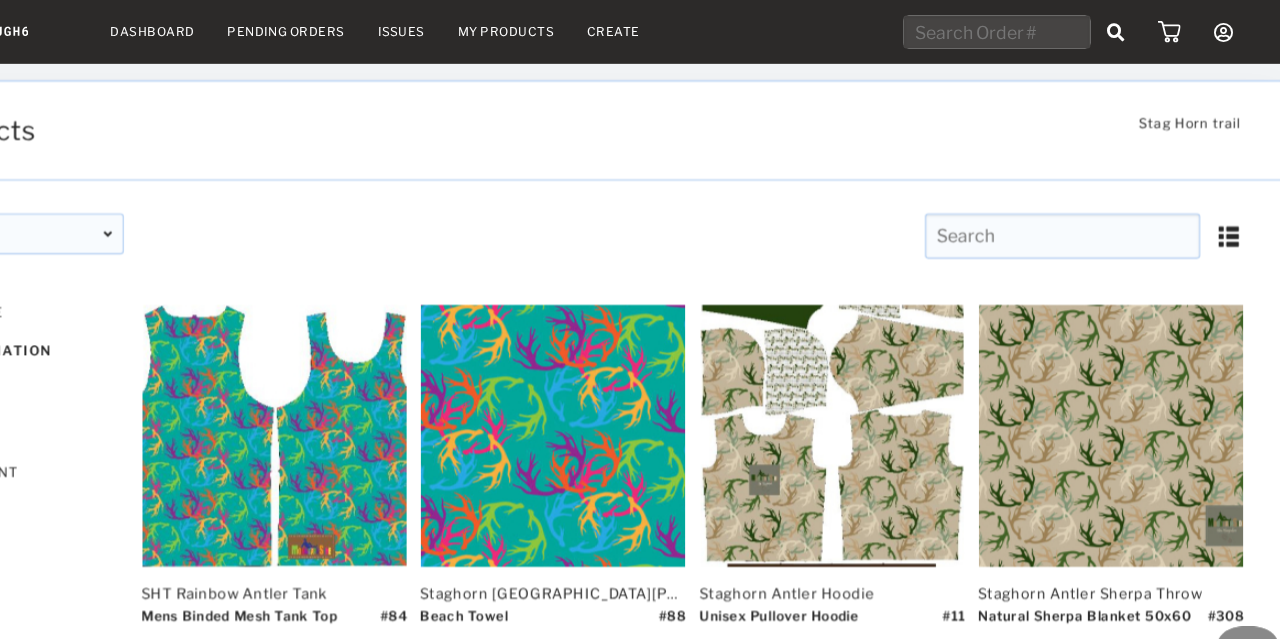 click on "Dashboard   Pending Orders Issues My Products Create  My Account  Create New Brand  Users  Brand Settings Payment History  Sign Out" at bounding box center (623, 29) 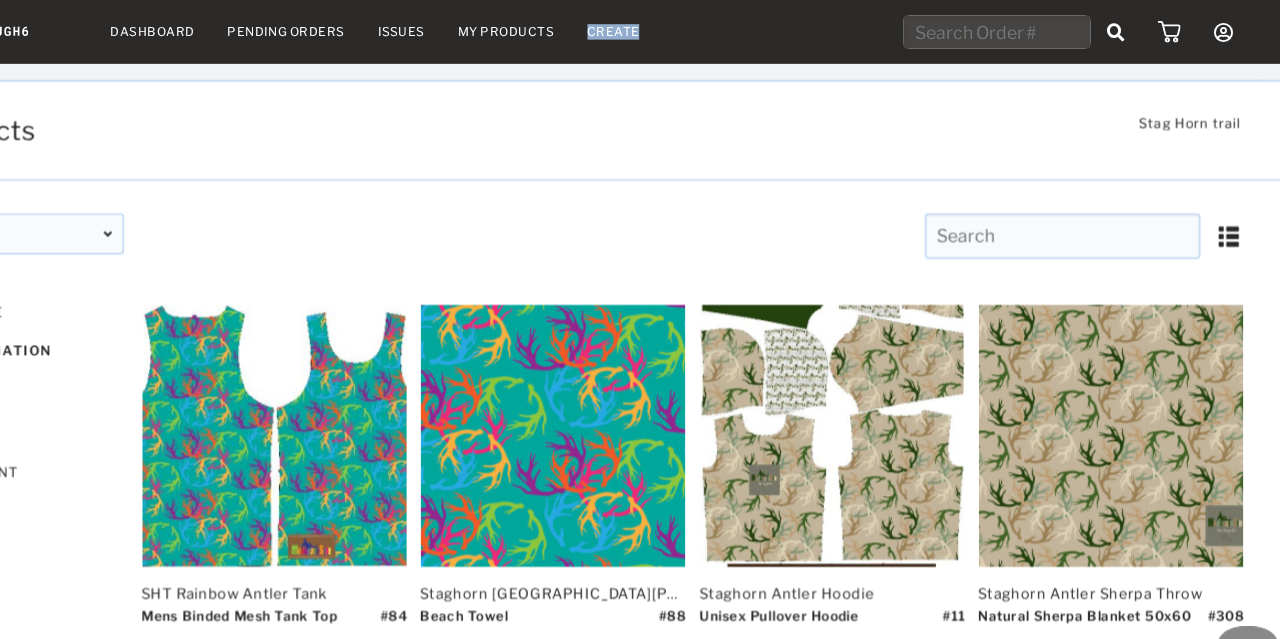 click on "Dashboard   Pending Orders Issues My Products Create  My Account  Create New Brand  Users  Brand Settings Payment History  Sign Out" at bounding box center [623, 29] 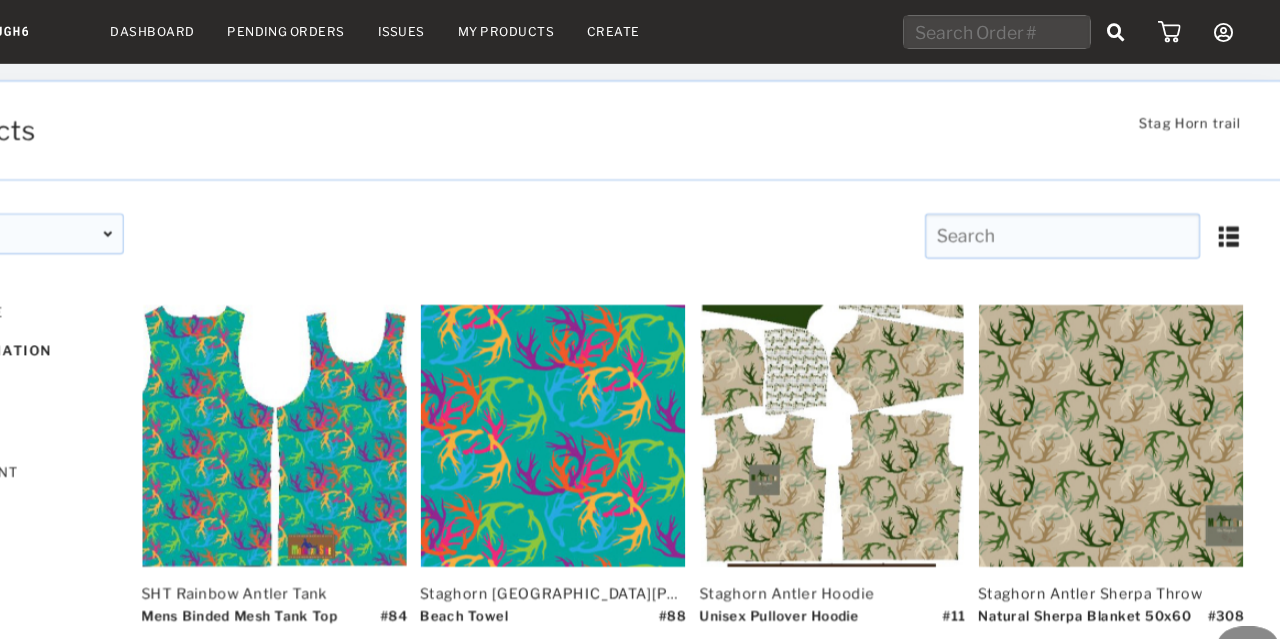 click on "Dashboard   Pending Orders Issues My Products Create  My Account  Create New Brand  Users  Brand Settings Payment History  Sign Out" at bounding box center [623, 29] 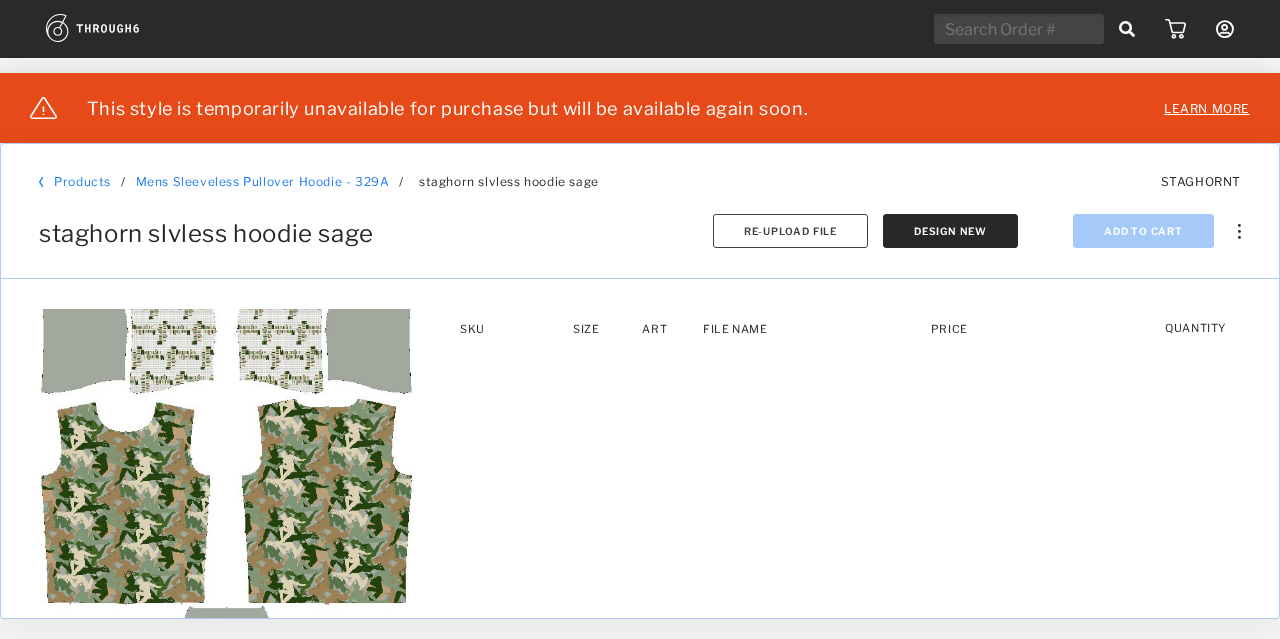 scroll, scrollTop: 0, scrollLeft: 0, axis: both 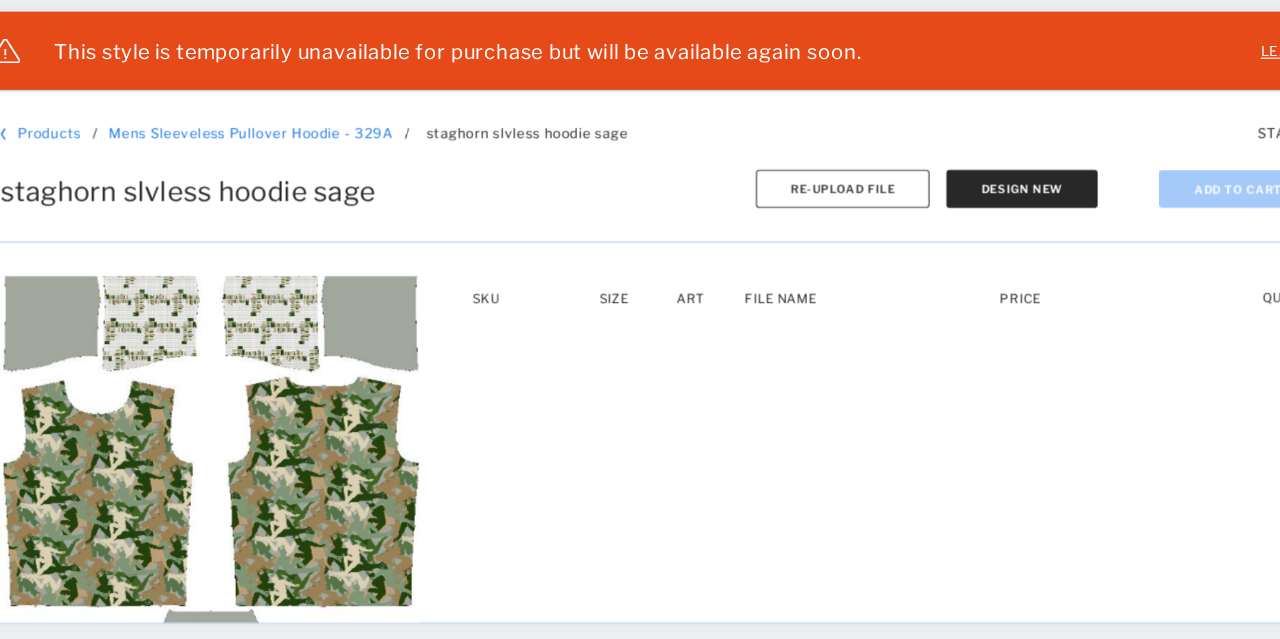 click on "SKU Size Art File Name Price Quantity" at bounding box center [823, 496] 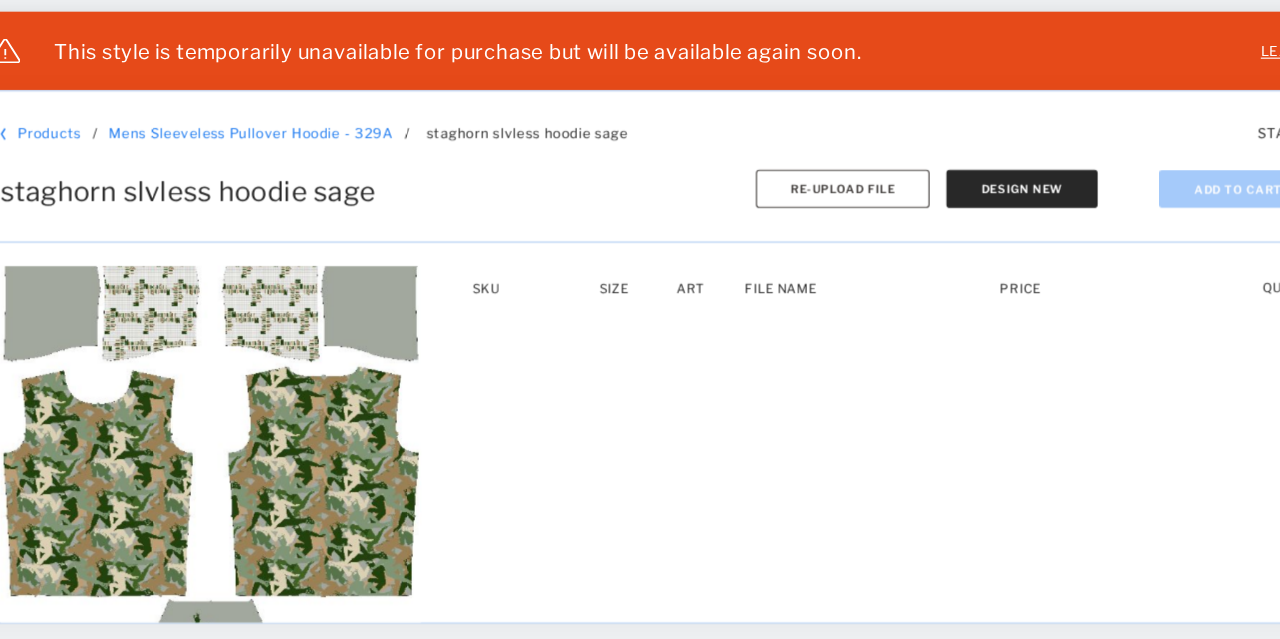 scroll, scrollTop: 10, scrollLeft: 0, axis: vertical 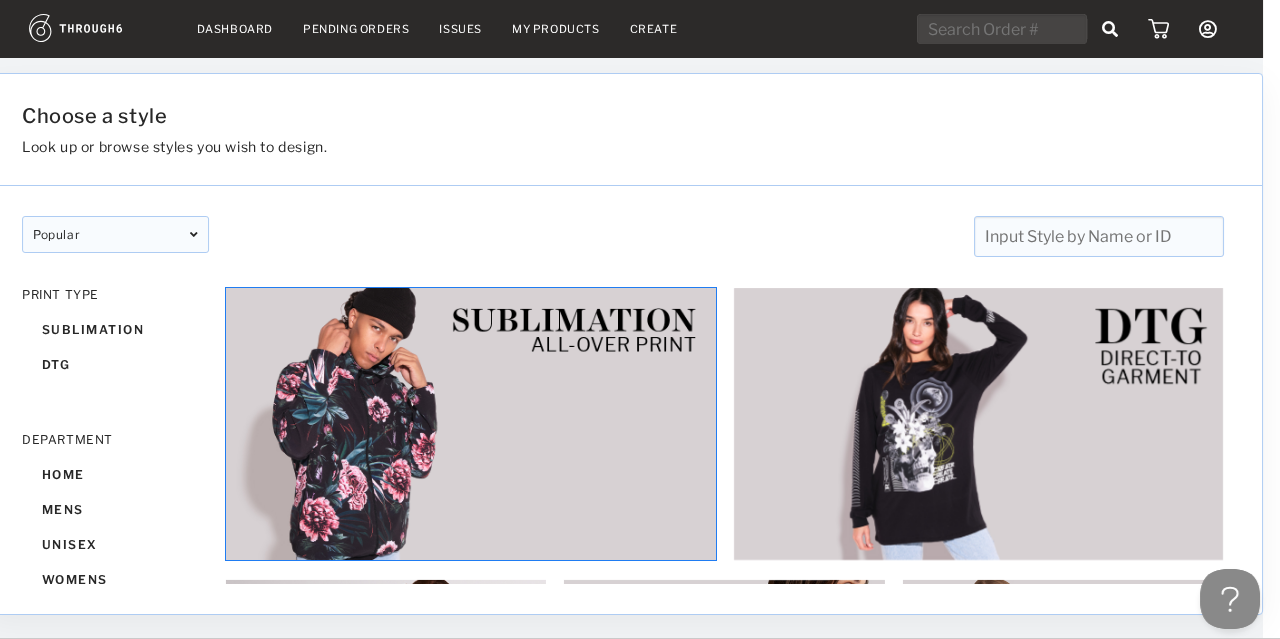 click at bounding box center [471, 424] 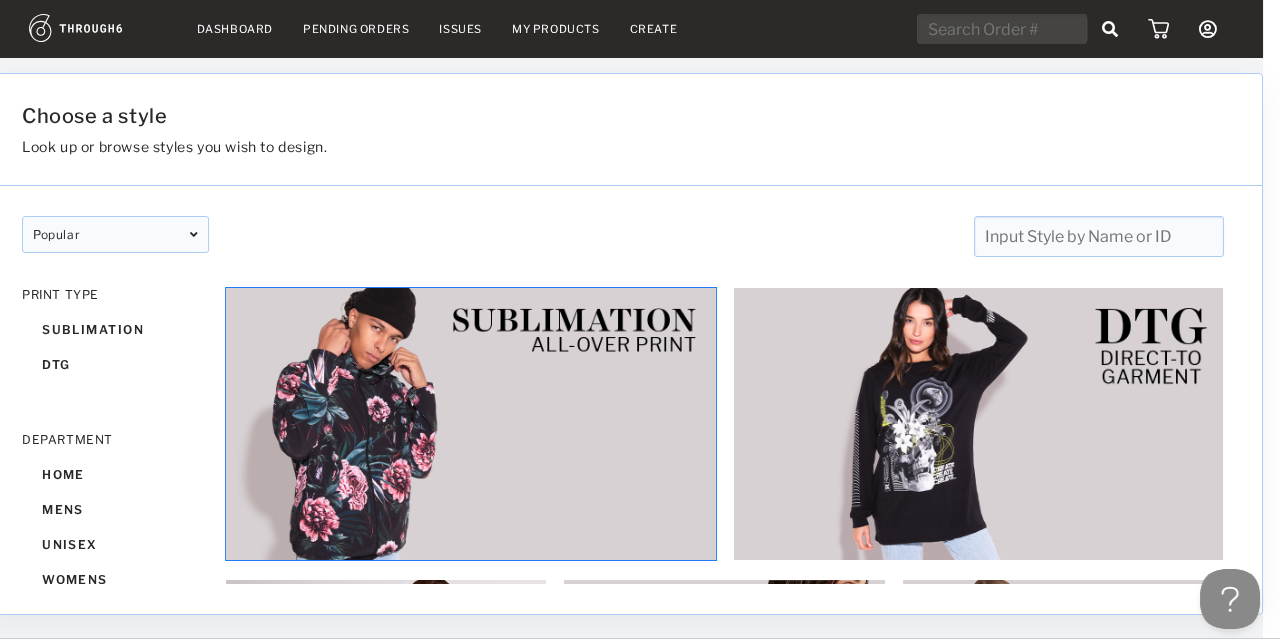 scroll, scrollTop: 0, scrollLeft: 16, axis: horizontal 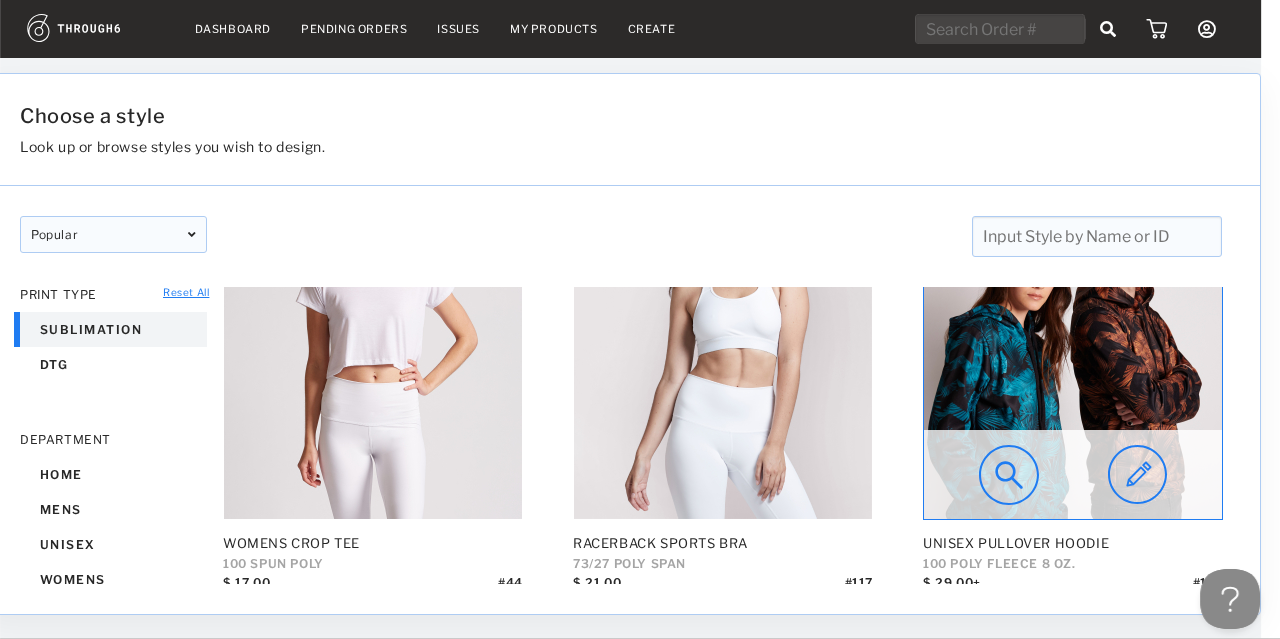 click at bounding box center [1073, 370] 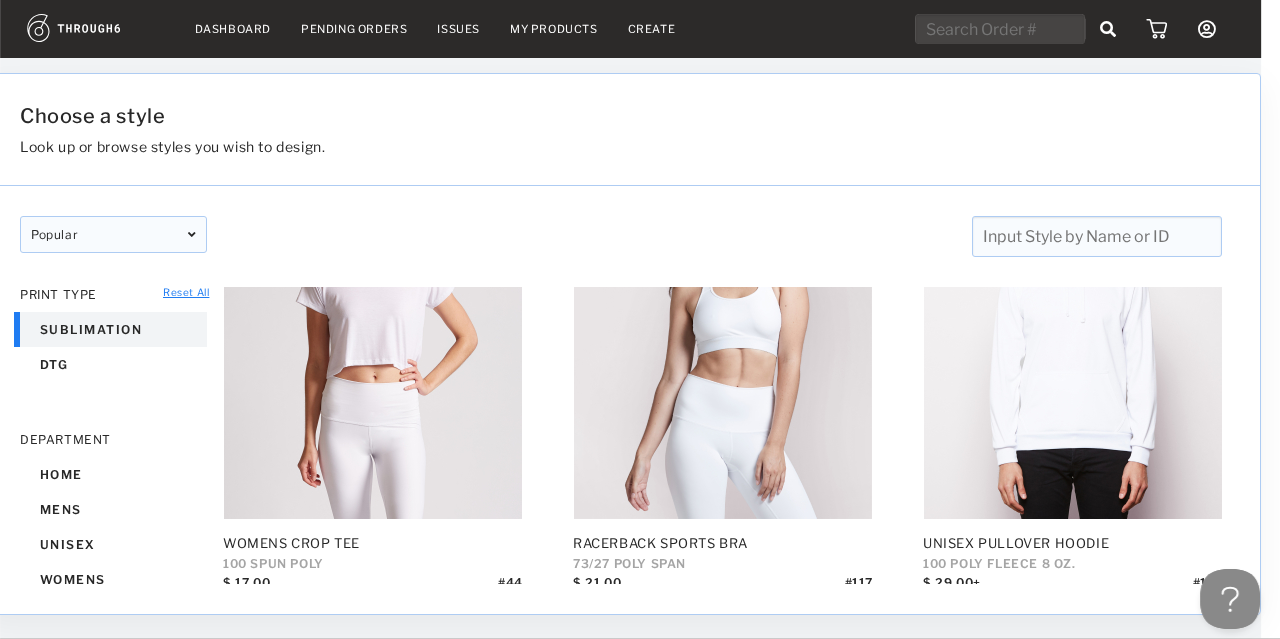 click on "Unisex Pullover Hoodie" at bounding box center (1073, 543) 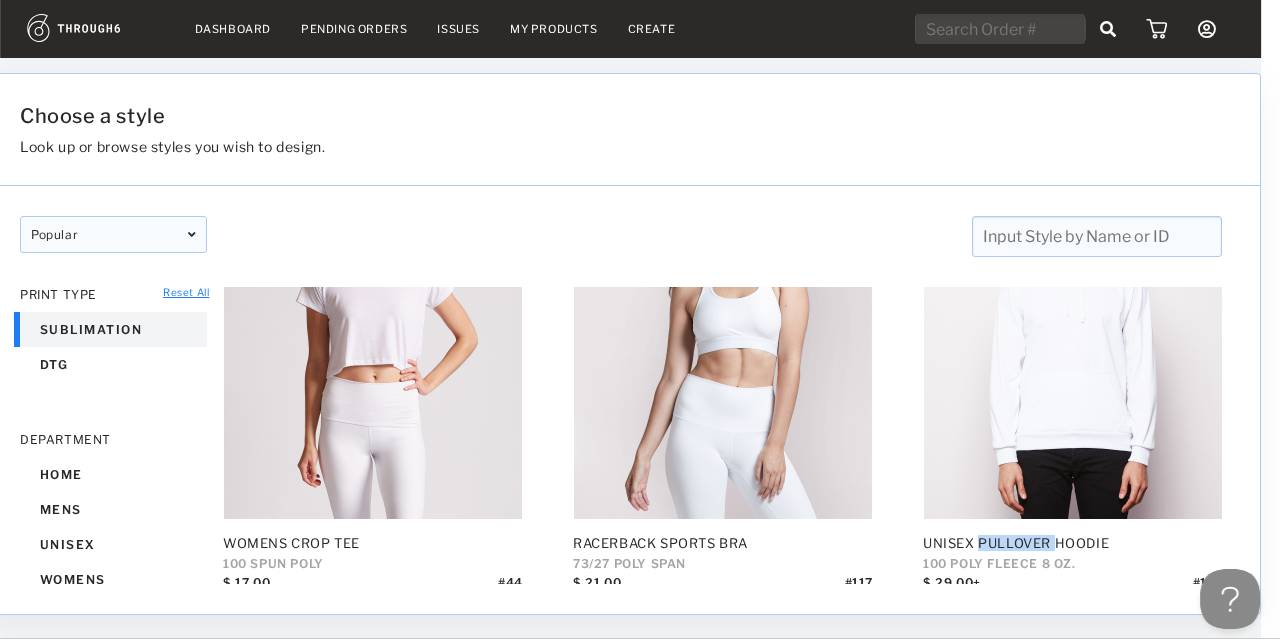 click on "Unisex Pullover Hoodie" at bounding box center [1073, 543] 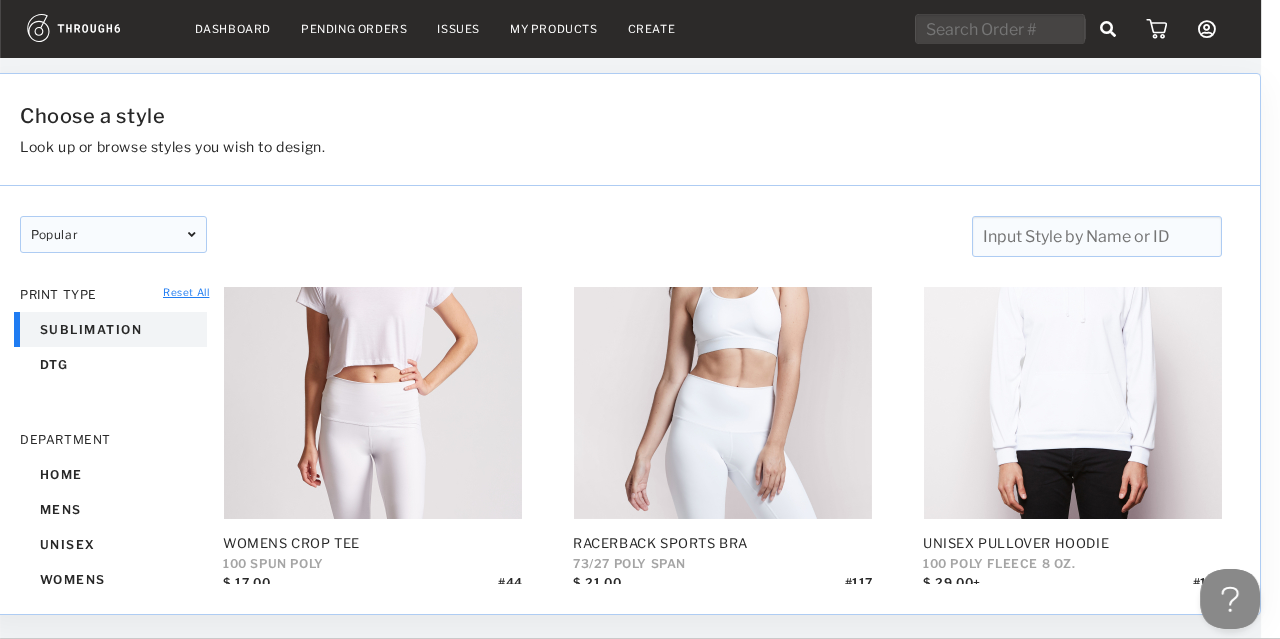 click on "Unisex Pullover Hoodie" at bounding box center (1073, 543) 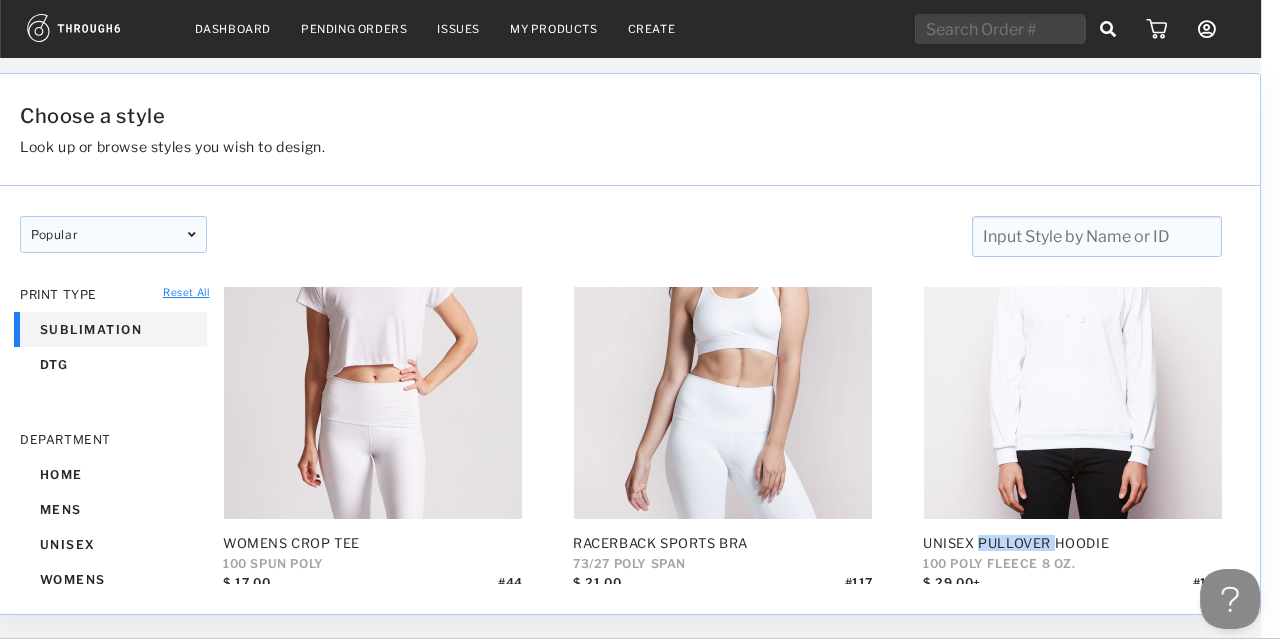 click on "Unisex Pullover Hoodie" at bounding box center (1073, 543) 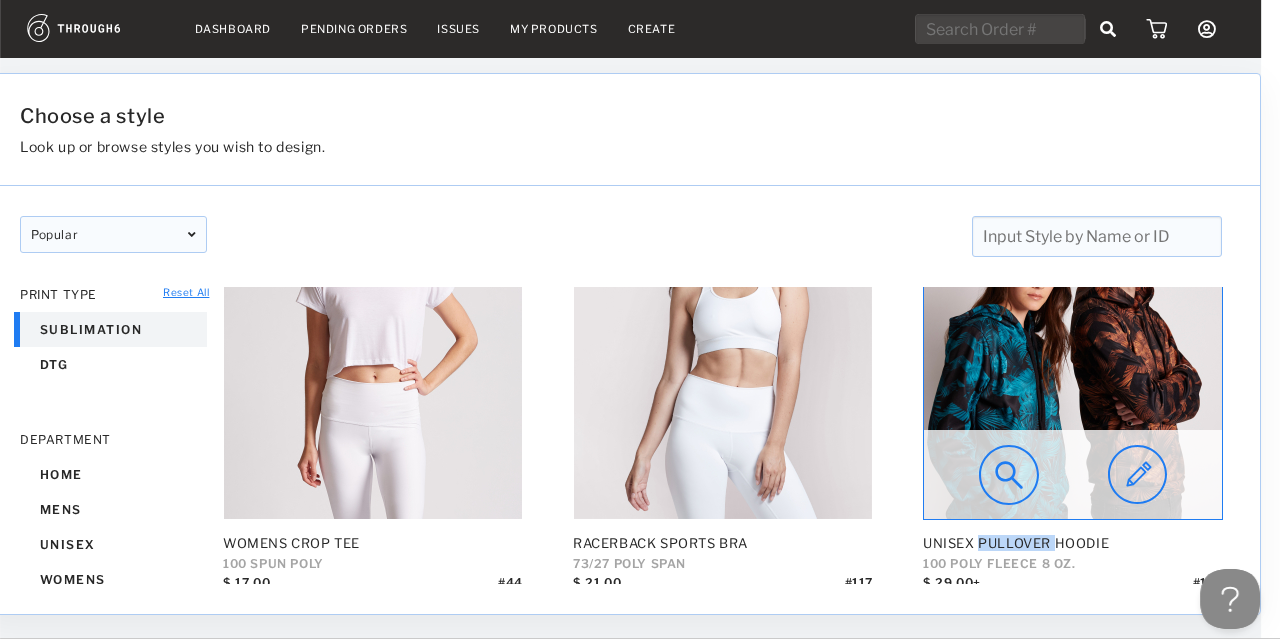 click at bounding box center [1009, 475] 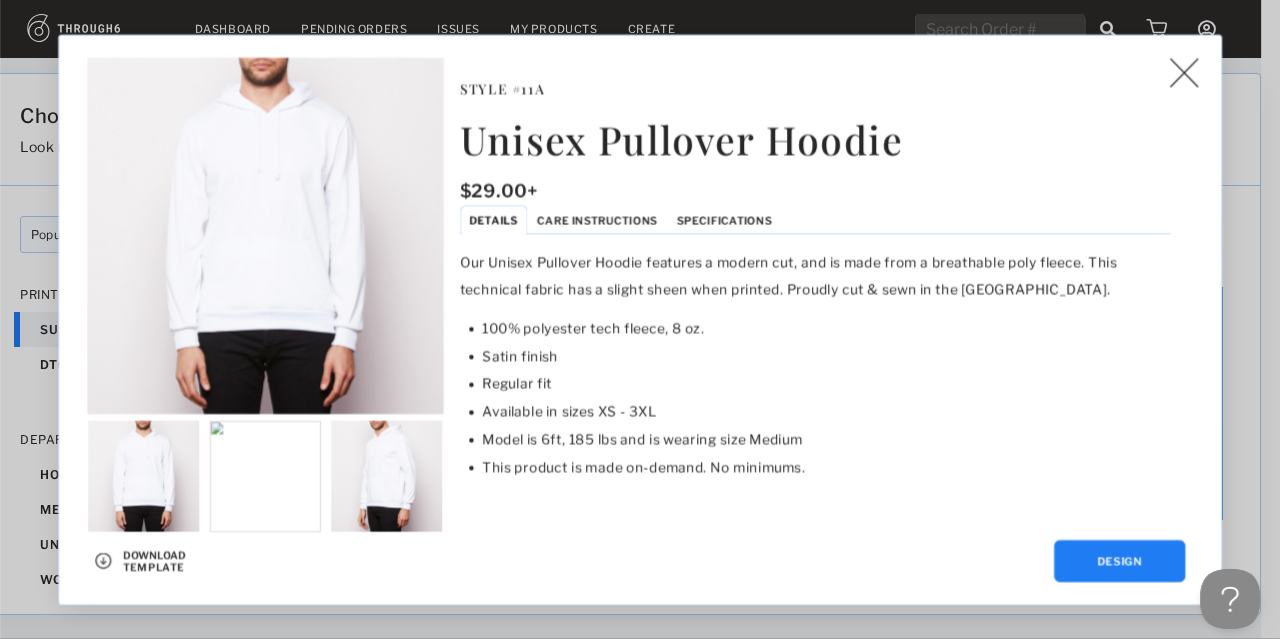 scroll, scrollTop: 2764, scrollLeft: 0, axis: vertical 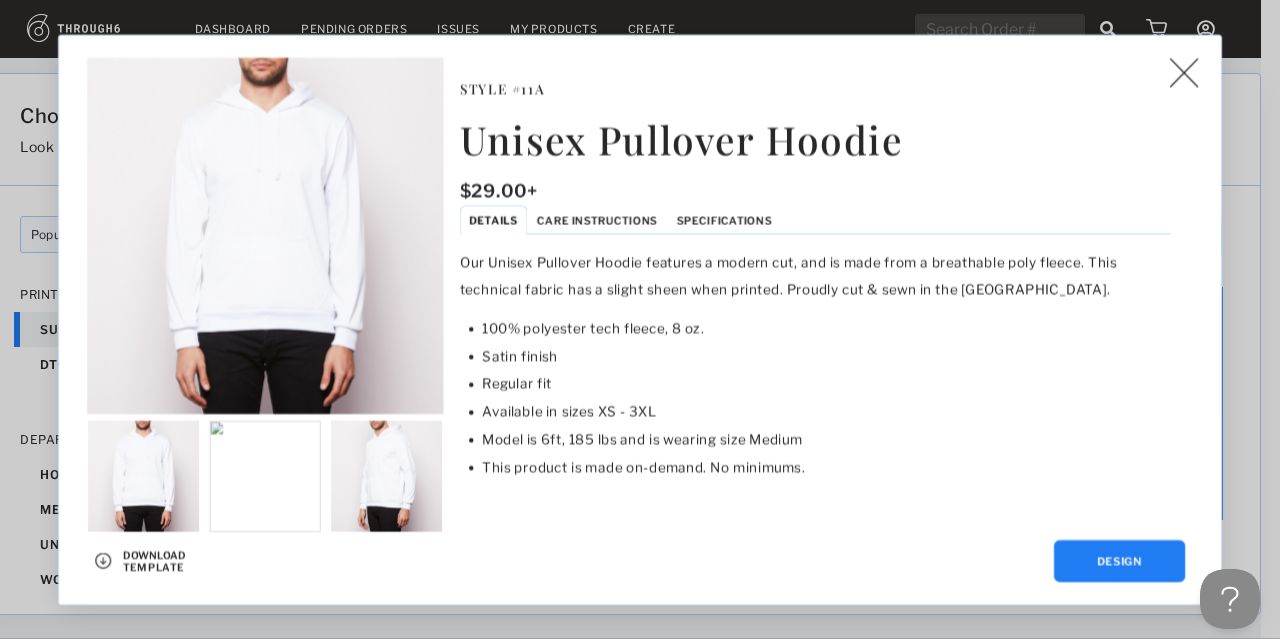 click on "Satin finish" at bounding box center [826, 356] 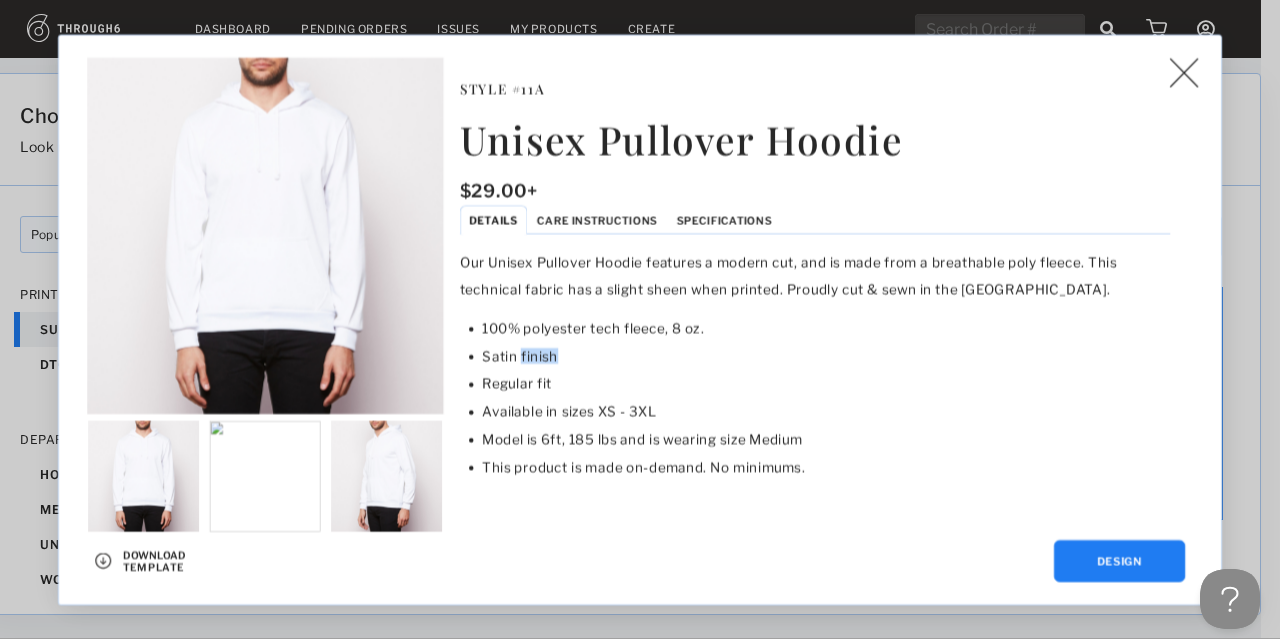 click on "Satin finish" at bounding box center [826, 356] 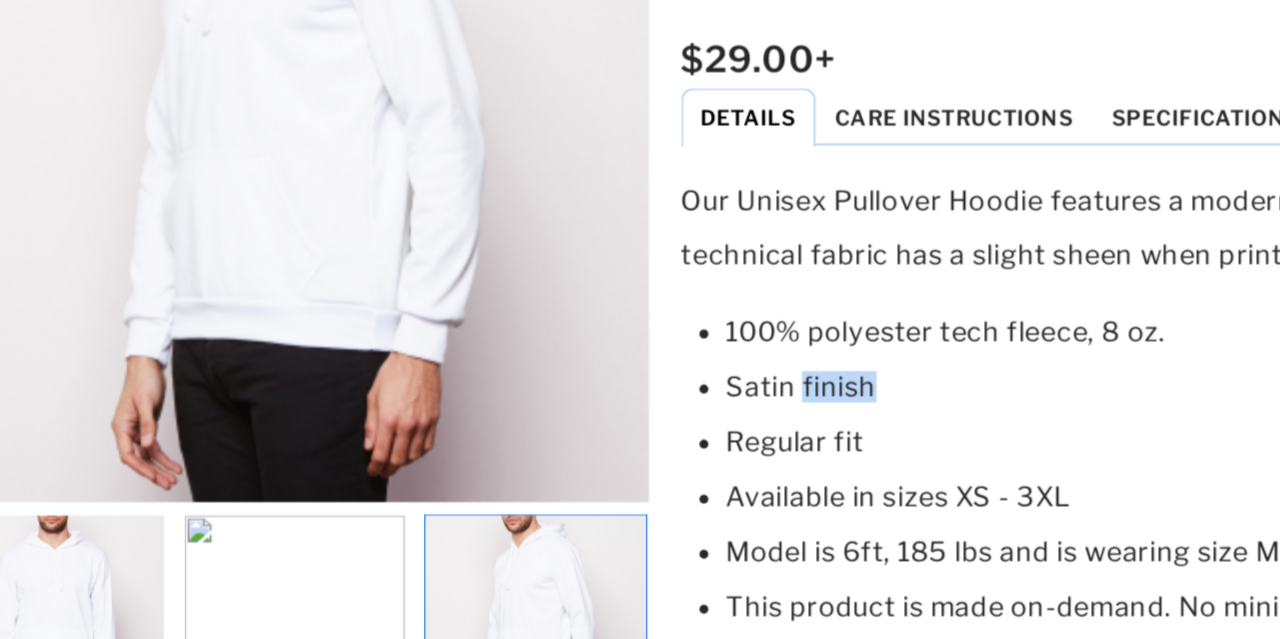 scroll, scrollTop: 2764, scrollLeft: 0, axis: vertical 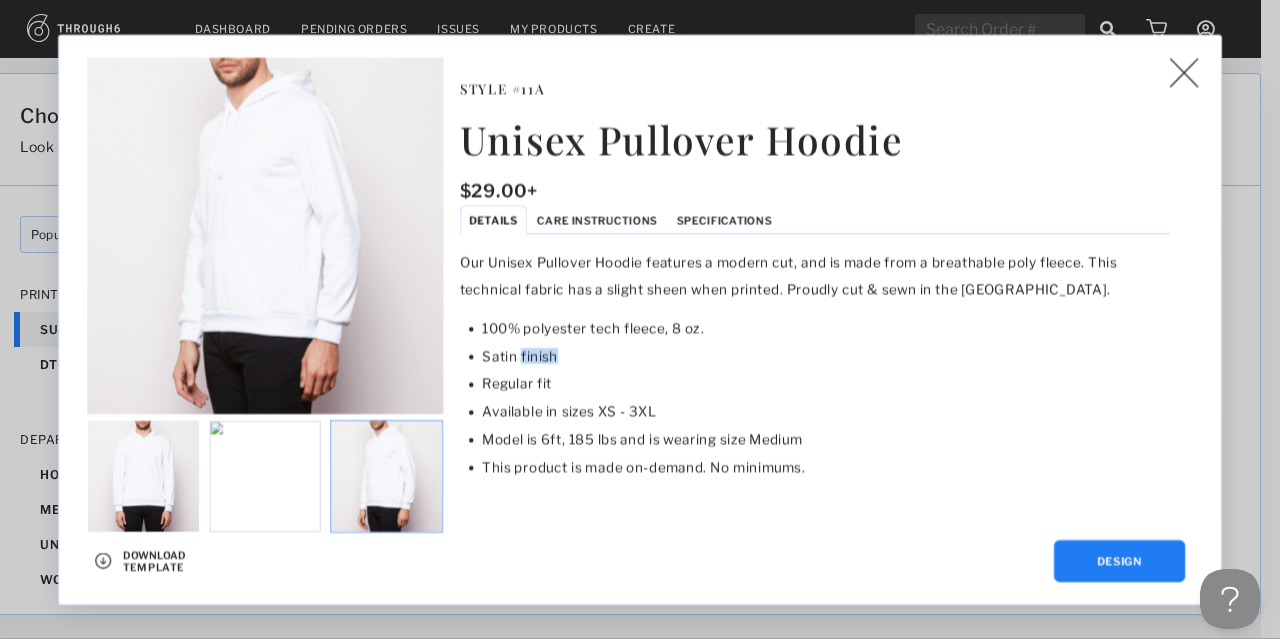 click at bounding box center [386, 475] 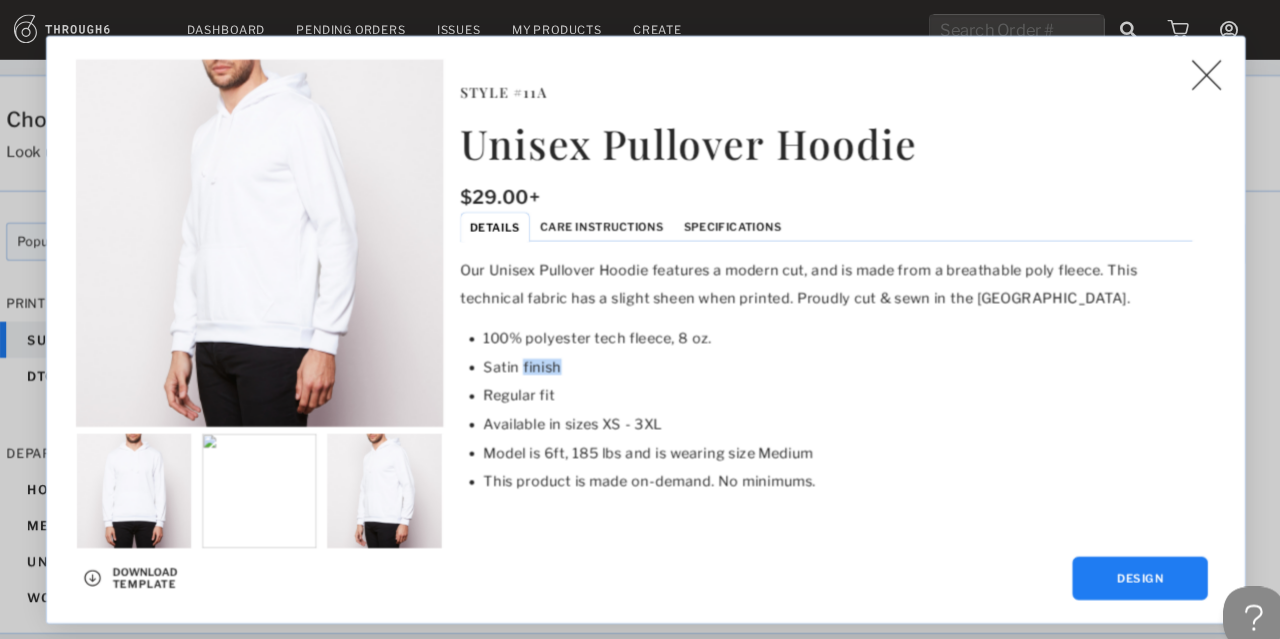 scroll, scrollTop: 0, scrollLeft: 17, axis: horizontal 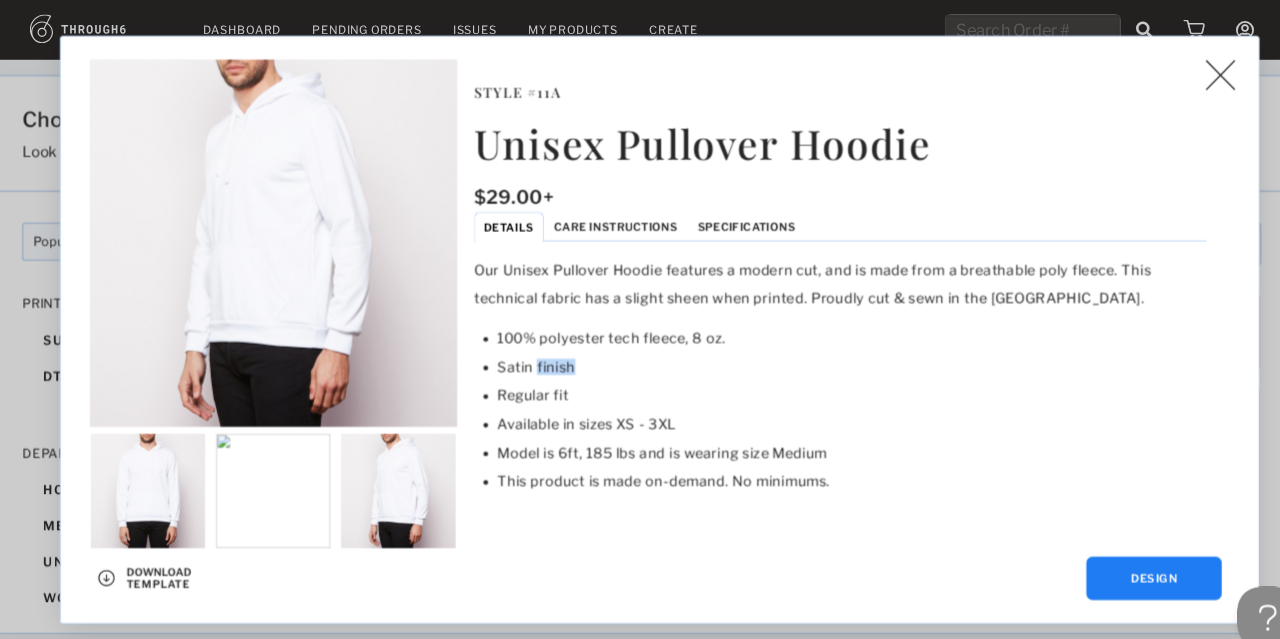 click at bounding box center (1183, 72) 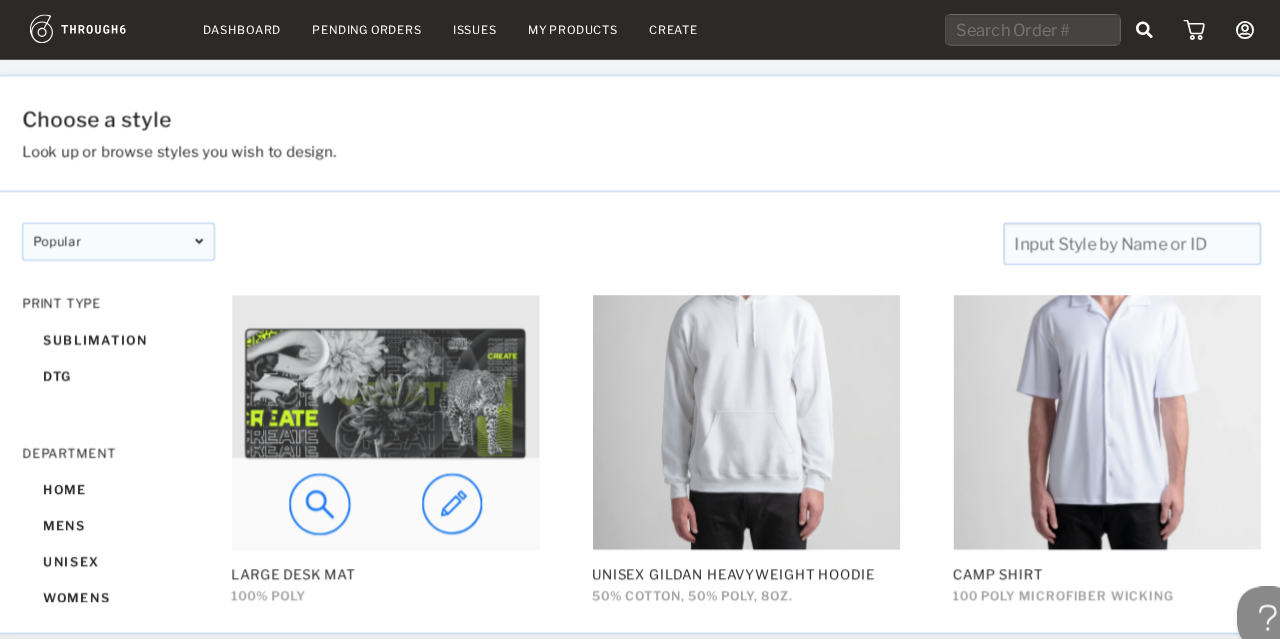 scroll, scrollTop: 1112, scrollLeft: 0, axis: vertical 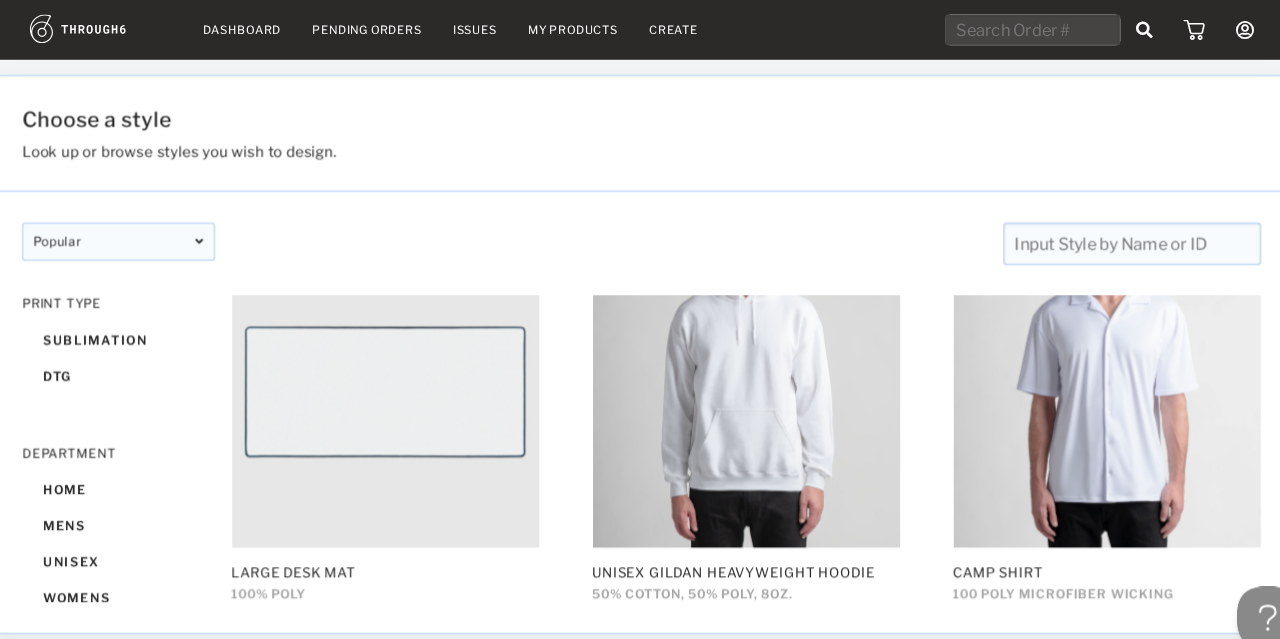 click on "Large Desk Mat 100% POLY $     16.00 # 386" at bounding box center [375, 412] 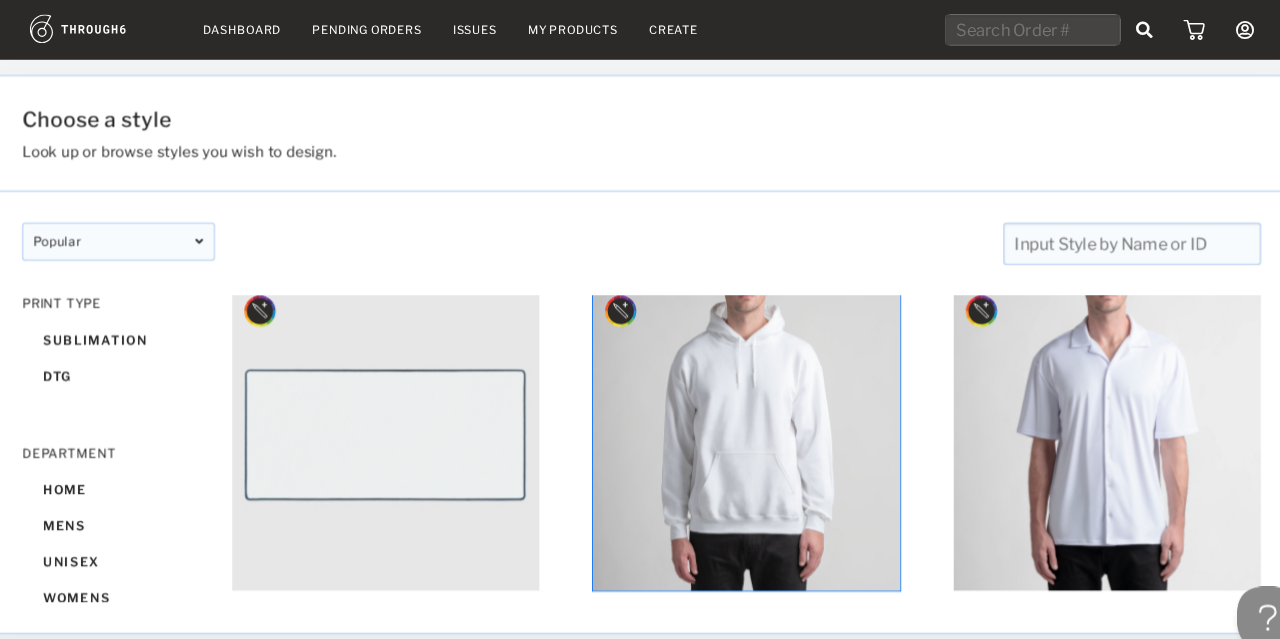 scroll, scrollTop: 1069, scrollLeft: 0, axis: vertical 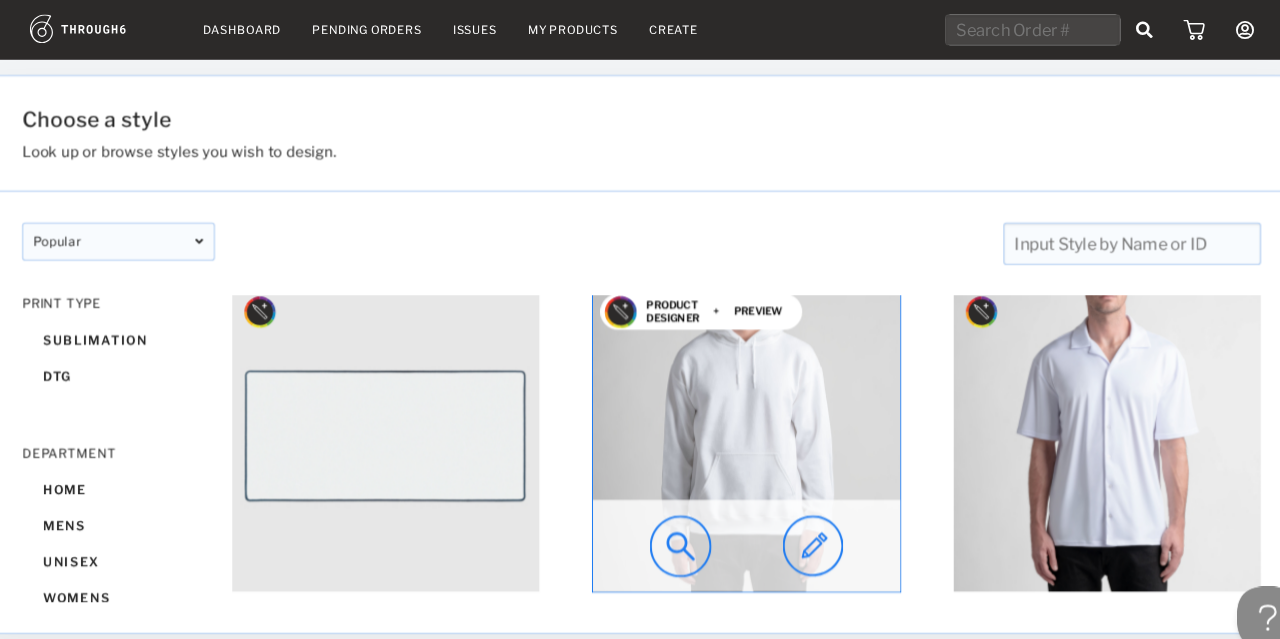 click at bounding box center (725, 425) 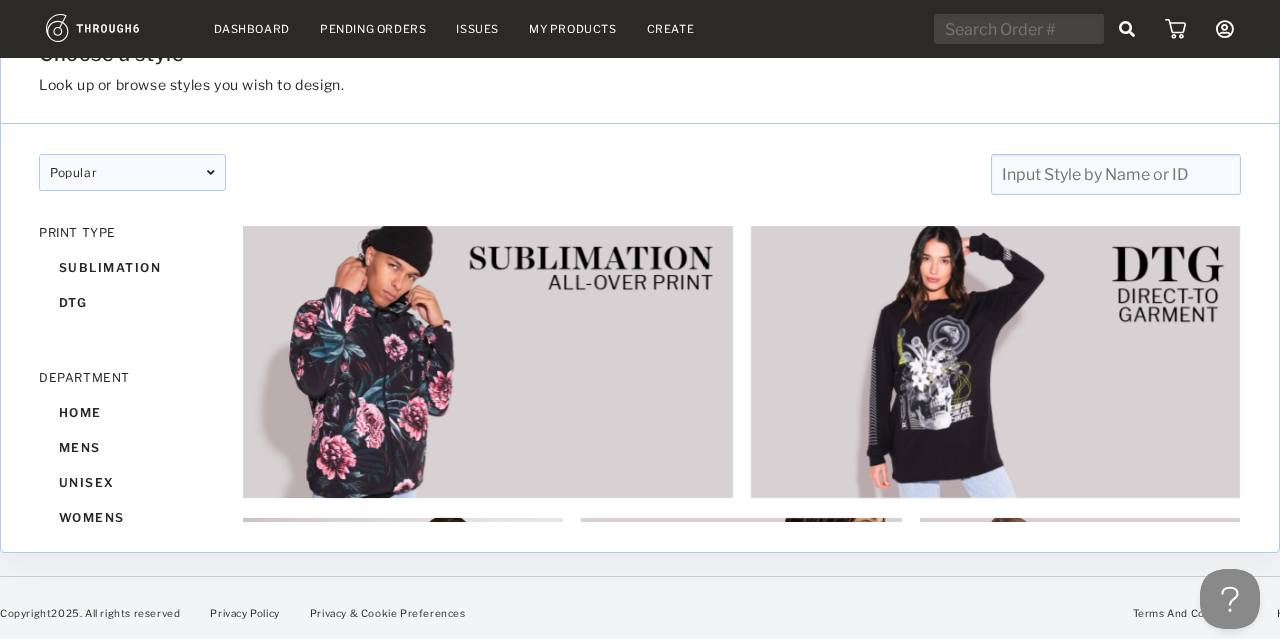 scroll, scrollTop: 0, scrollLeft: 0, axis: both 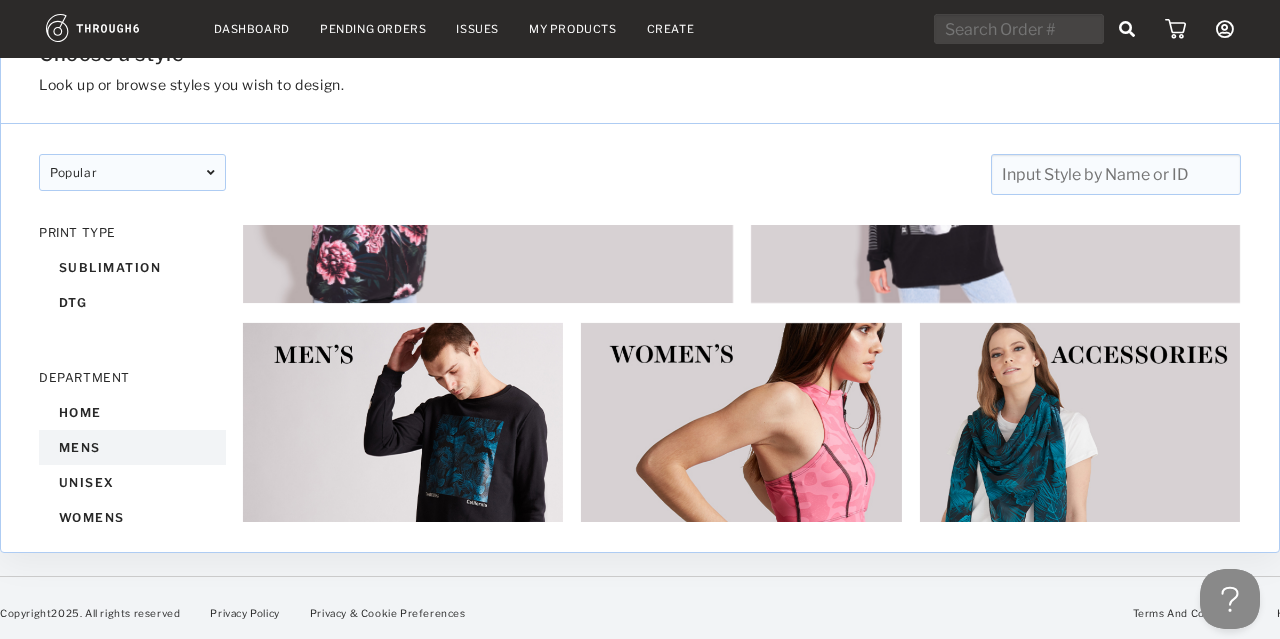 click on "mens" at bounding box center [132, 447] 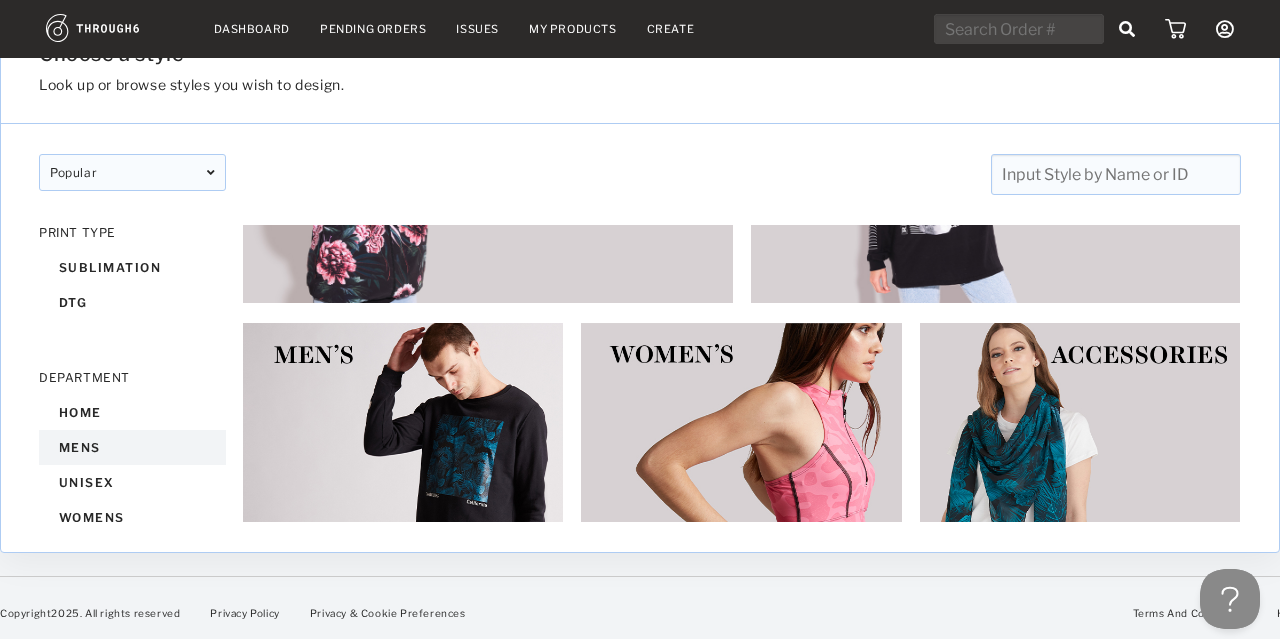 scroll, scrollTop: 36, scrollLeft: 0, axis: vertical 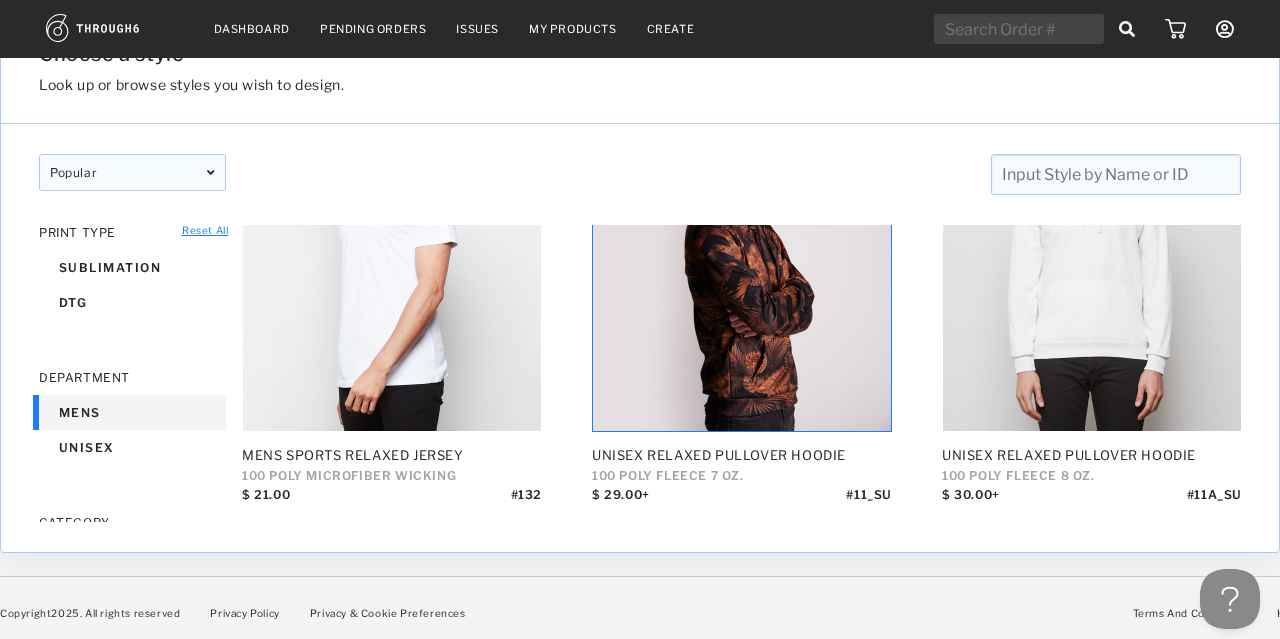 click at bounding box center [742, 282] 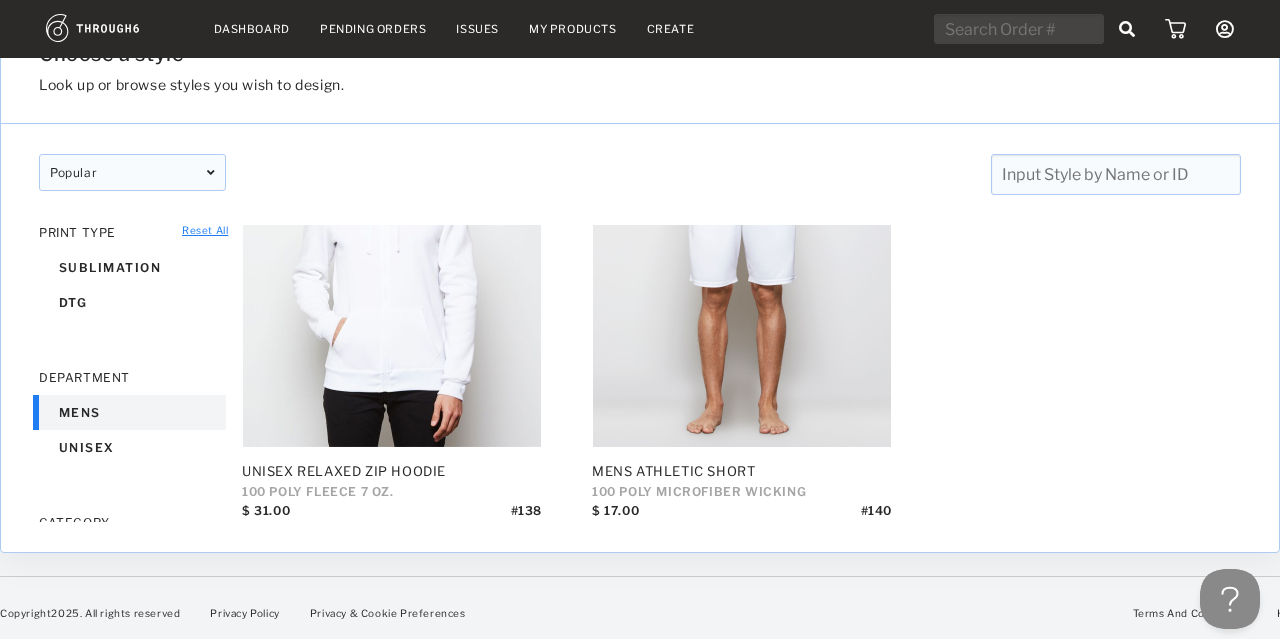 scroll, scrollTop: 4586, scrollLeft: 0, axis: vertical 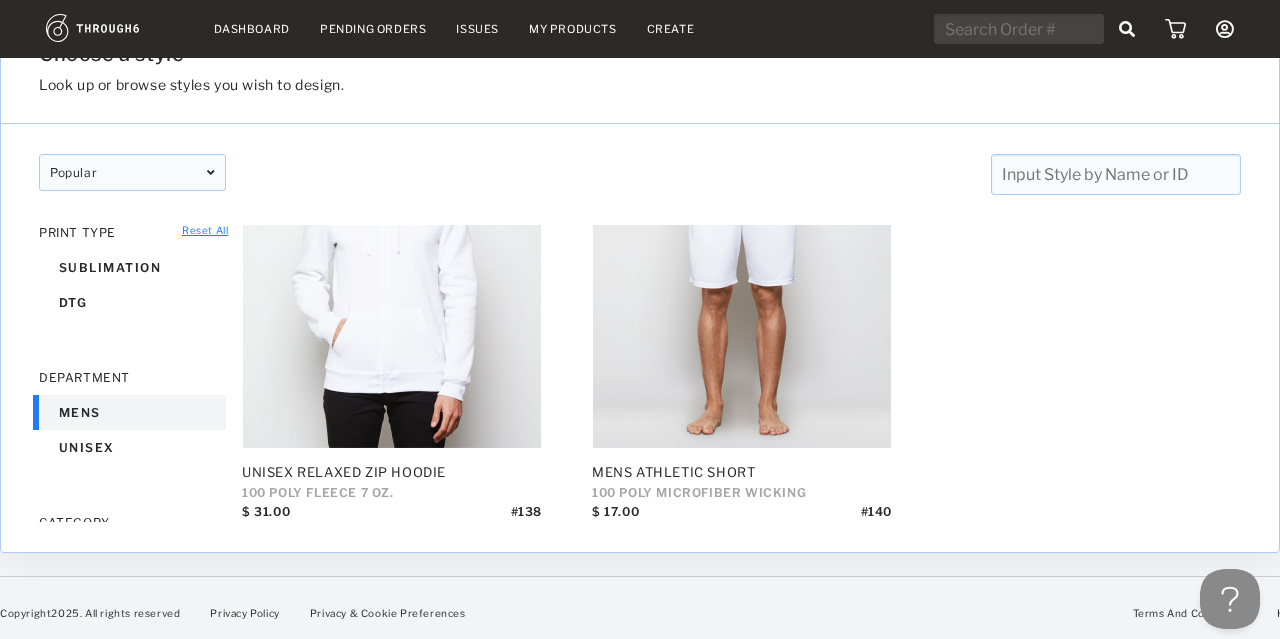 click on "Camp Shirt 100 Poly Microfiber Wicking $     33.00+ # 370 Mens Crew Tee 100 SPUN POLY $     17.00+ # 79 Mens Polo Shirt 100 Poly Microfiber Wicking $     29.00+ # 358 Unisex Windbreaker 94/6 POLY SPAN 4WY STRETCH $     45.00+ # 354 Unisex Relaxed Sweatpant 100 POLY FLEECE 7 oz. $     34.00+ # 353 Mens Swim Trunks w/ Lining 90/10 POLY SPAN 4WY STRETCH $     26.00 # 226 Mens Sports Relaxed Vneck Jersey  100 POLY MICROFIBER WICKING $     21.00+ # 350 Unisex Pullover Hoodie 100 POLY FLEECE 8 oz. $     29.00+ # 11A Unisex Crew Sweatshirt 100 POLY FLEECE 8 oz. $     25.00+ # 32A Mens Swim Trunks 90/10 POLY SPAN 4WY STRETCH $     24.00 # 311 Mens Premium Tee 100 COMBED COTTON $     15.00 # 1103 Mens Crew Tee 100 SPUN POLY $     17.00 # 85 Unisex Relaxed Zip Hoodie 100 POLY FLEECE 7 oz. $     31.00+ # 12_SU Unisex Relaxed Zip Hoodie 100 POLY FLEECE 8 oz. $     31.00+ # 12A_SU Unisex Jogger 100 POLY FLEECE 7 oz. $     32.00+ # 14 Unisex Zip Hoodie 100 POLY FLEECE 7 oz. $     31.00+ # 12 Mens Crew Tee, [PERSON_NAME] + Canvas #" at bounding box center [741, -1926] 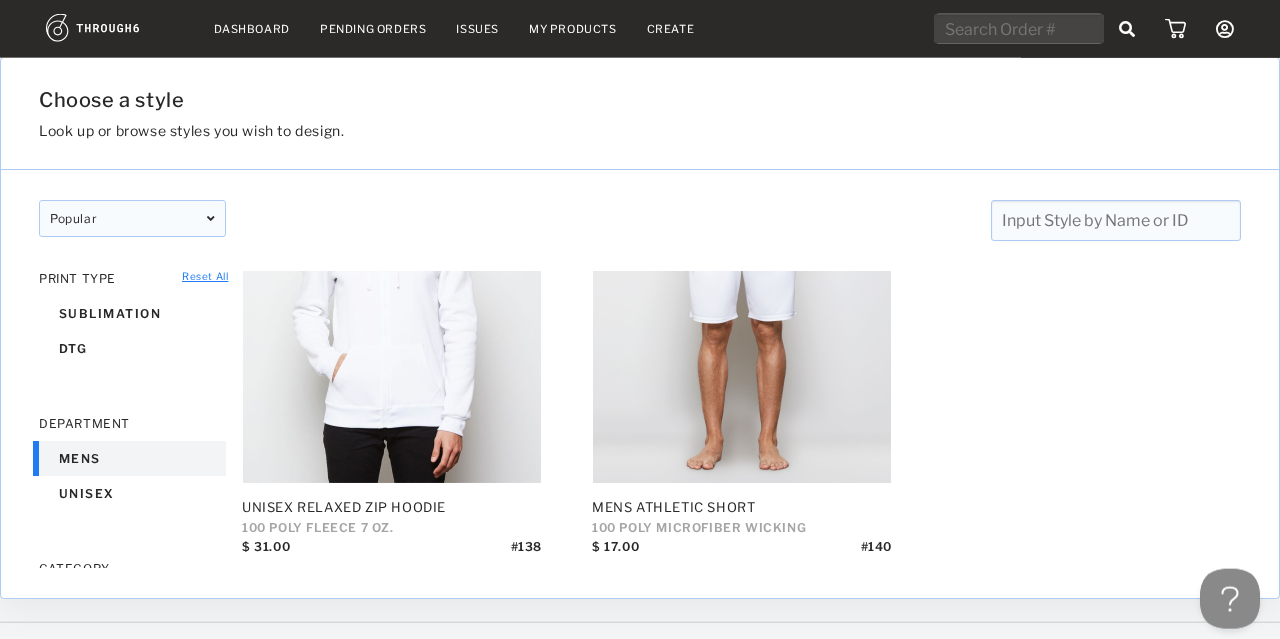 scroll, scrollTop: 0, scrollLeft: 0, axis: both 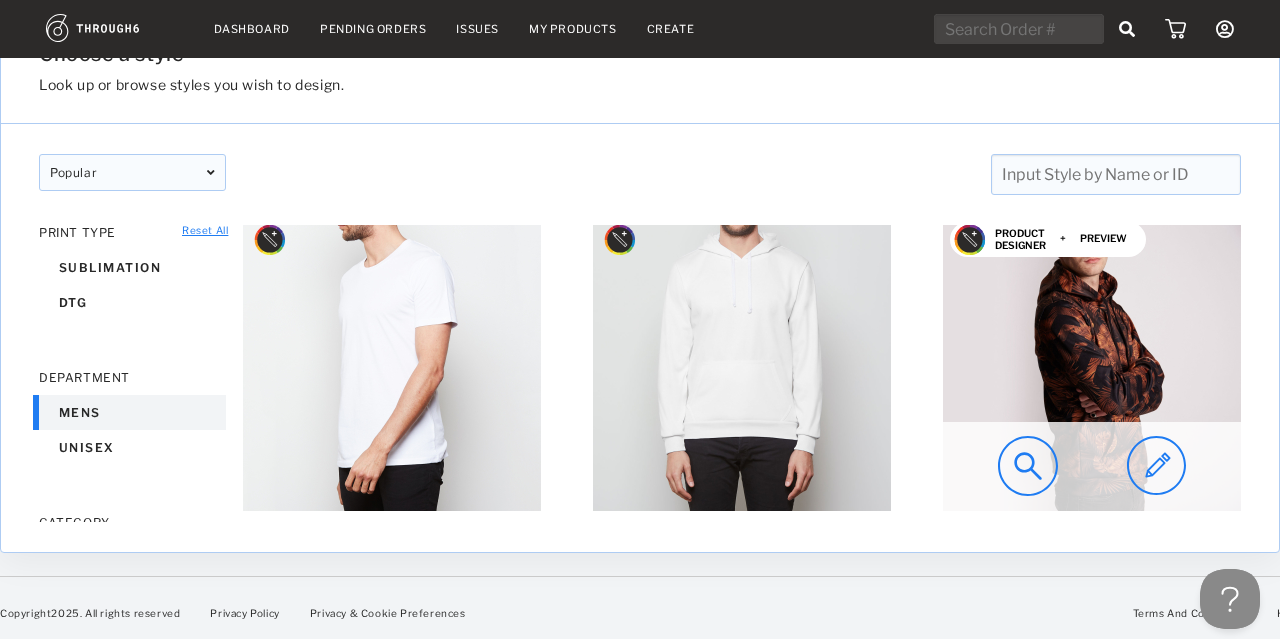 click at bounding box center [1092, 466] 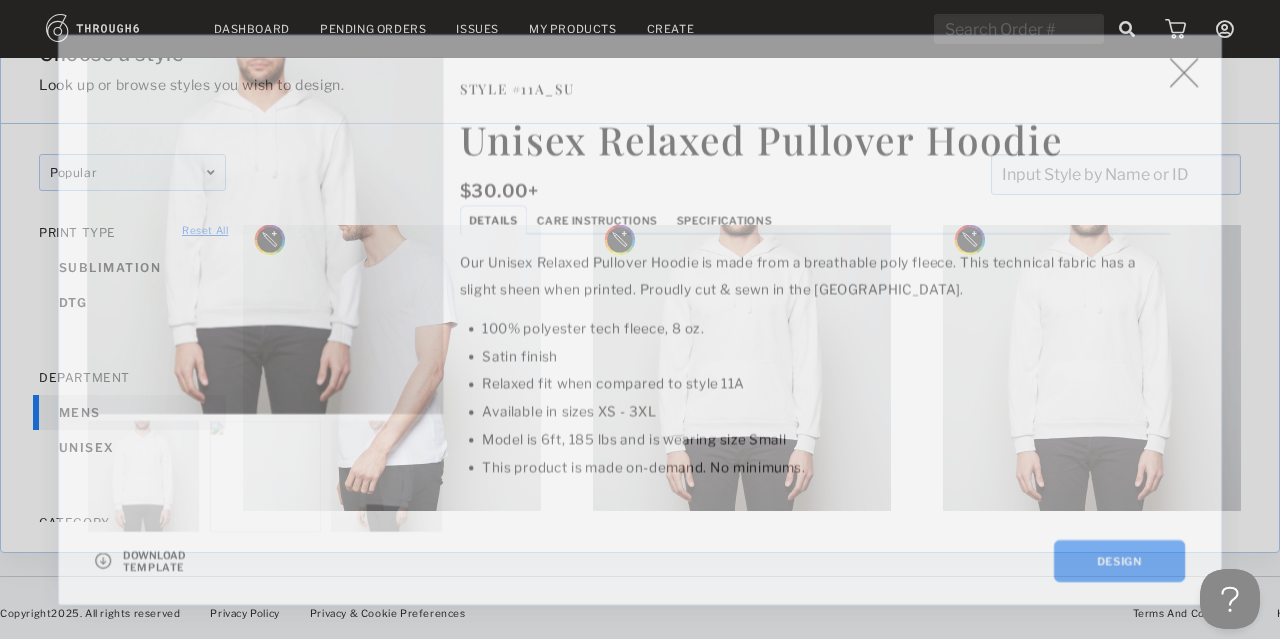 scroll, scrollTop: 2473, scrollLeft: 0, axis: vertical 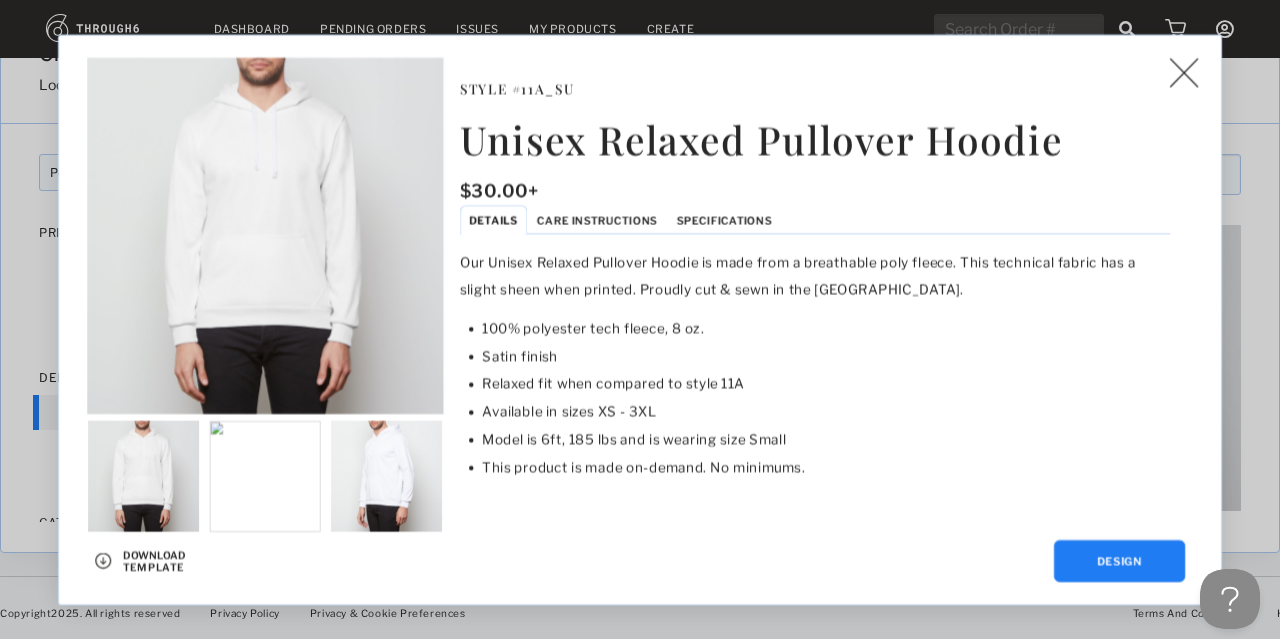 click at bounding box center (1183, 72) 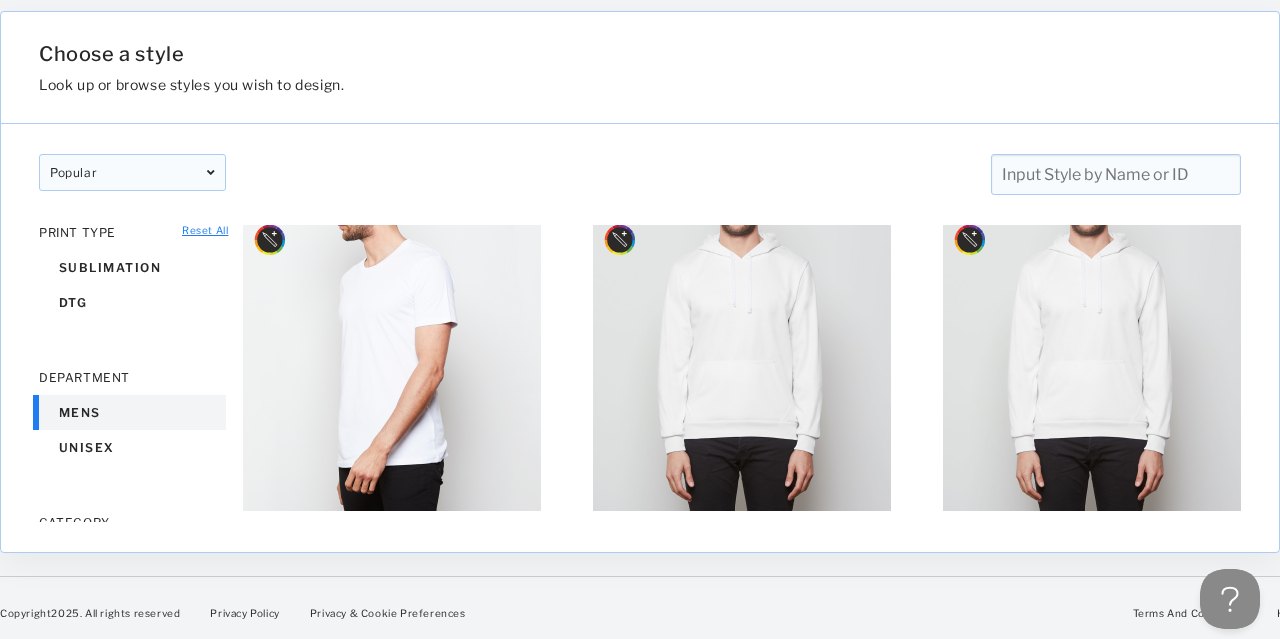 scroll, scrollTop: 0, scrollLeft: 0, axis: both 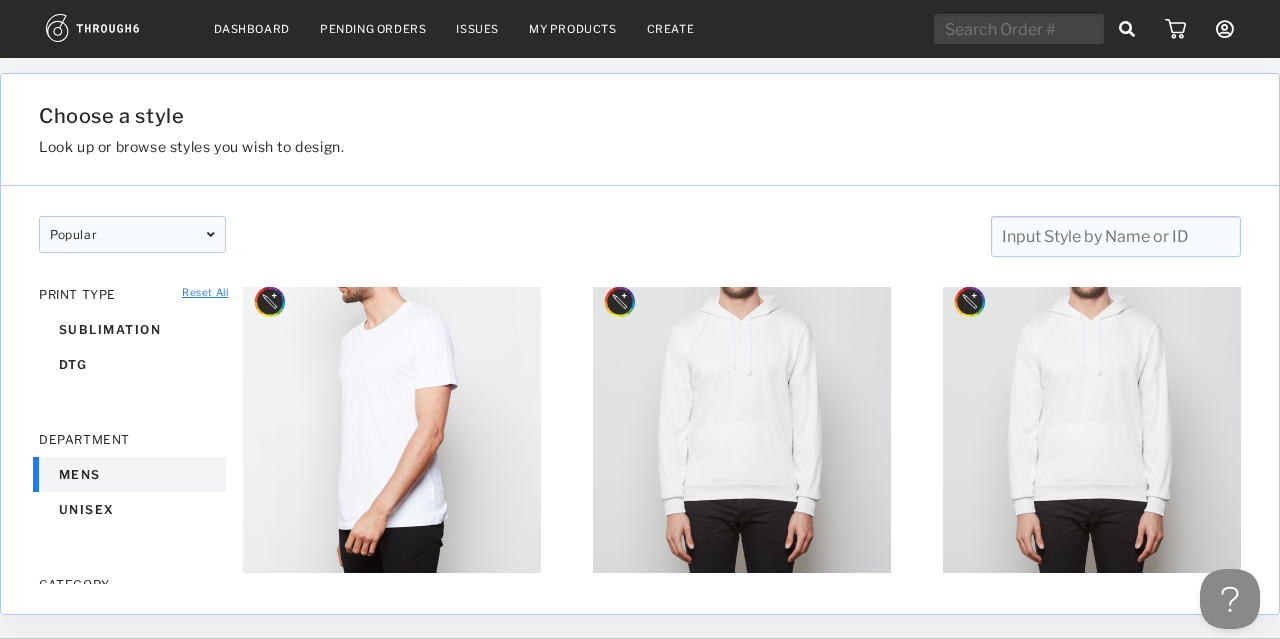 click on "Choose a style Look up or browse styles you wish to design." at bounding box center [640, 130] 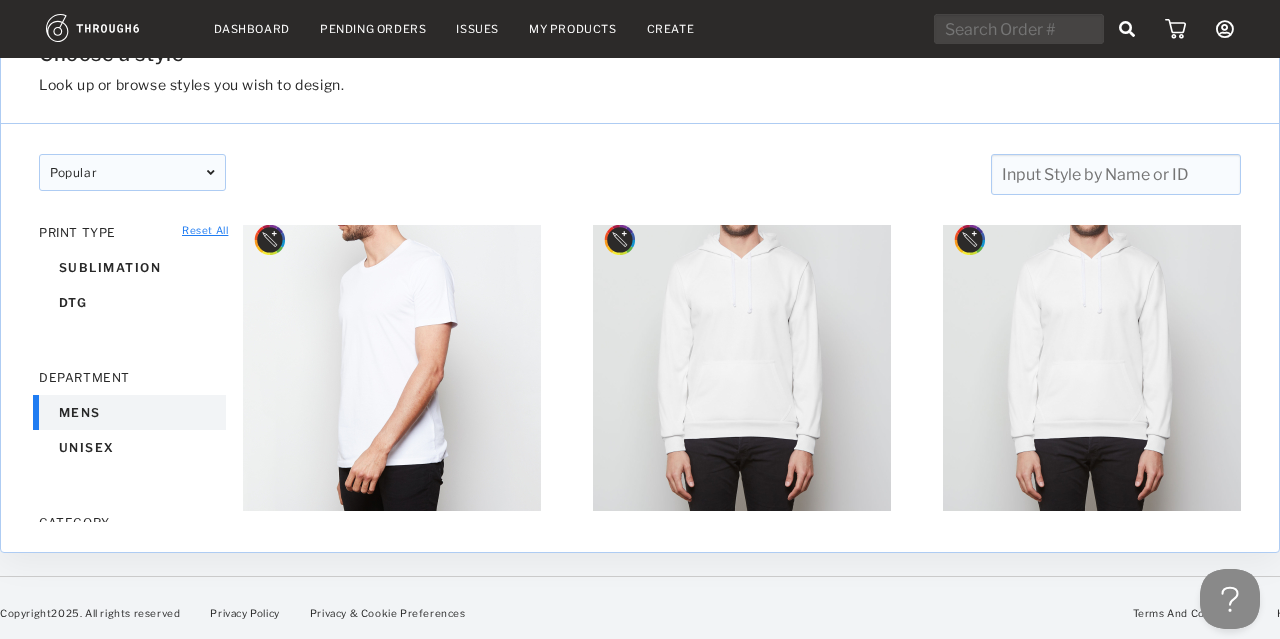 scroll, scrollTop: 0, scrollLeft: 0, axis: both 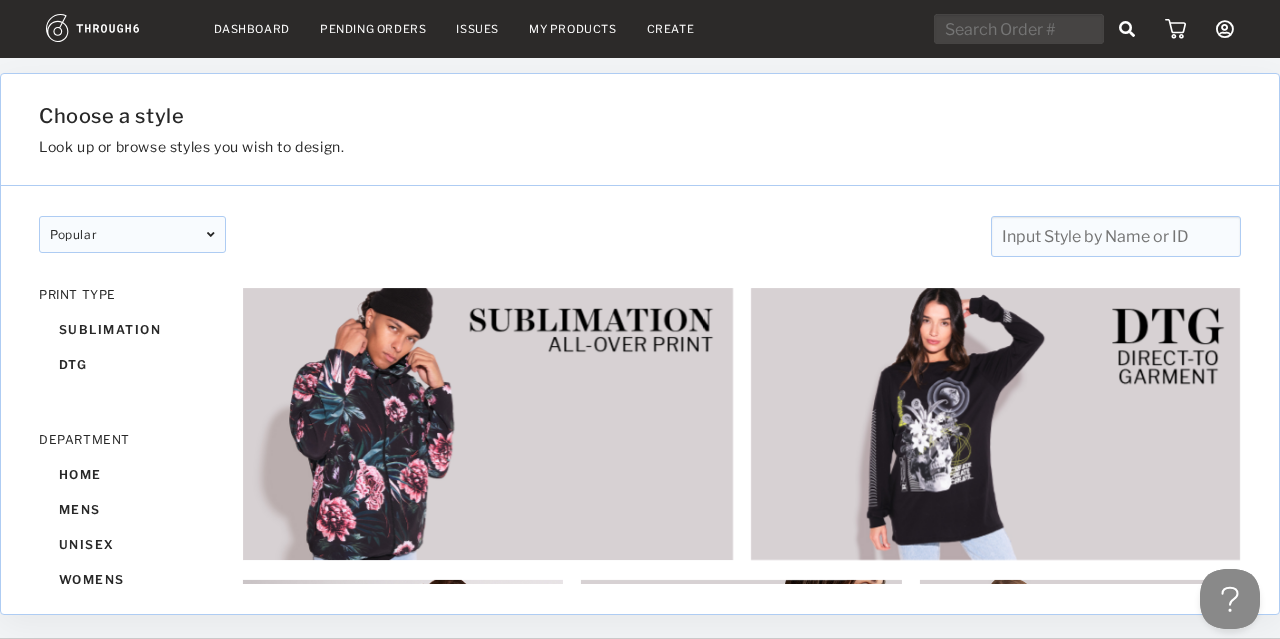 click on "My Products" at bounding box center [573, 29] 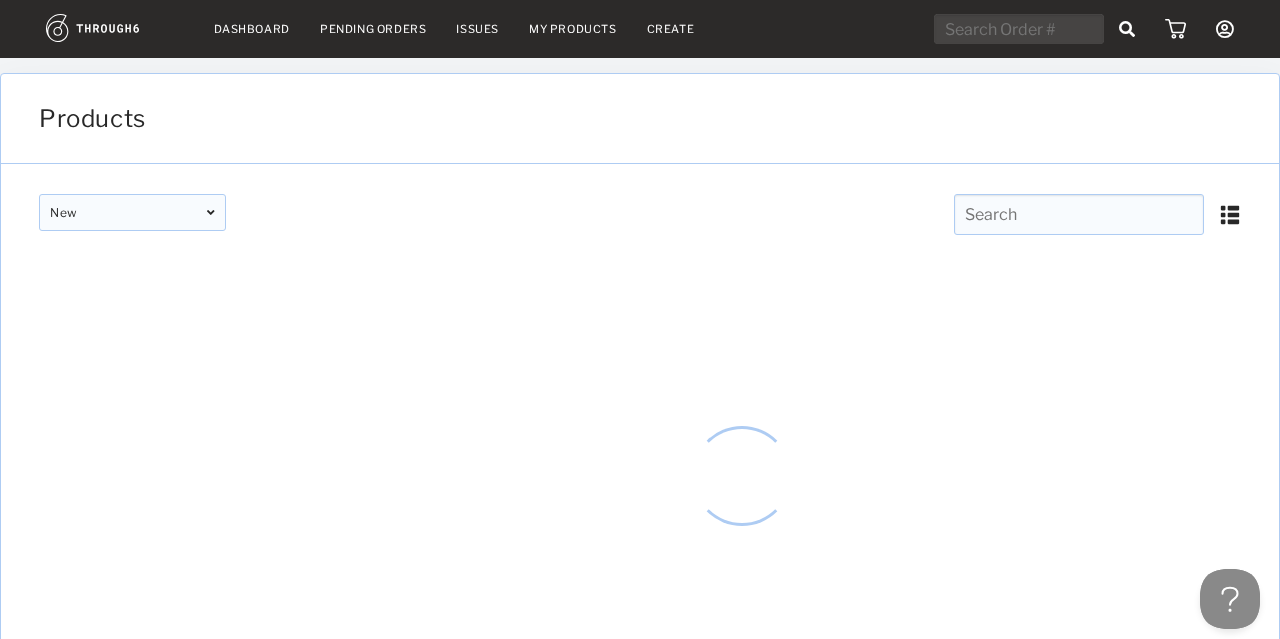 click on "My Products" at bounding box center [573, 29] 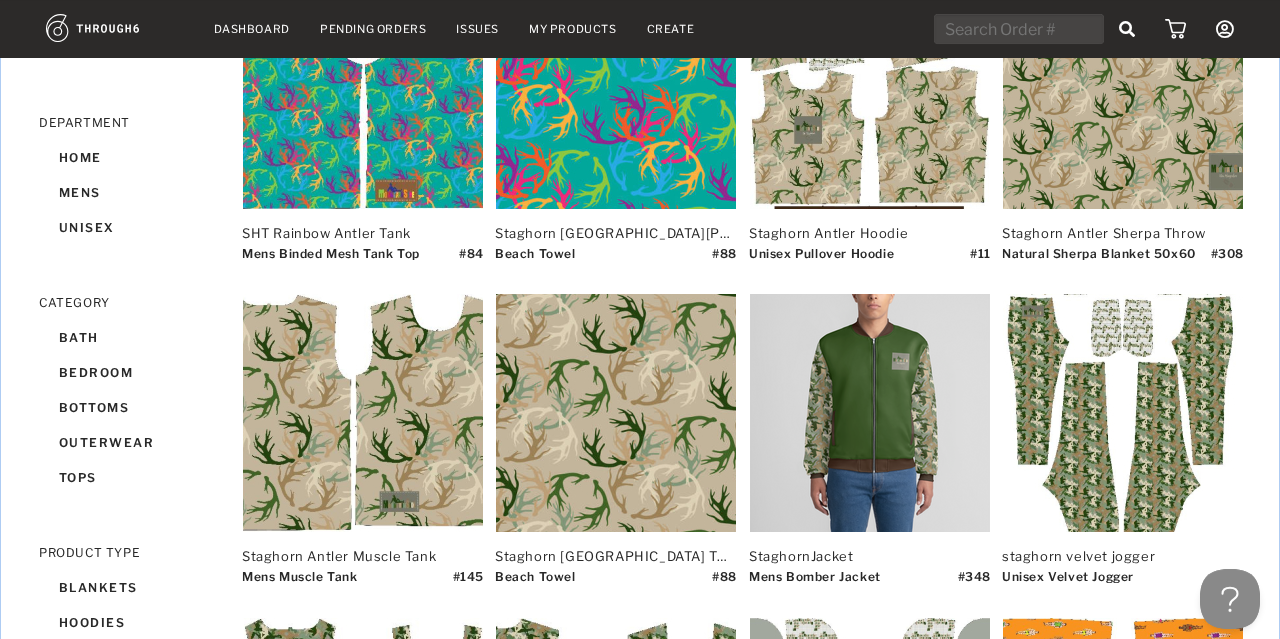 scroll, scrollTop: 314, scrollLeft: 0, axis: vertical 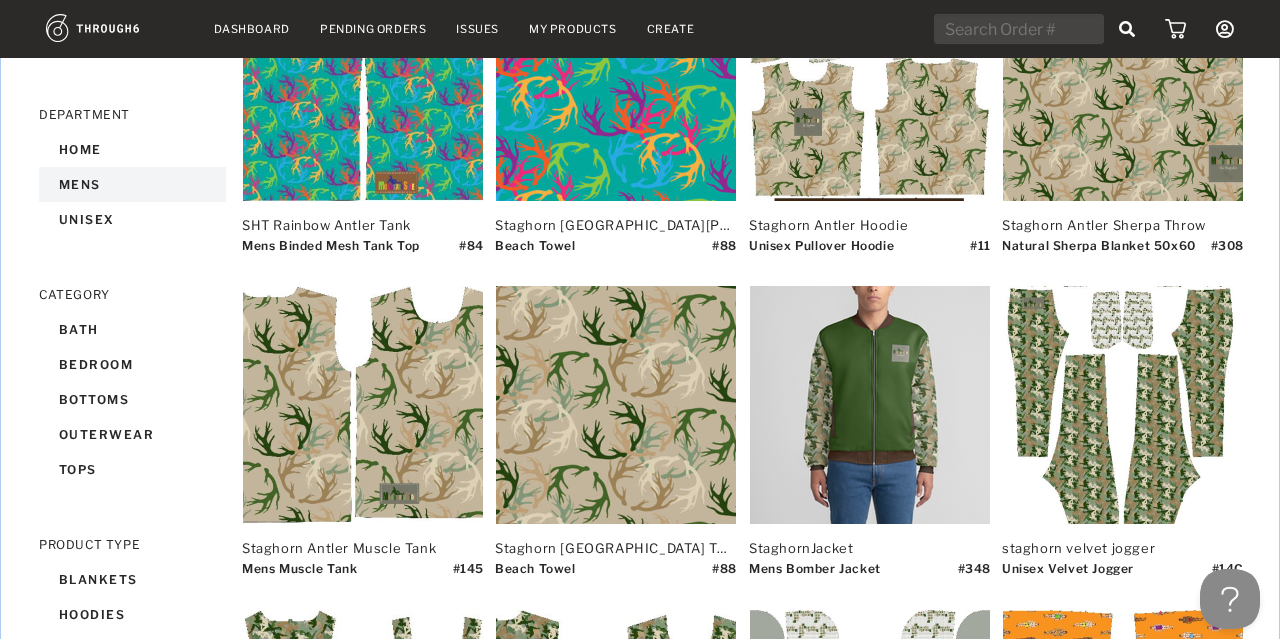 click on "mens" at bounding box center (132, 184) 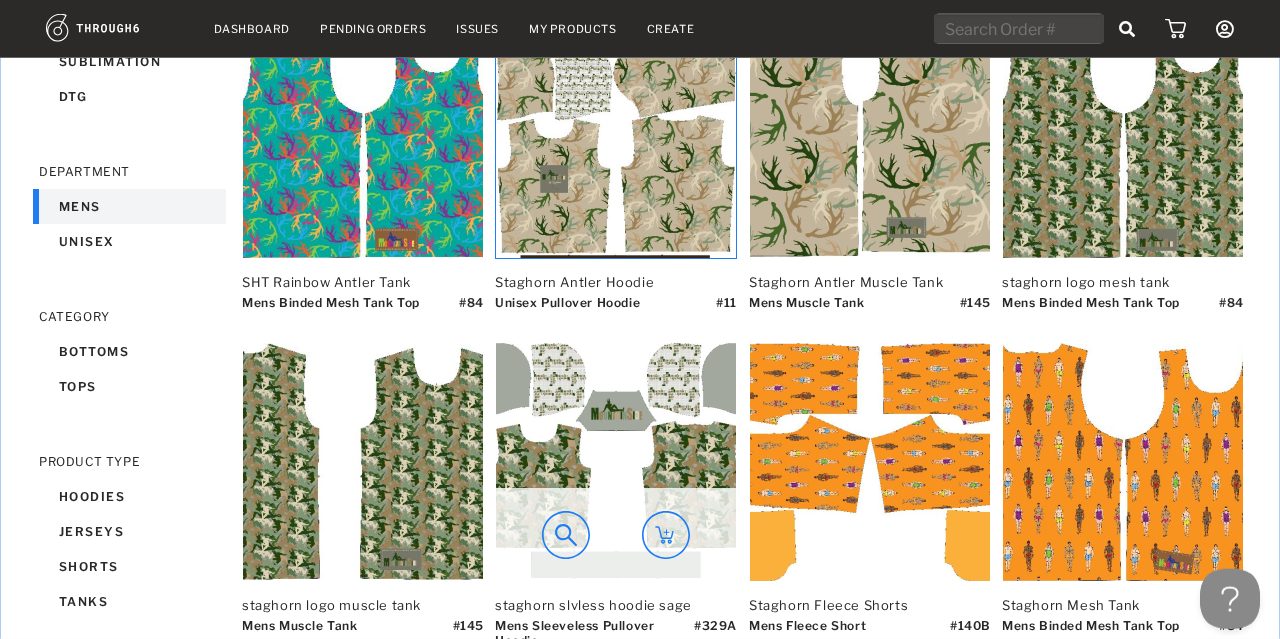 scroll, scrollTop: 256, scrollLeft: 0, axis: vertical 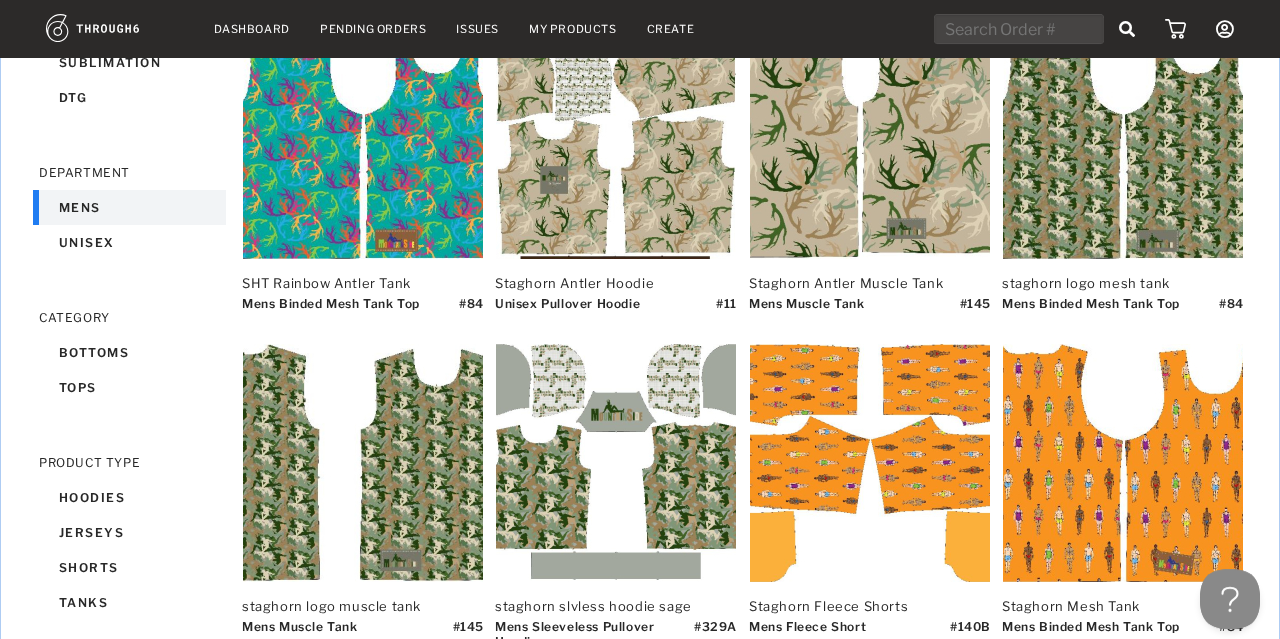 click on "mens" at bounding box center [132, 207] 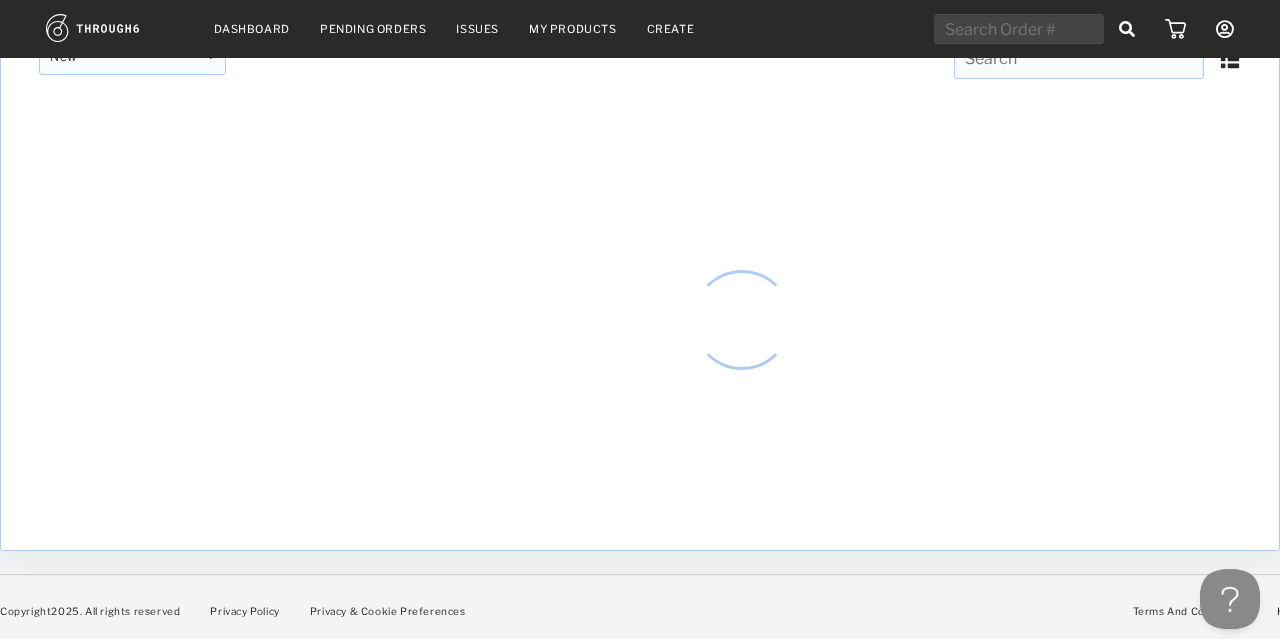 scroll, scrollTop: 153, scrollLeft: 0, axis: vertical 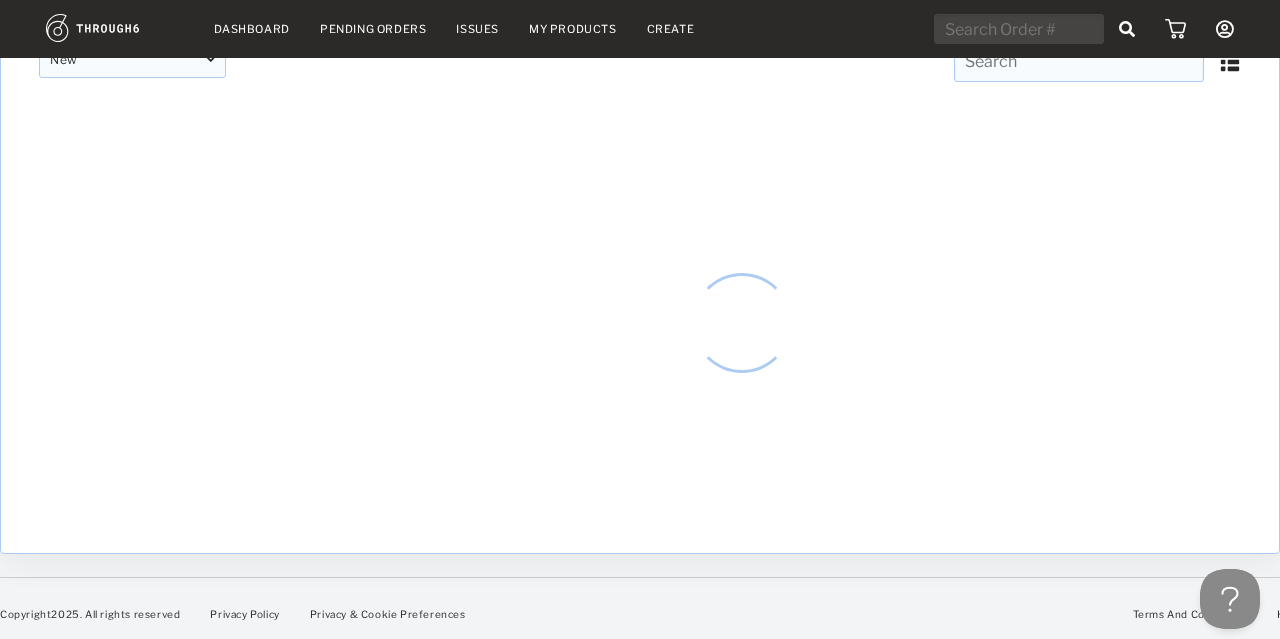 click at bounding box center [132, 323] 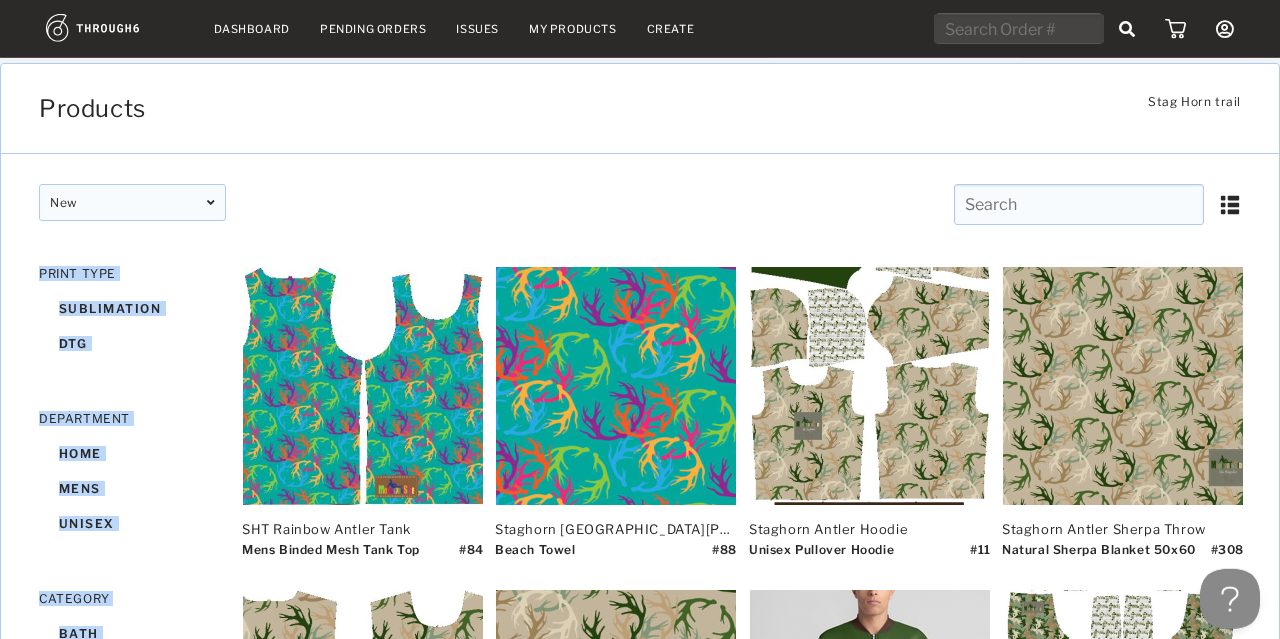 scroll, scrollTop: 0, scrollLeft: 0, axis: both 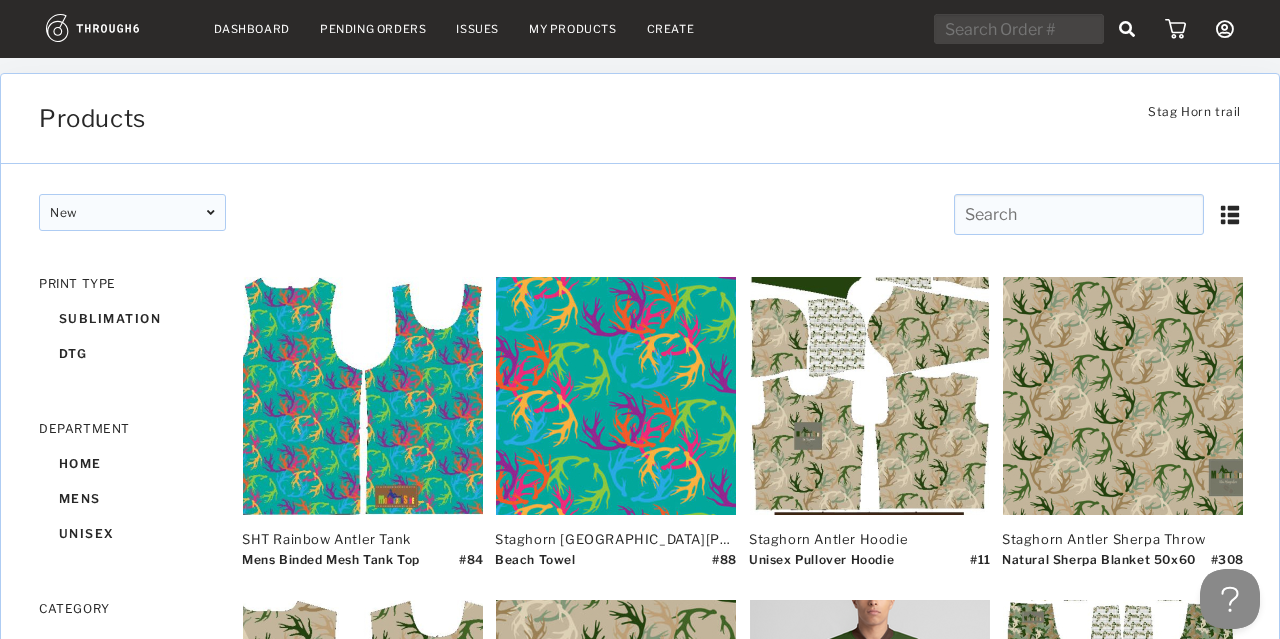 click on "Products" at bounding box center [538, 118] 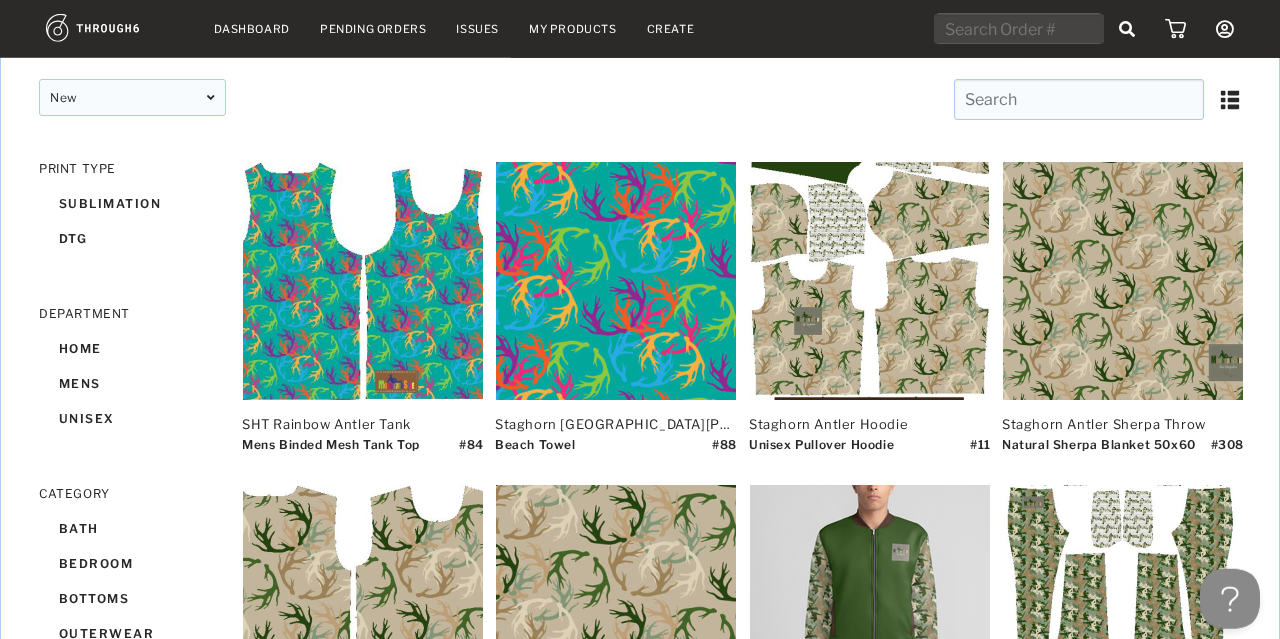 scroll, scrollTop: 118, scrollLeft: 0, axis: vertical 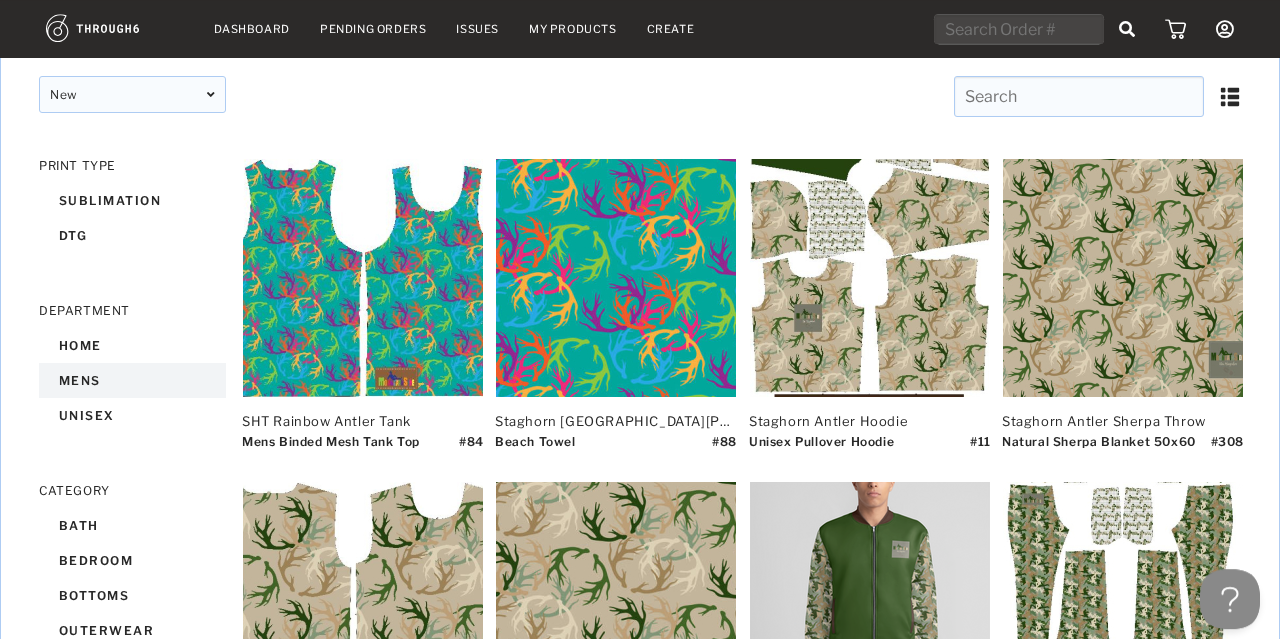 click on "mens" at bounding box center (132, 380) 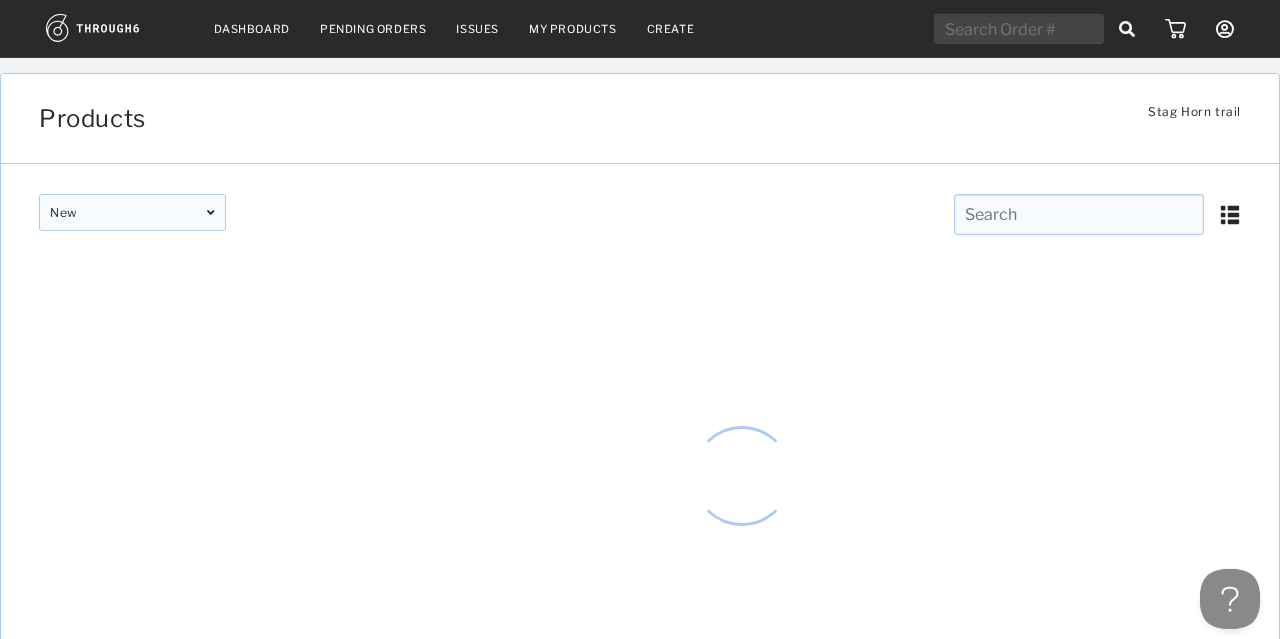 scroll, scrollTop: 0, scrollLeft: 0, axis: both 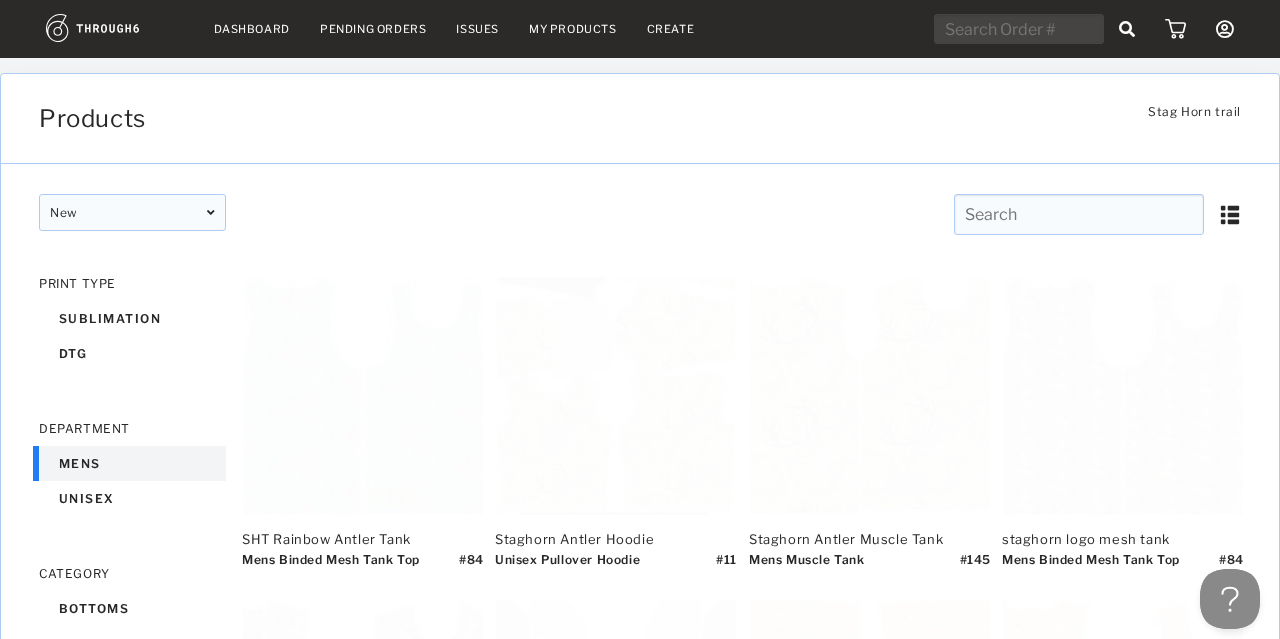 click on "Reset All PRINT TYPE sublimation dtg DEPARTMENT mens unisex CATEGORY bottoms tops PRODUCT TYPE hoodies jerseys shorts tanks ACTIVITY active gaming MATERIAL fleece jersey mesh velour COLLECTIONS cool weather upf warm weather" at bounding box center (132, 871) 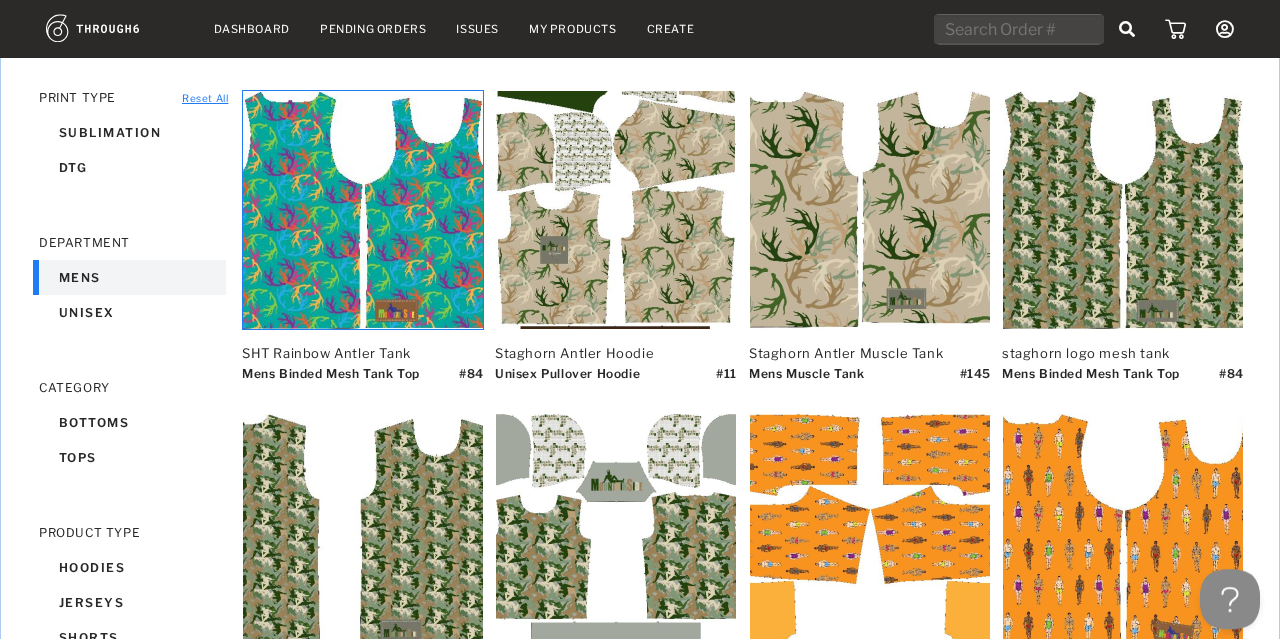 scroll, scrollTop: 0, scrollLeft: 0, axis: both 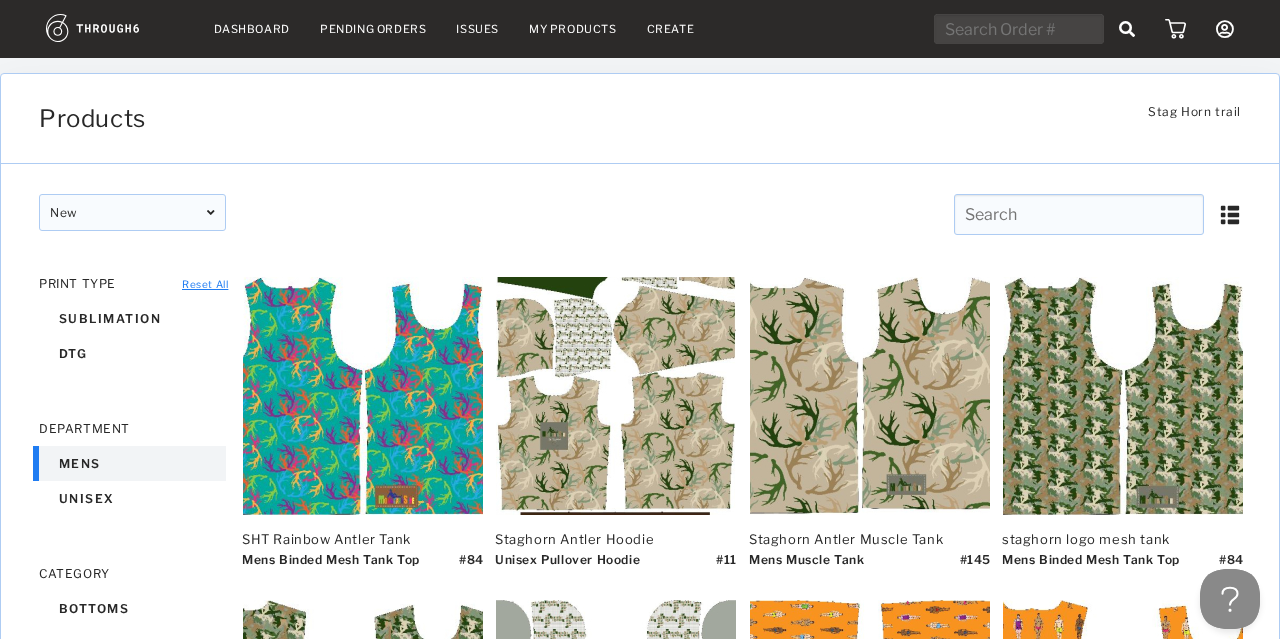 click at bounding box center [115, 28] 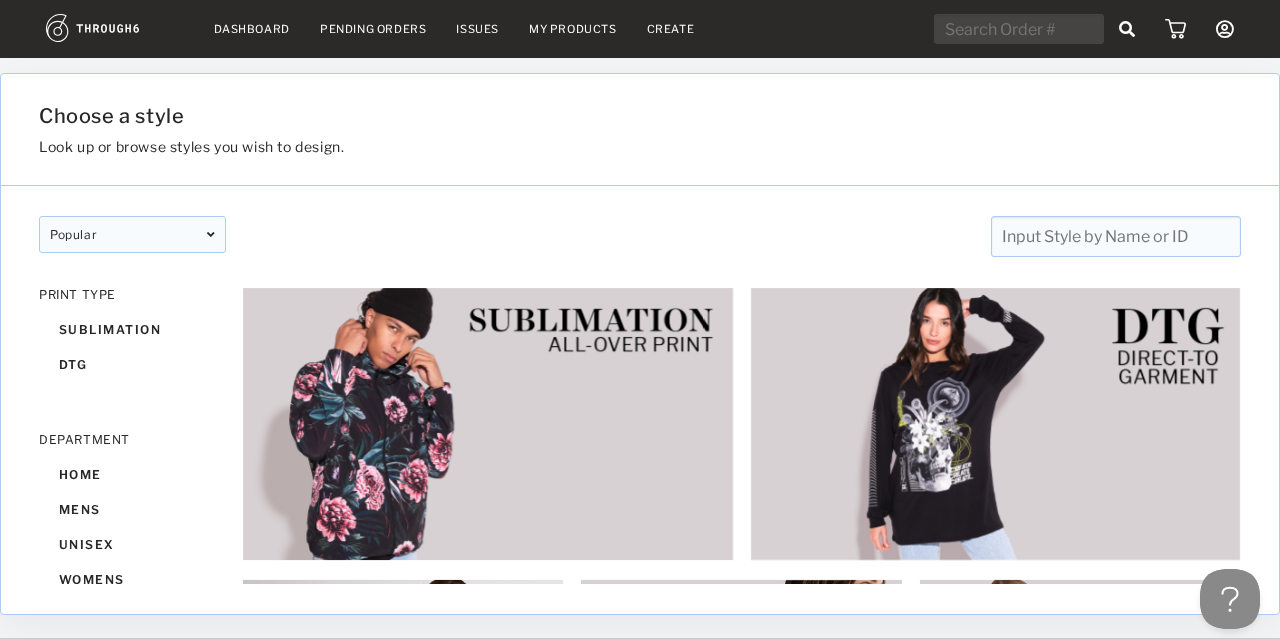 scroll, scrollTop: 0, scrollLeft: 0, axis: both 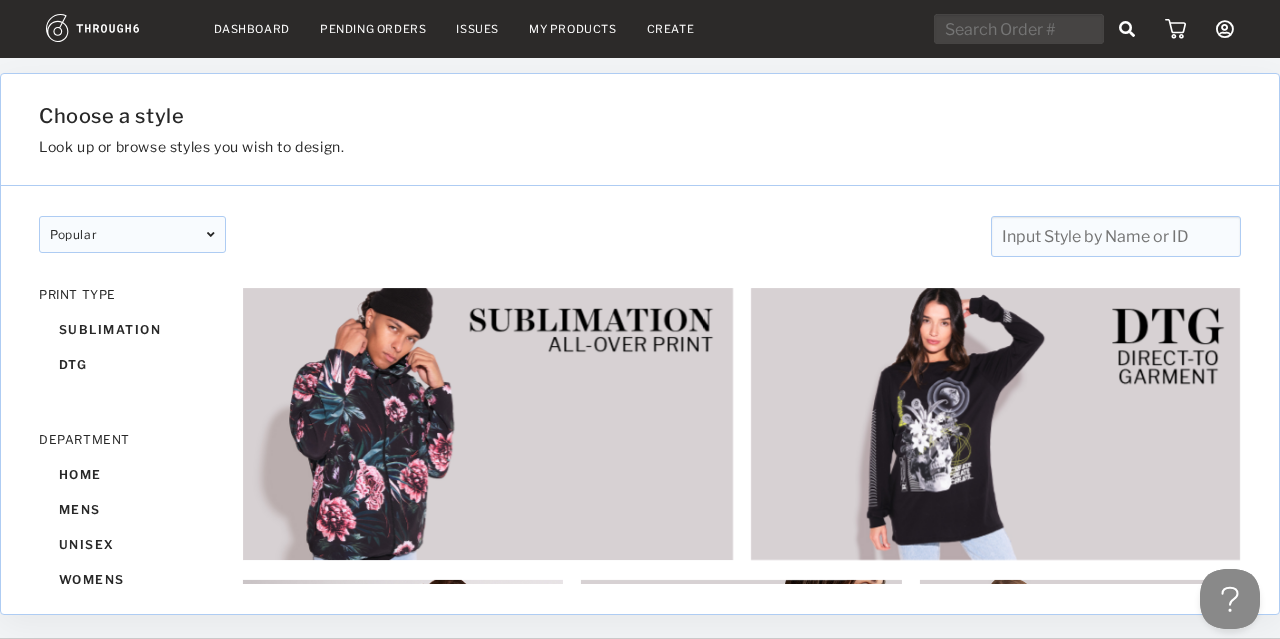 click at bounding box center (211, 235) 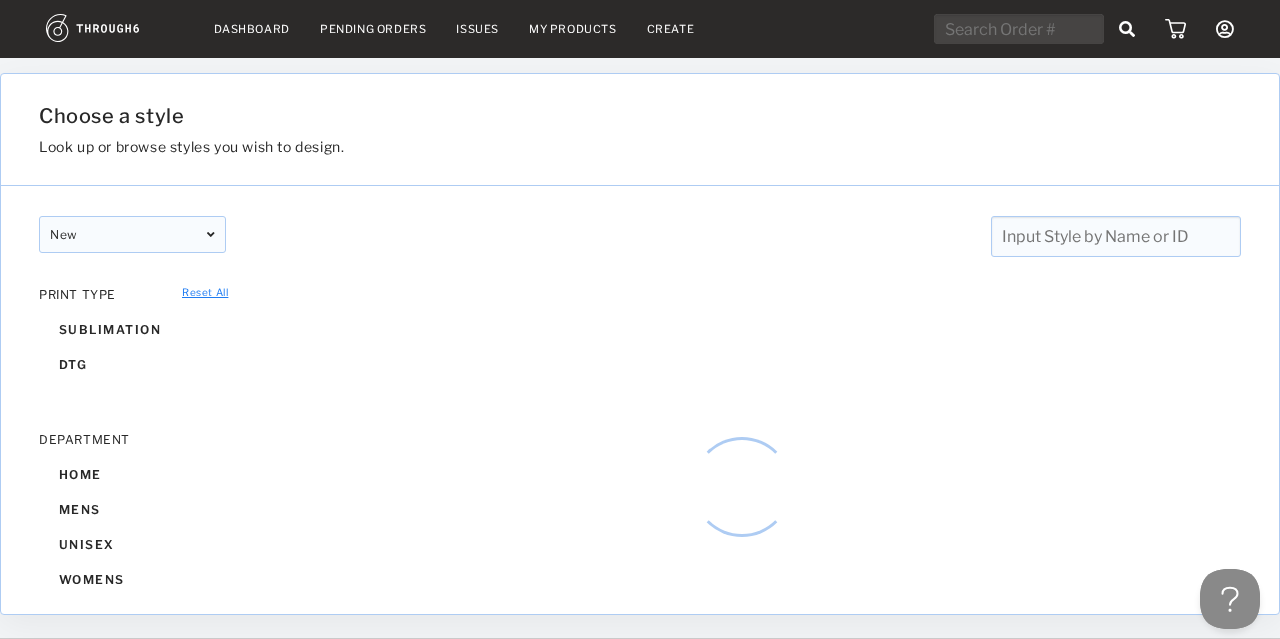 click on "designer featured popular New" at bounding box center (132, 300) 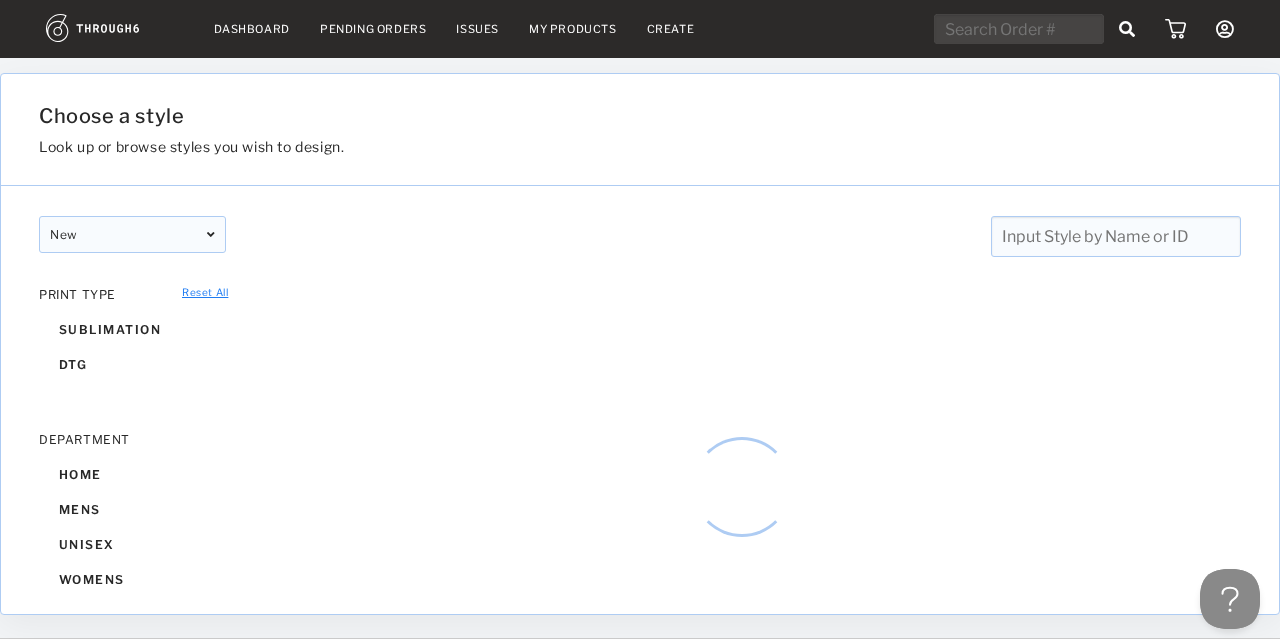 click on "designer featured popular New" at bounding box center (132, 300) 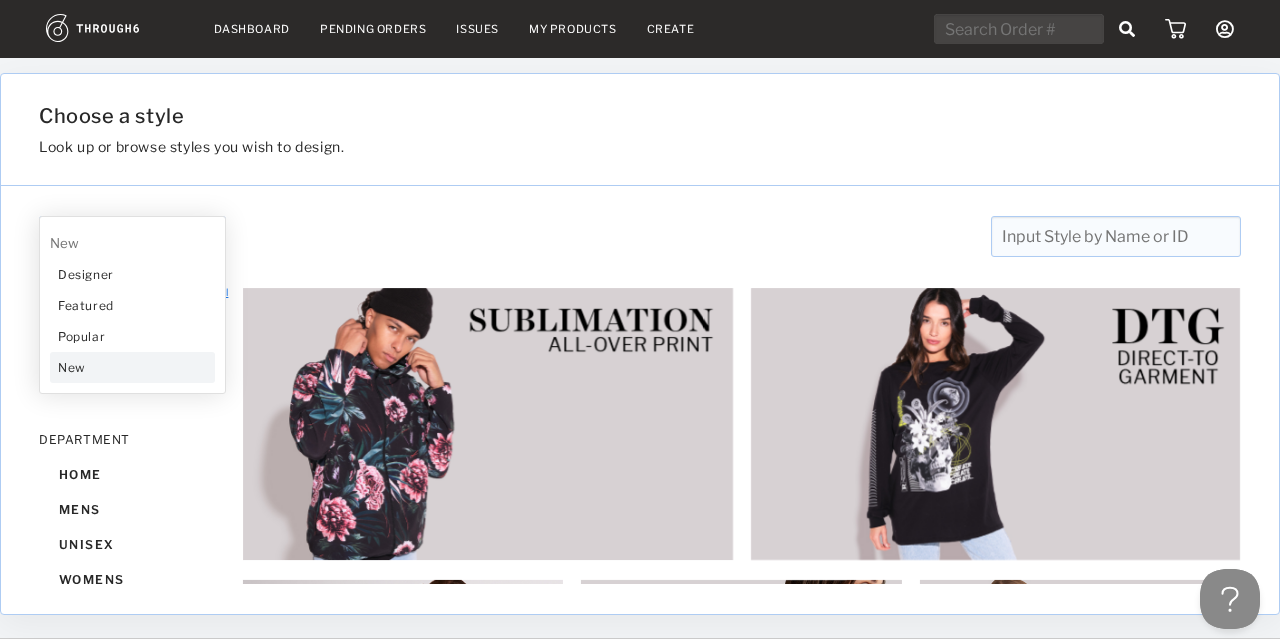scroll, scrollTop: 62, scrollLeft: 0, axis: vertical 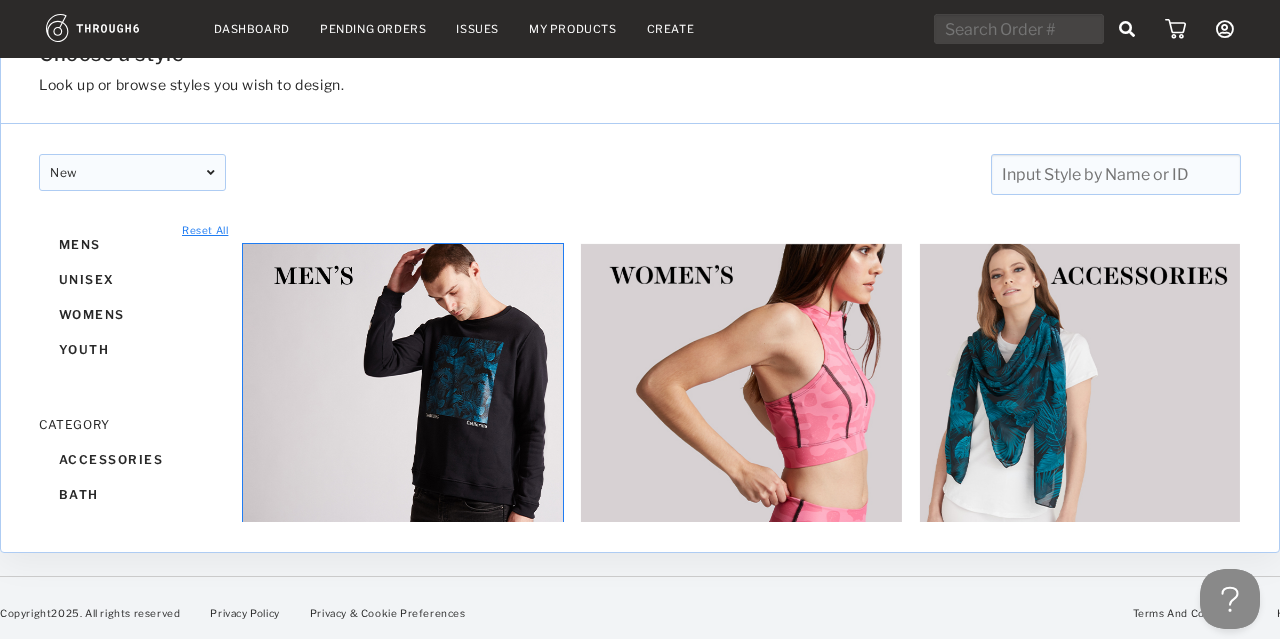 click at bounding box center (403, 404) 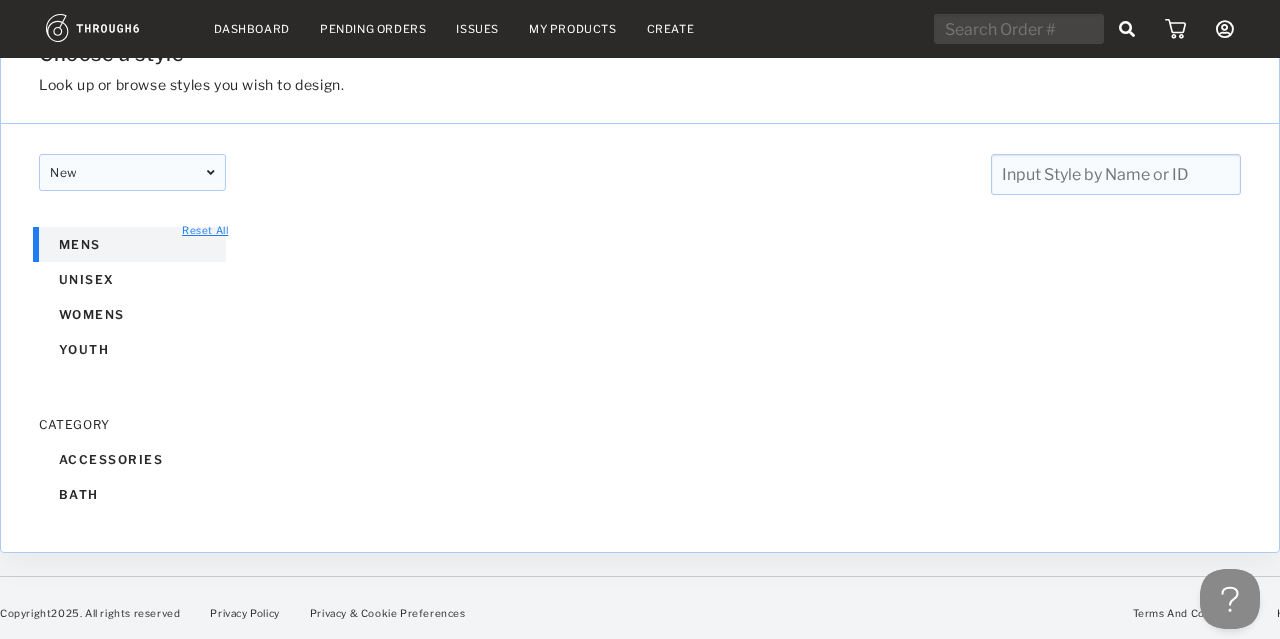 scroll, scrollTop: 54, scrollLeft: 0, axis: vertical 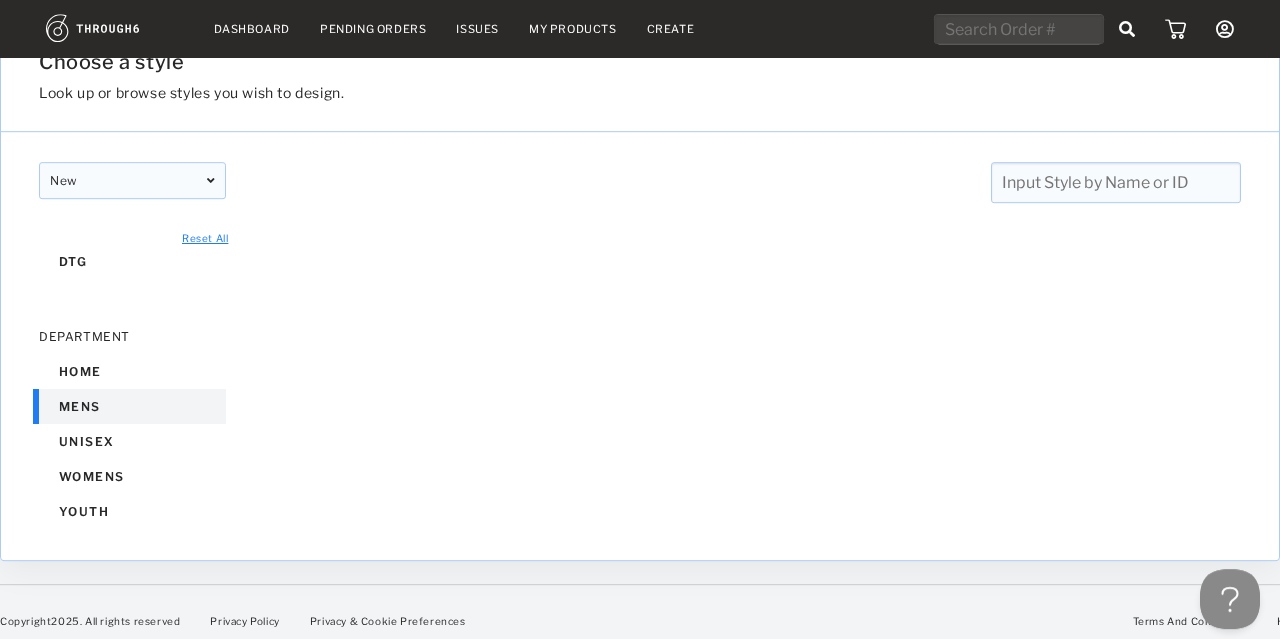 click at bounding box center [741, 280] 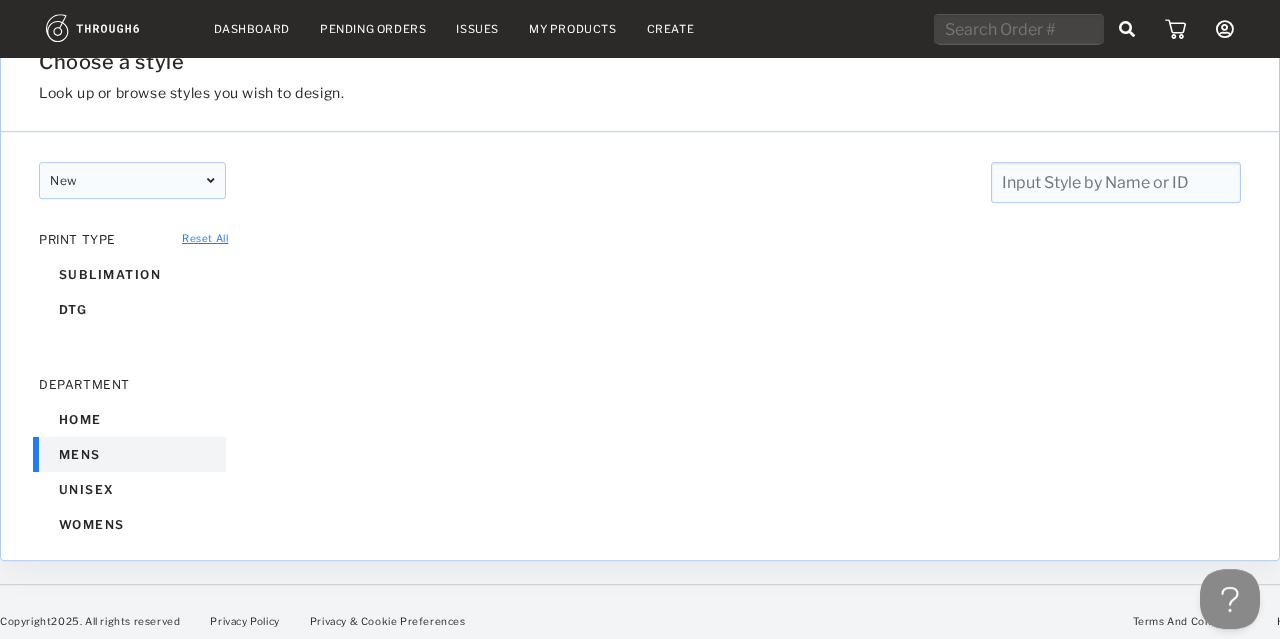 scroll, scrollTop: 0, scrollLeft: 0, axis: both 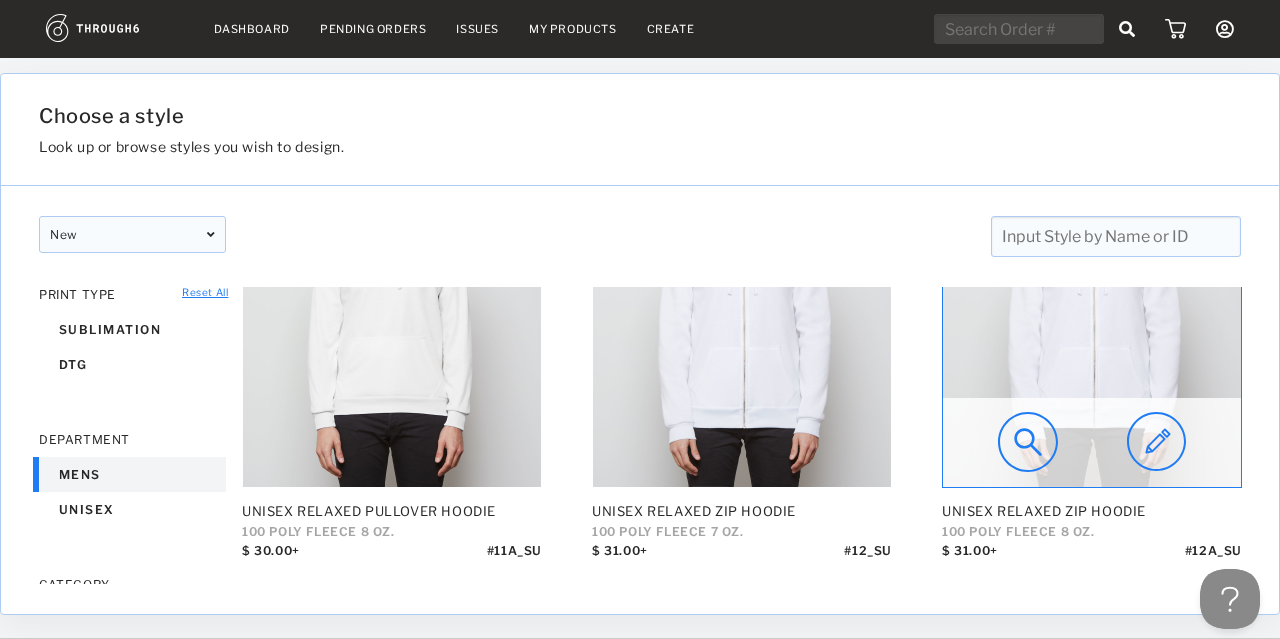 click at bounding box center [1092, 338] 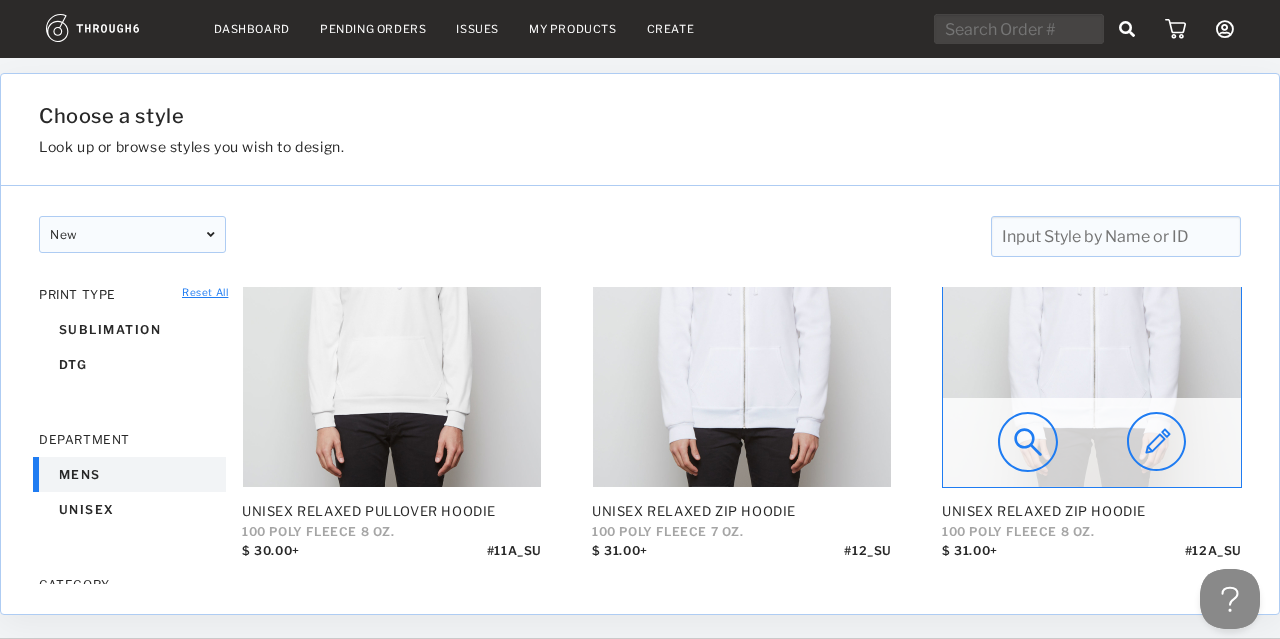 scroll, scrollTop: 3789, scrollLeft: 0, axis: vertical 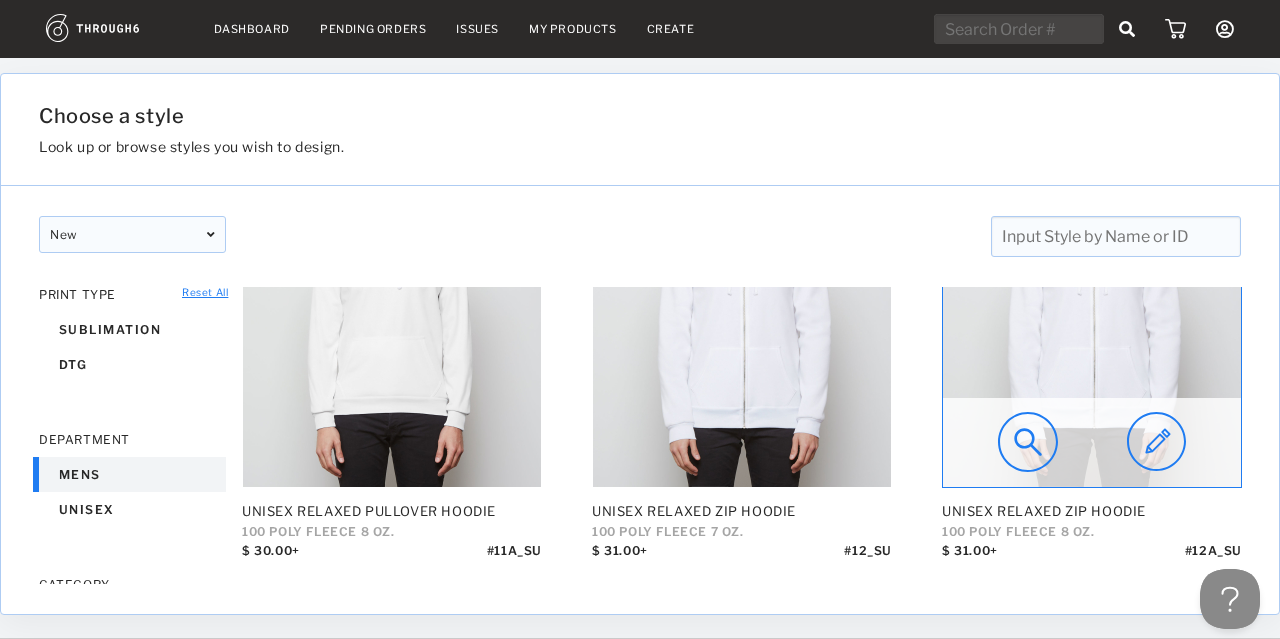 click at bounding box center [1028, 442] 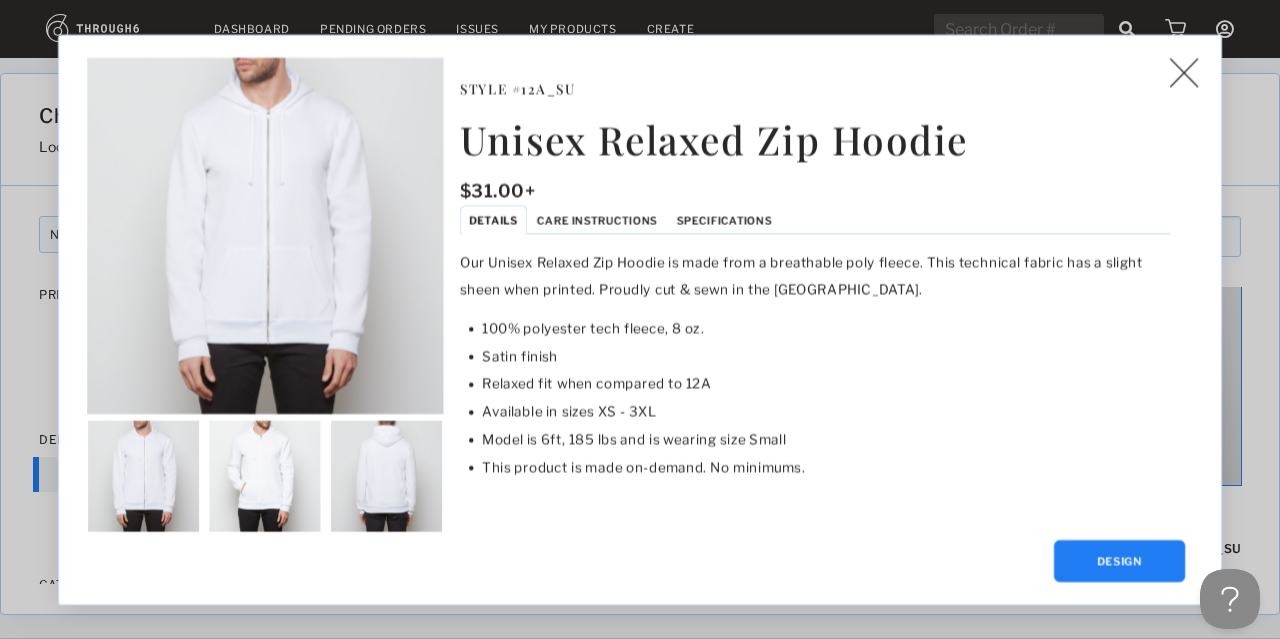 scroll, scrollTop: 3715, scrollLeft: 0, axis: vertical 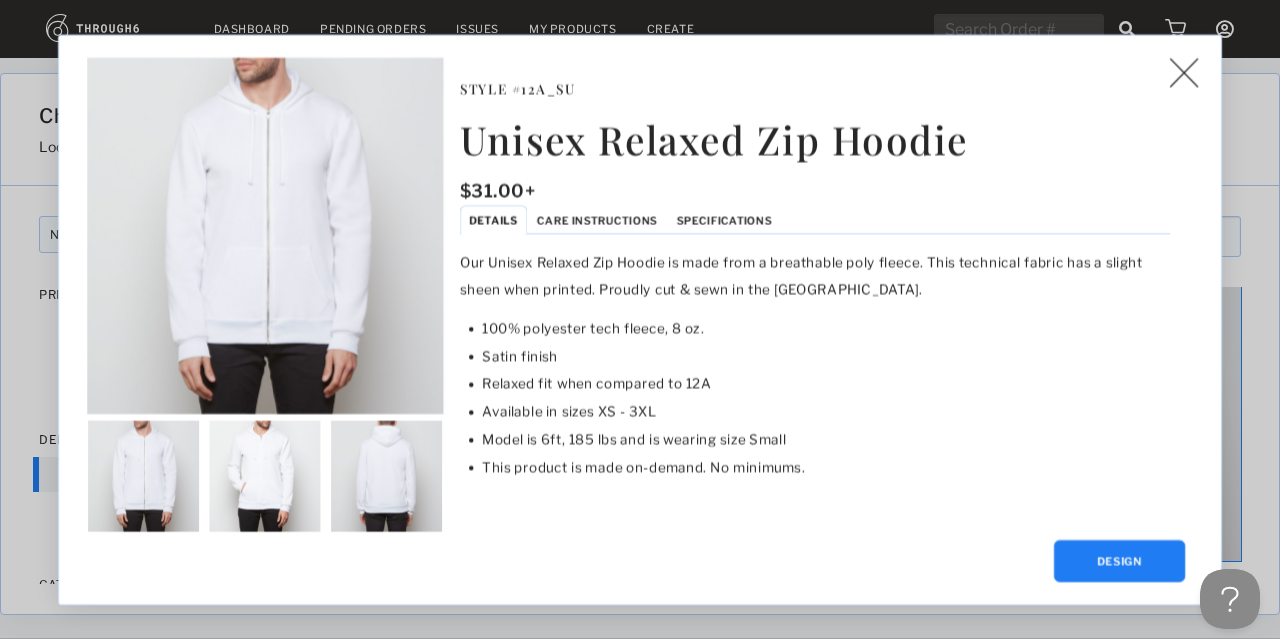 click on "Specifications" at bounding box center [724, 219] 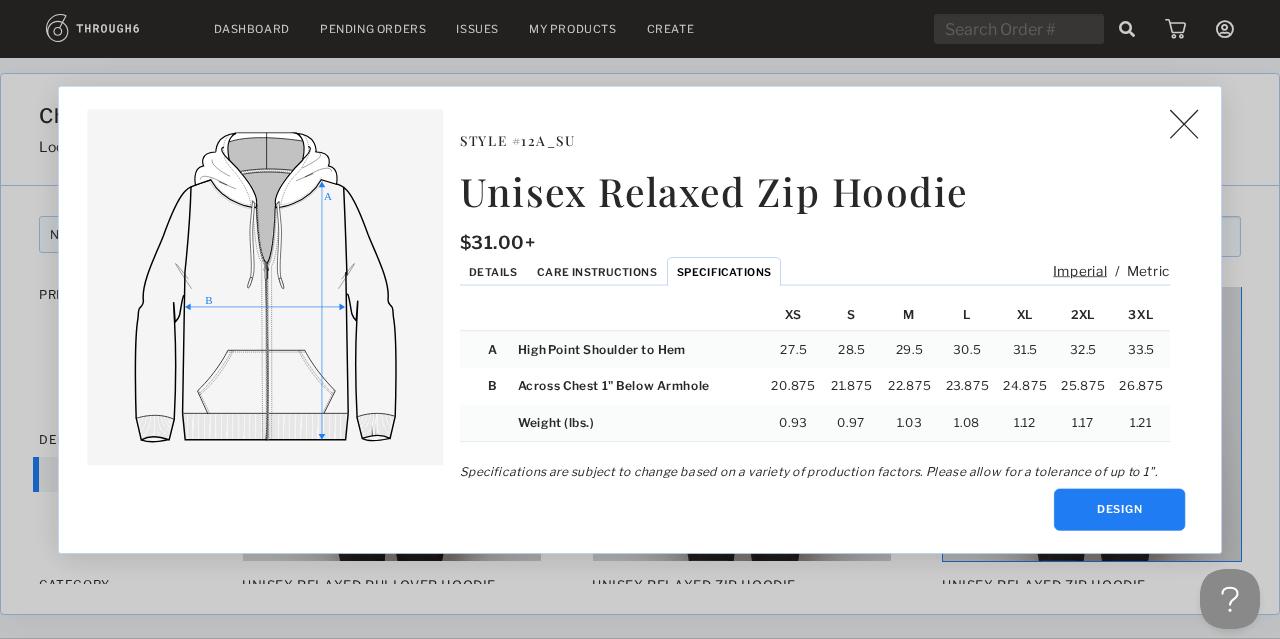 drag, startPoint x: 721, startPoint y: 217, endPoint x: 299, endPoint y: 443, distance: 478.7066 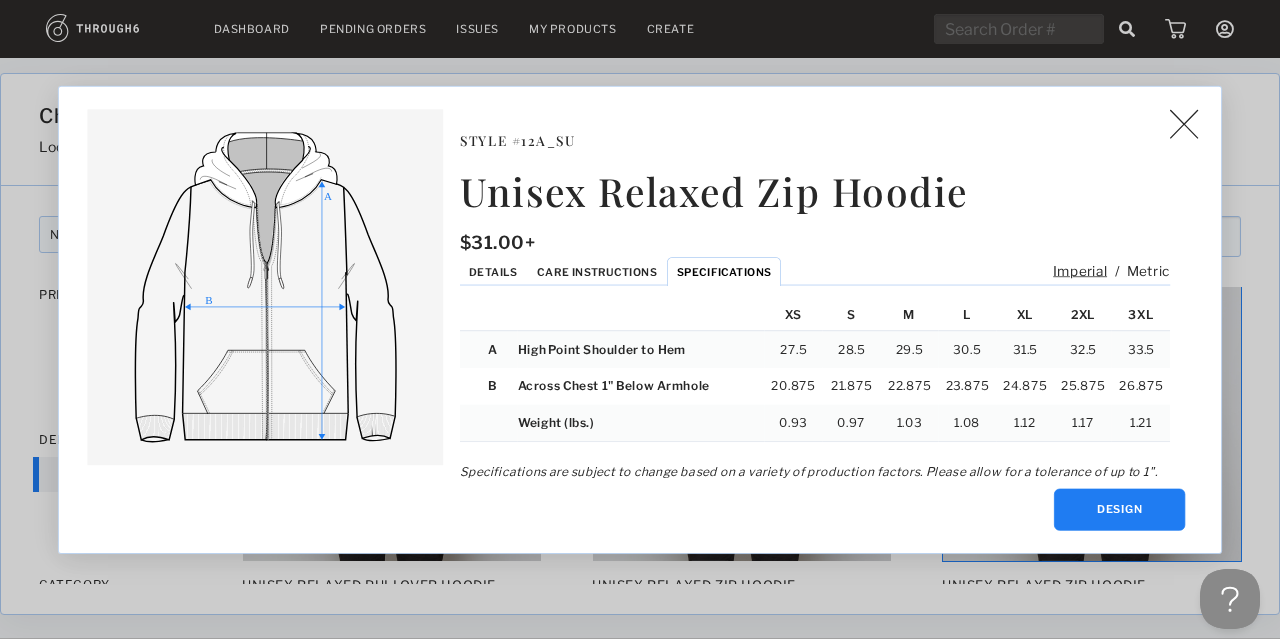 click on "Style # 12A_SU Unisex Relaxed Zip Hoodie $      31.00+ Imperial / Metric Imperial / Metric Details Care Instructions Specifications XS S M L XL 2XL 3XL A High Point Shoulder to Hem 27.5 28.5 29.5 30.5 31.5 32.5 33.5 B Across Chest 1" Below Armhole 20.875 21.875 22.875 23.875 24.875 25.875 26.875 Weight ( lbs. ) 0.93 0.97 1.03 1.08 1.12 1.17 1.21 XS S M L XL 2XL 3XL A High Point Shoulder to Hem 27.5 28.5 29.5 30.5 31.5 32.5 33.5 B Across Chest 1" Below Armhole 20.875 21.875 22.875 23.875 24.875 25.875 26.875 Weight ( lbs. ) 0.93 0.97 1.03 1.08 1.12 1.17 1.21 Specifications are subject to change based on a variety of production factors. Please allow for a tolerance of up to 1"." at bounding box center (826, 299) 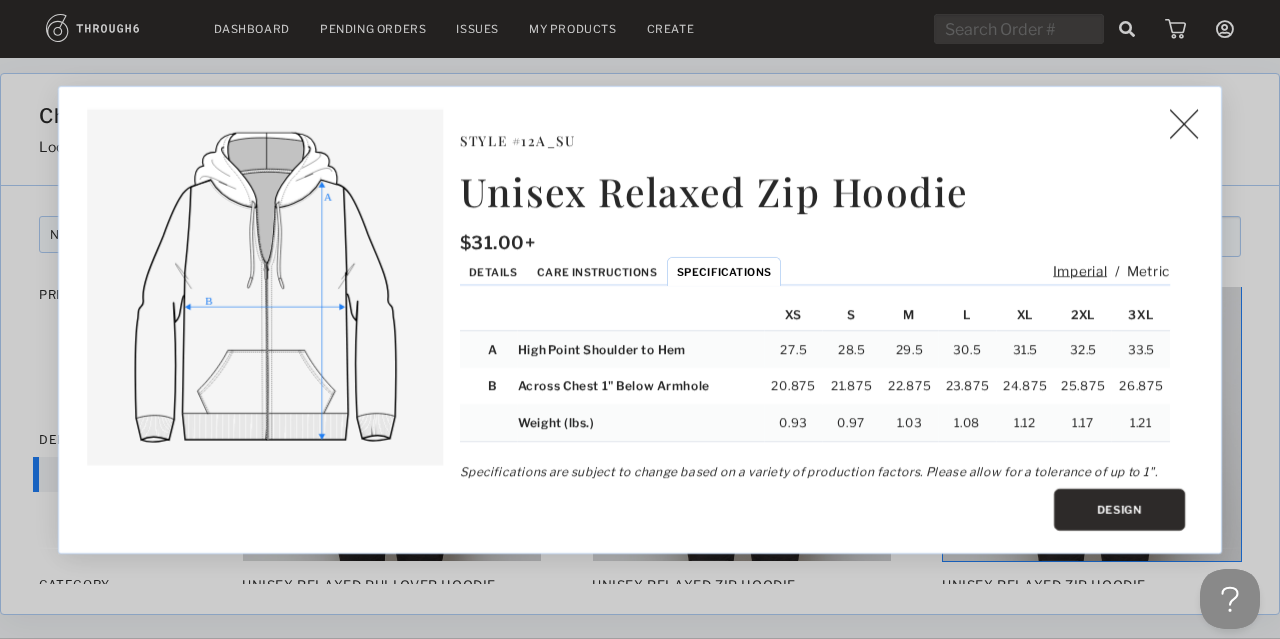 click on "Design" at bounding box center [1119, 509] 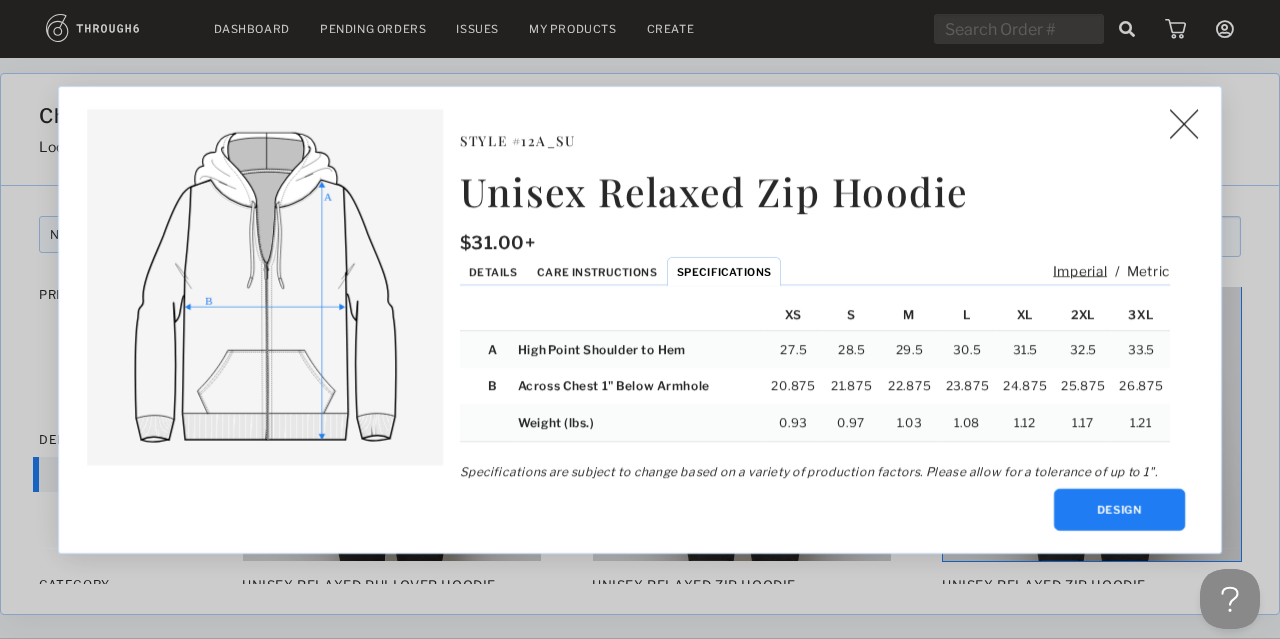 click on "Unisex Relaxed Zip Hoodie $      31.00+ Style # 12A_SU Style # 12A_SU Unisex Relaxed Zip Hoodie $      31.00+ Imperial / Metric Imperial / Metric Details Care Instructions Specifications XS S M L XL 2XL 3XL A High Point Shoulder to Hem 27.5 28.5 29.5 30.5 31.5 32.5 33.5 B Across Chest 1" Below Armhole 20.875 21.875 22.875 23.875 24.875 25.875 26.875 Weight ( lbs. ) 0.93 0.97 1.03 1.08 1.12 1.17 1.21 XS S M L XL 2XL 3XL A High Point Shoulder to Hem 27.5 28.5 29.5 30.5 31.5 32.5 33.5 B Across Chest 1" Below Armhole 20.875 21.875 22.875 23.875 24.875 25.875 26.875 Weight ( lbs. ) 0.93 0.97 1.03 1.08 1.12 1.17 1.21 Specifications are subject to change based on a variety of production factors. Please allow for a tolerance of up to 1". Design Design" at bounding box center [640, 319] 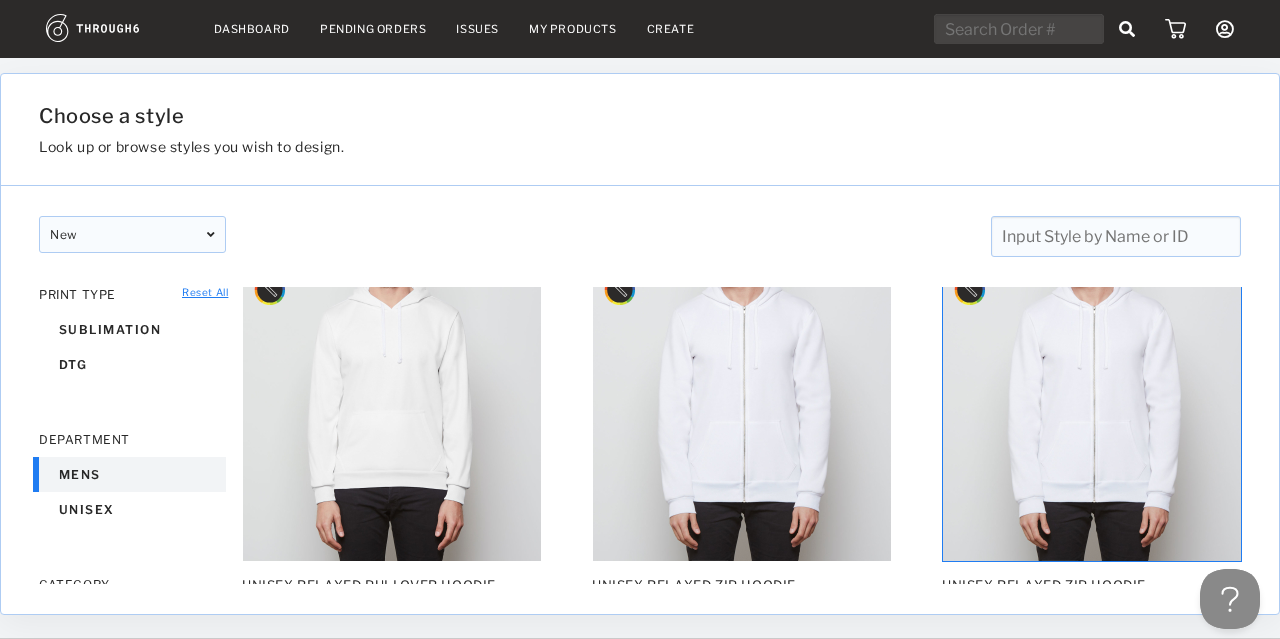 scroll, scrollTop: 3715, scrollLeft: 0, axis: vertical 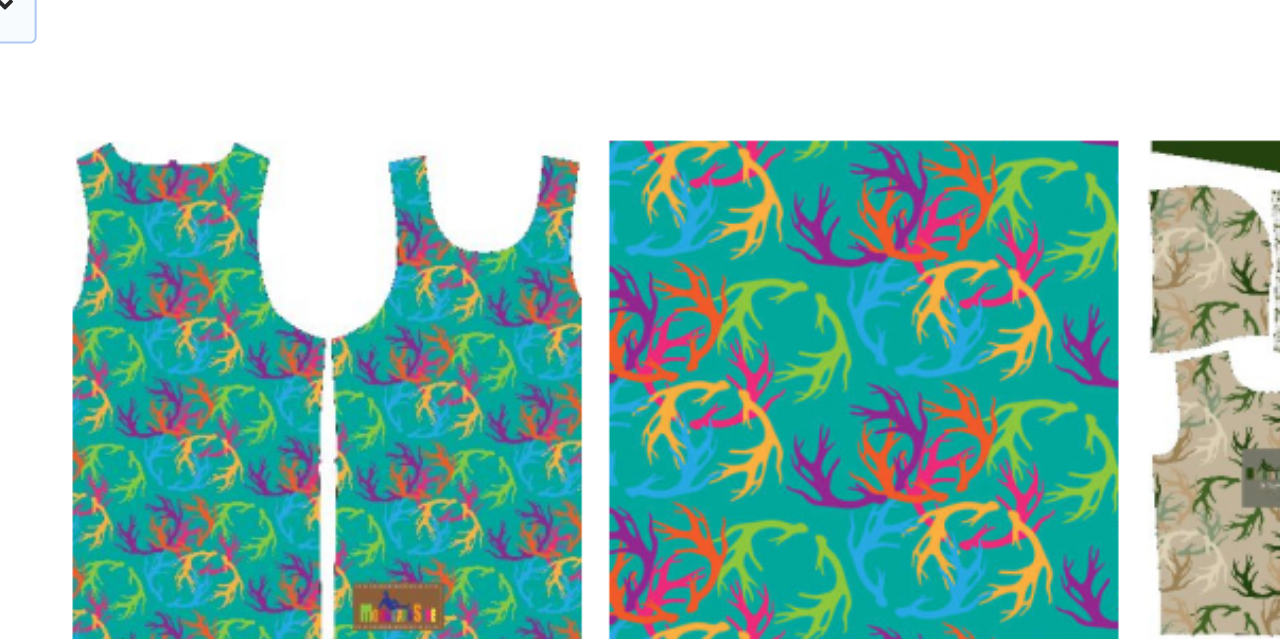 drag, startPoint x: 390, startPoint y: 172, endPoint x: 376, endPoint y: 179, distance: 15.652476 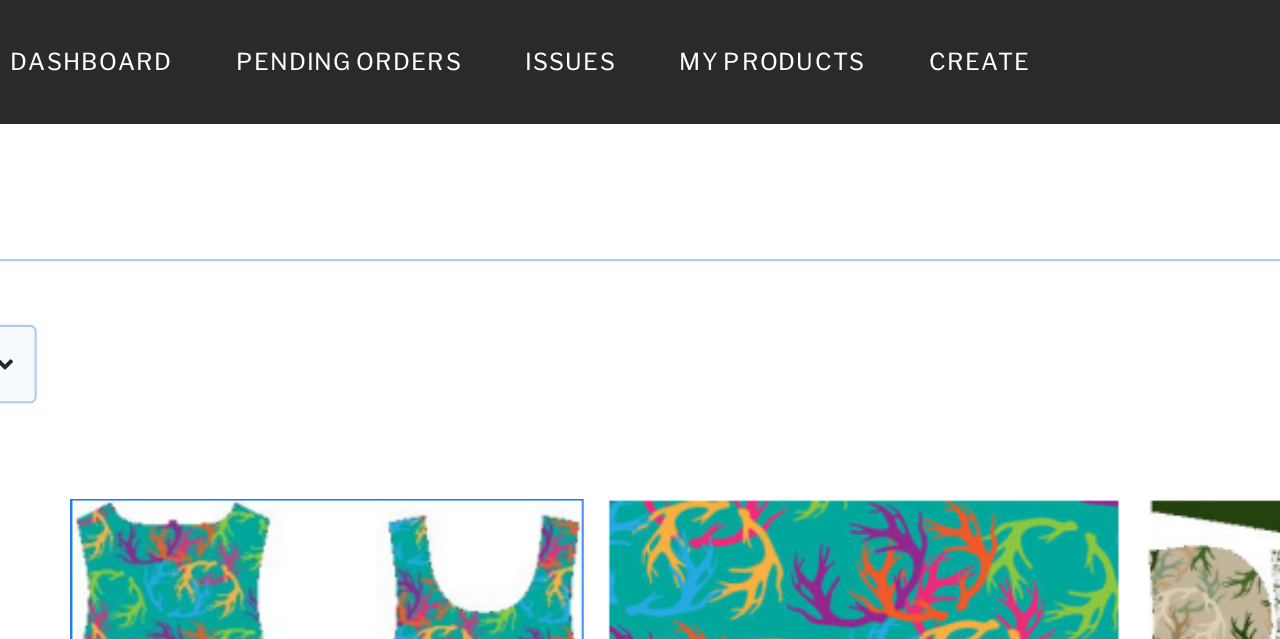 scroll, scrollTop: 40, scrollLeft: 0, axis: vertical 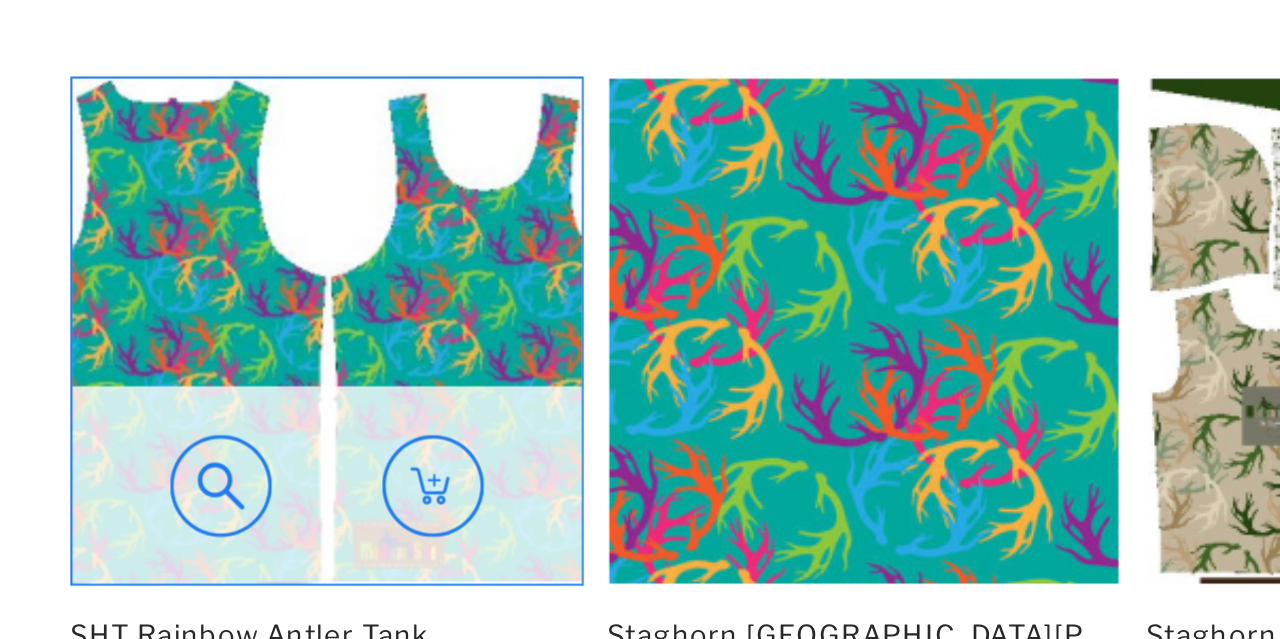 click at bounding box center (363, 356) 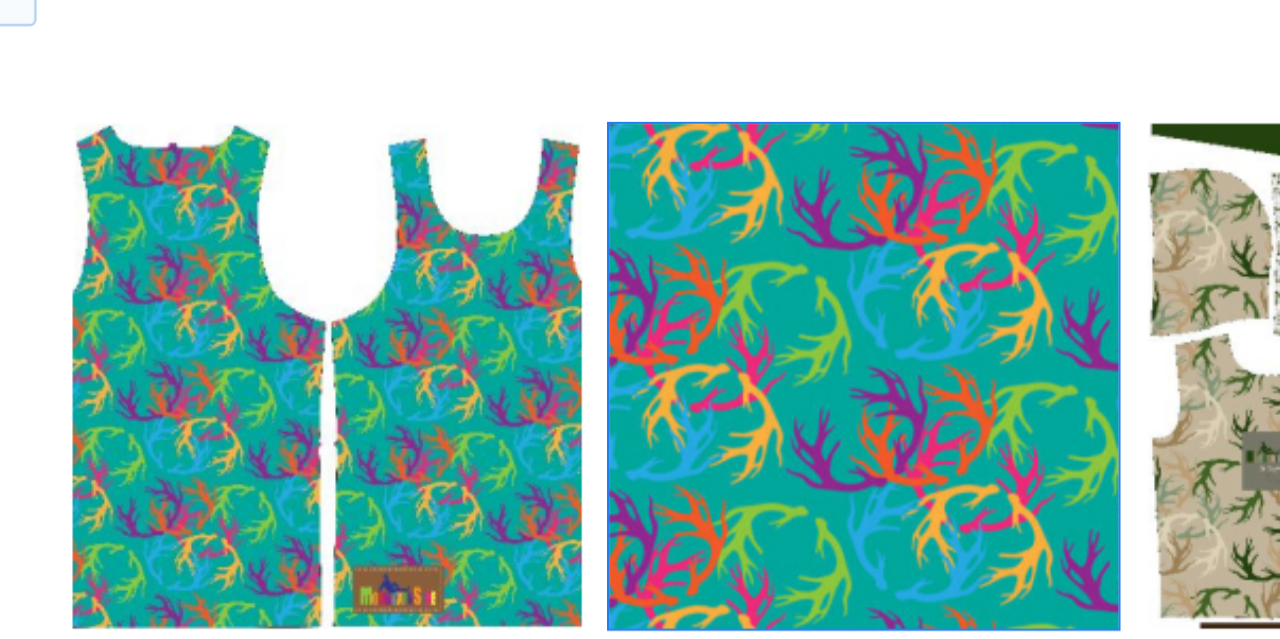 scroll, scrollTop: 0, scrollLeft: 0, axis: both 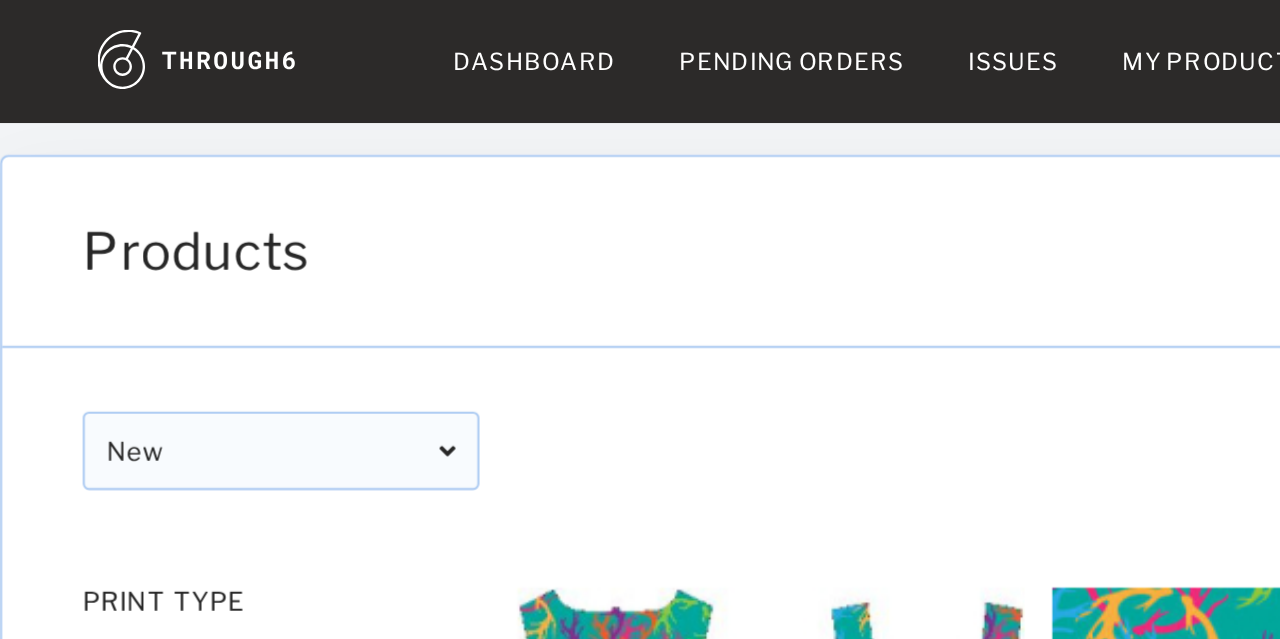 click on "New" at bounding box center [132, 212] 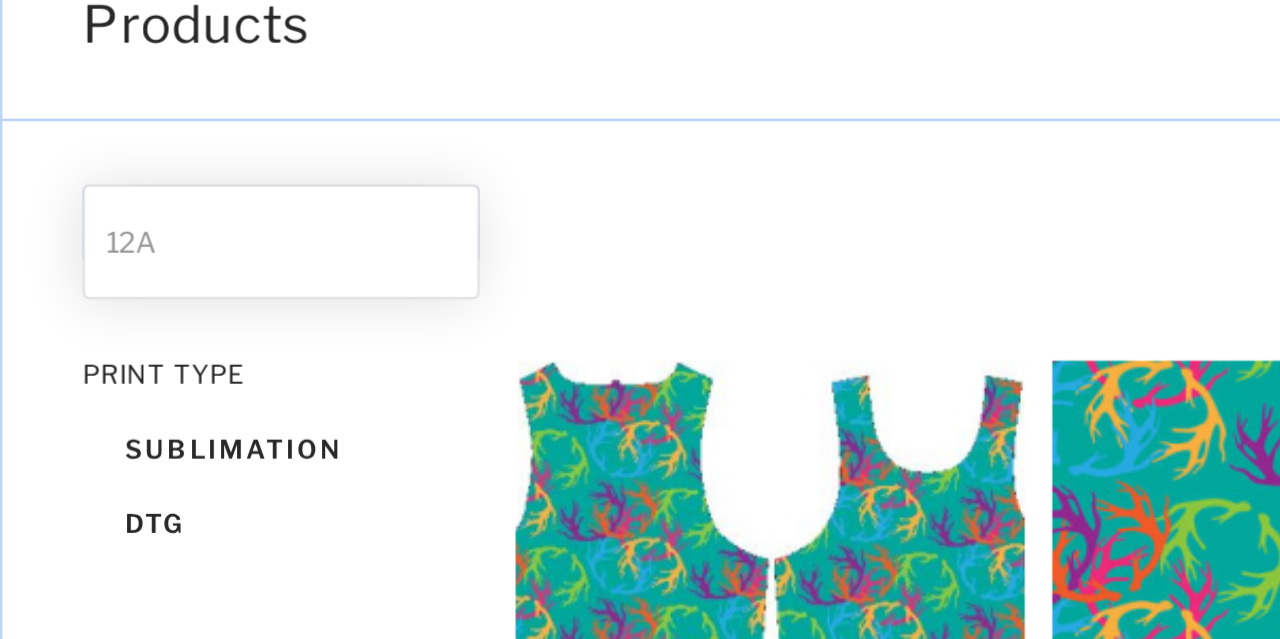 click on "12A" at bounding box center (132, 221) 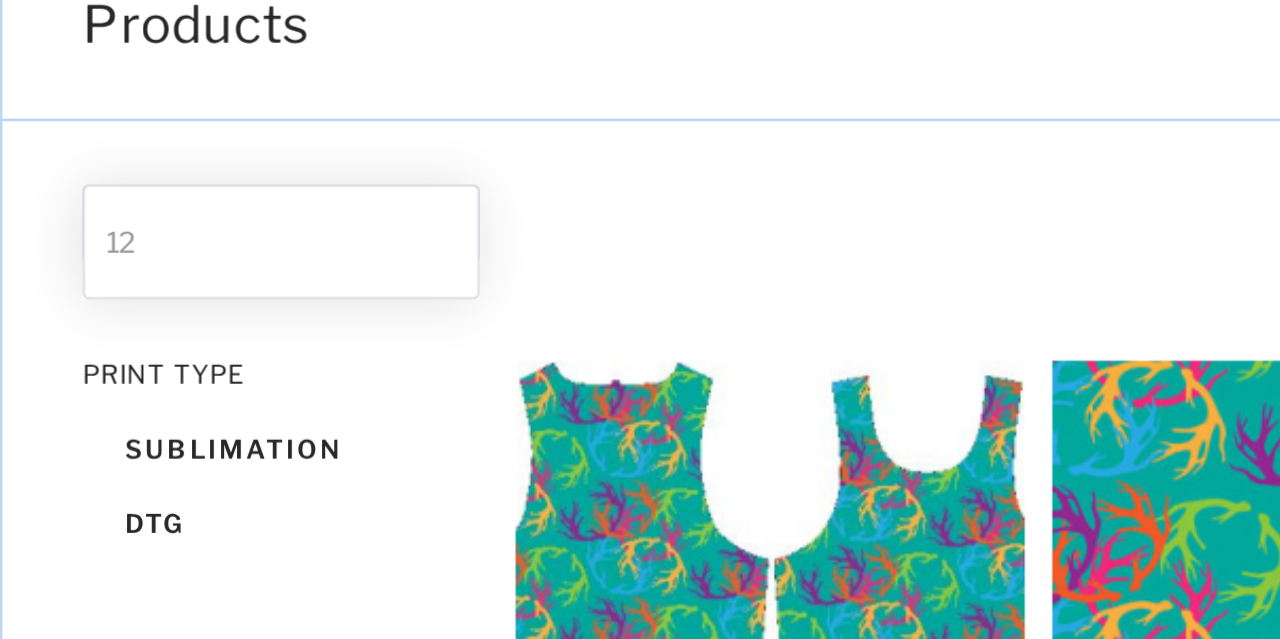 type on "1" 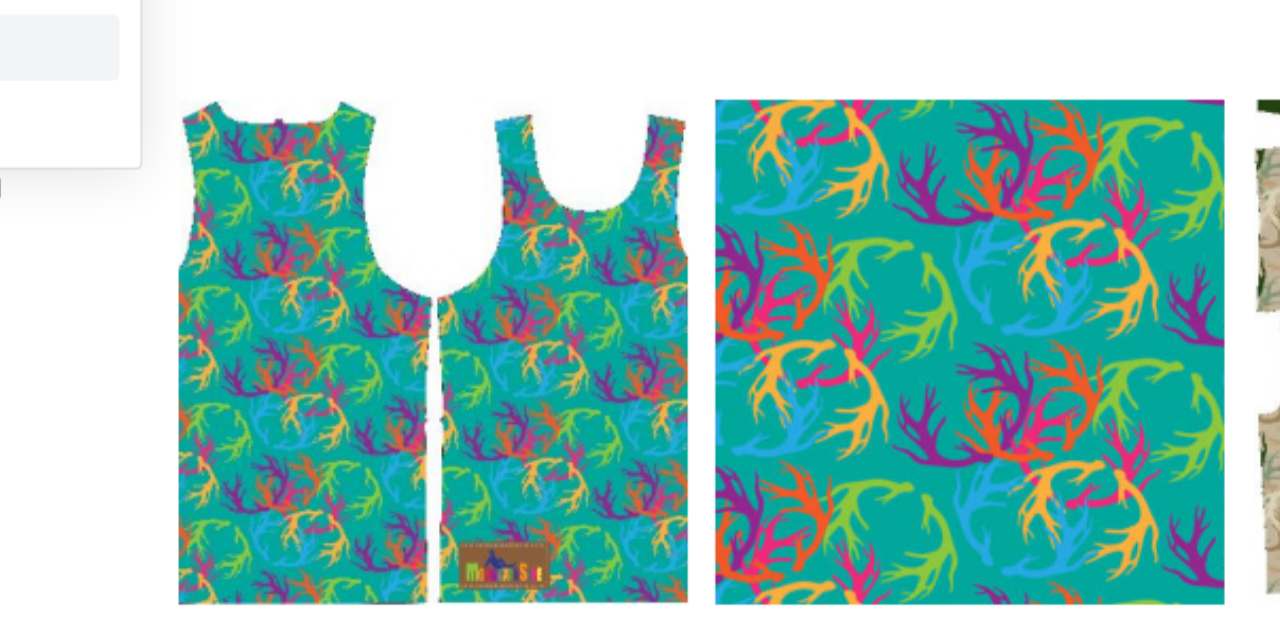 type 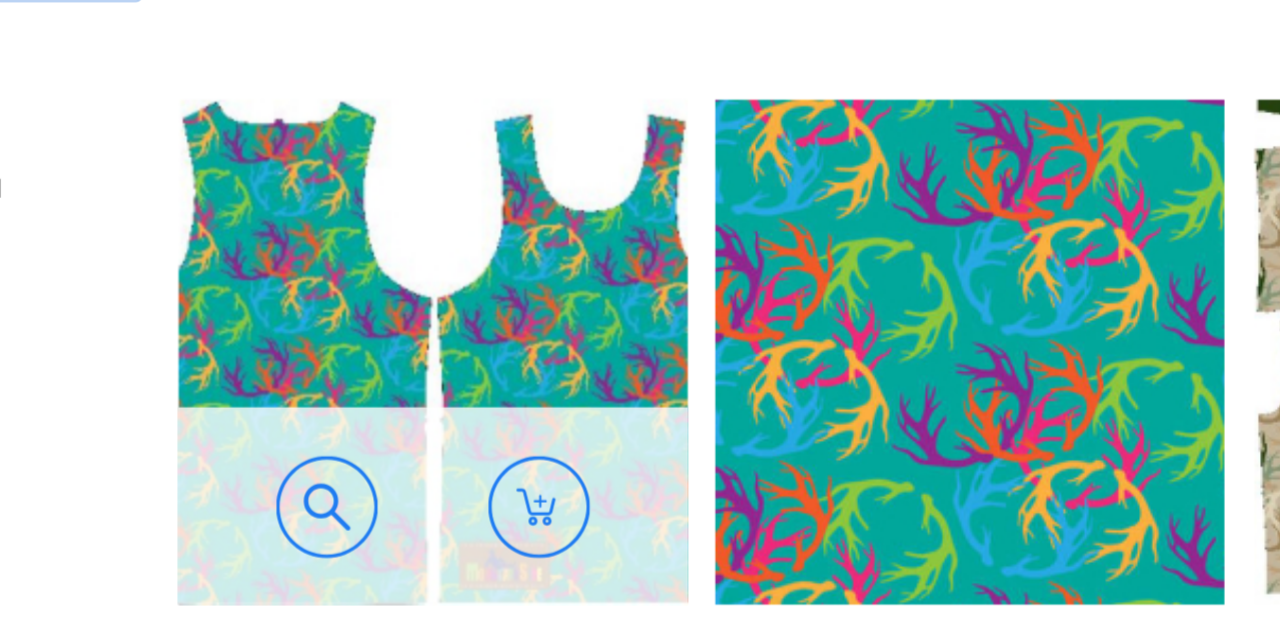 click at bounding box center [363, 396] 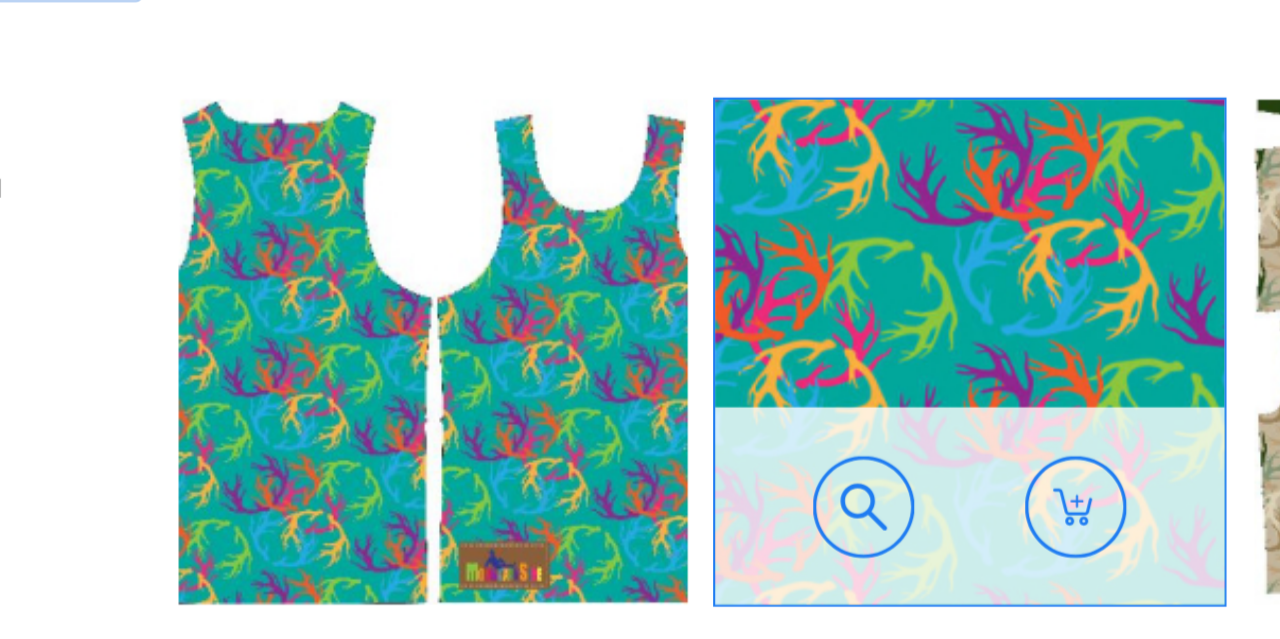click at bounding box center [616, 396] 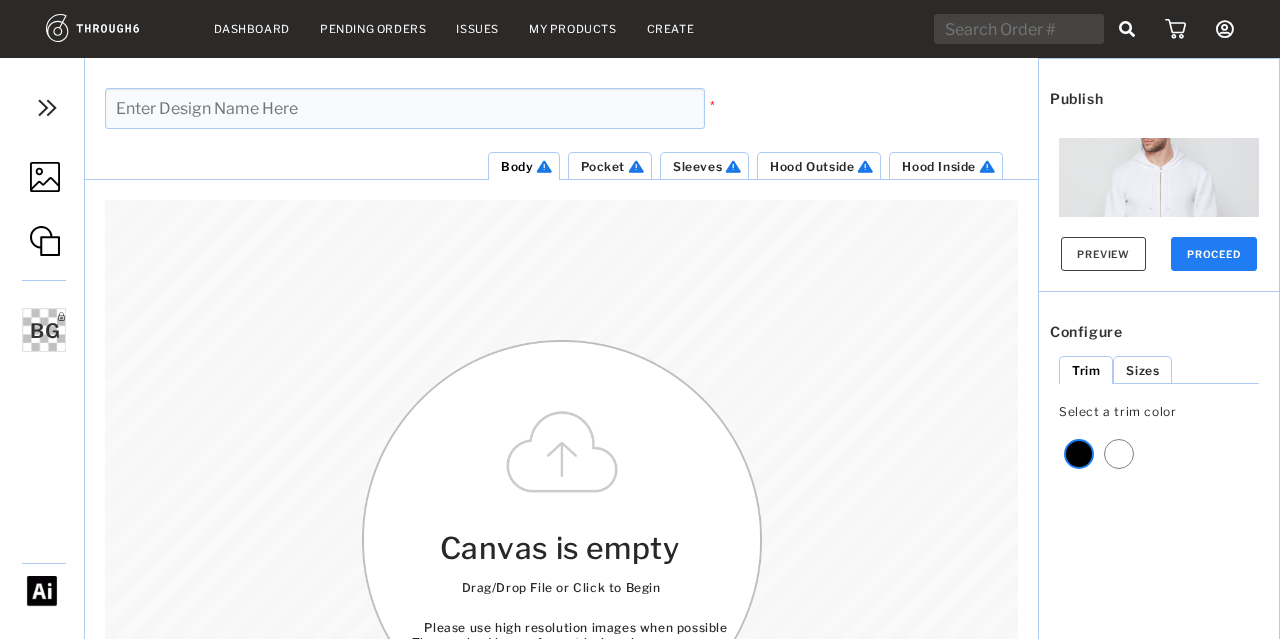 scroll, scrollTop: 0, scrollLeft: 0, axis: both 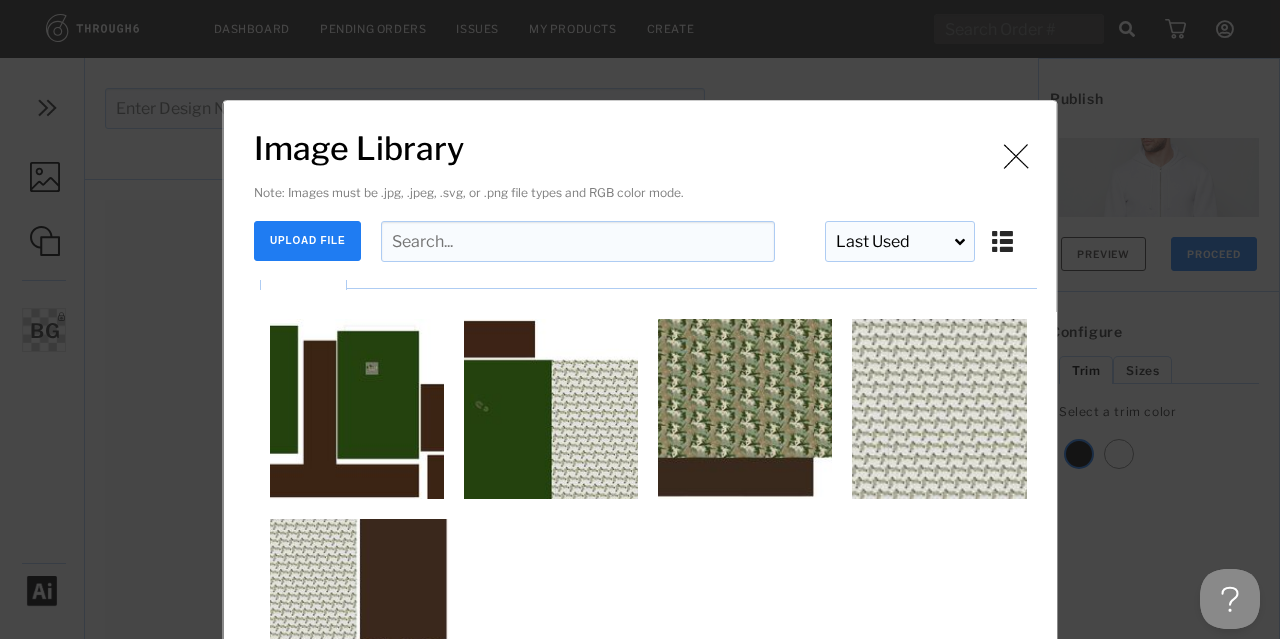 click on "UPLOAD FILE" at bounding box center (307, 241) 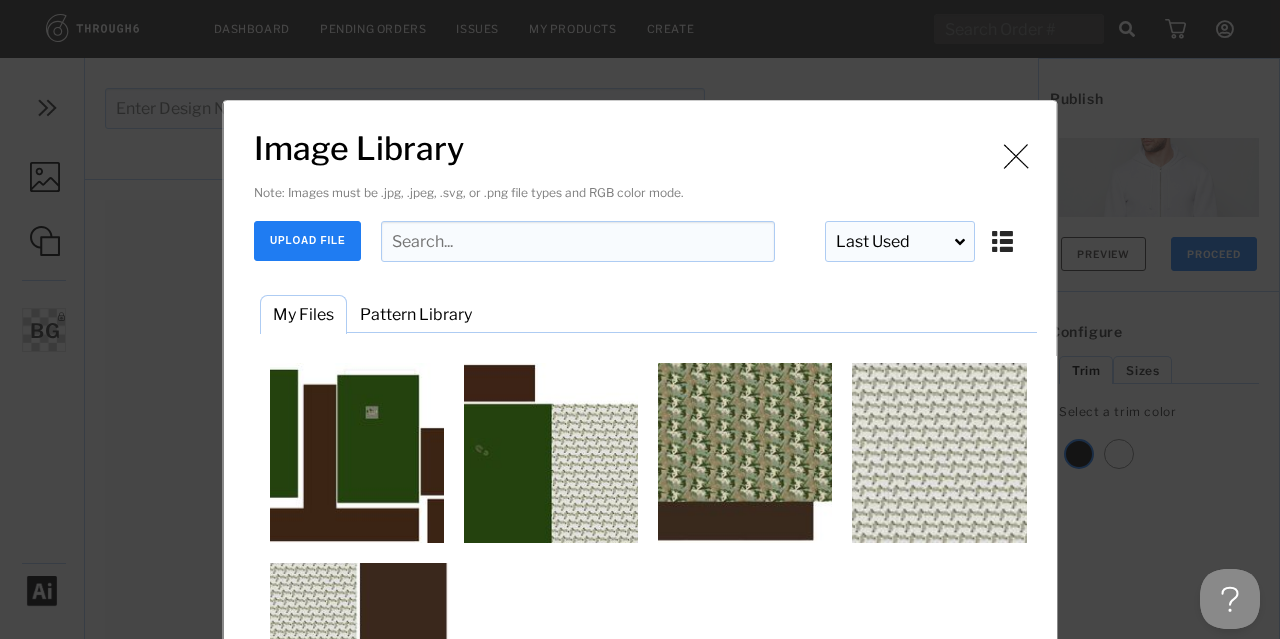 click at bounding box center (1016, 156) 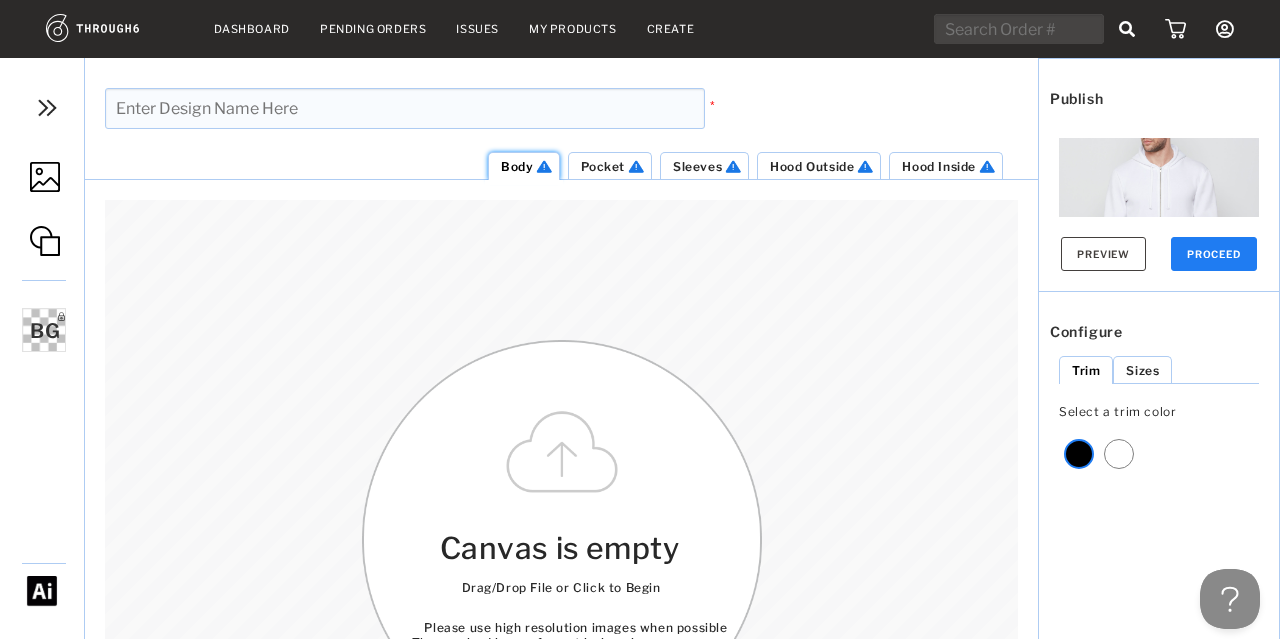 click on "Body" at bounding box center (524, 166) 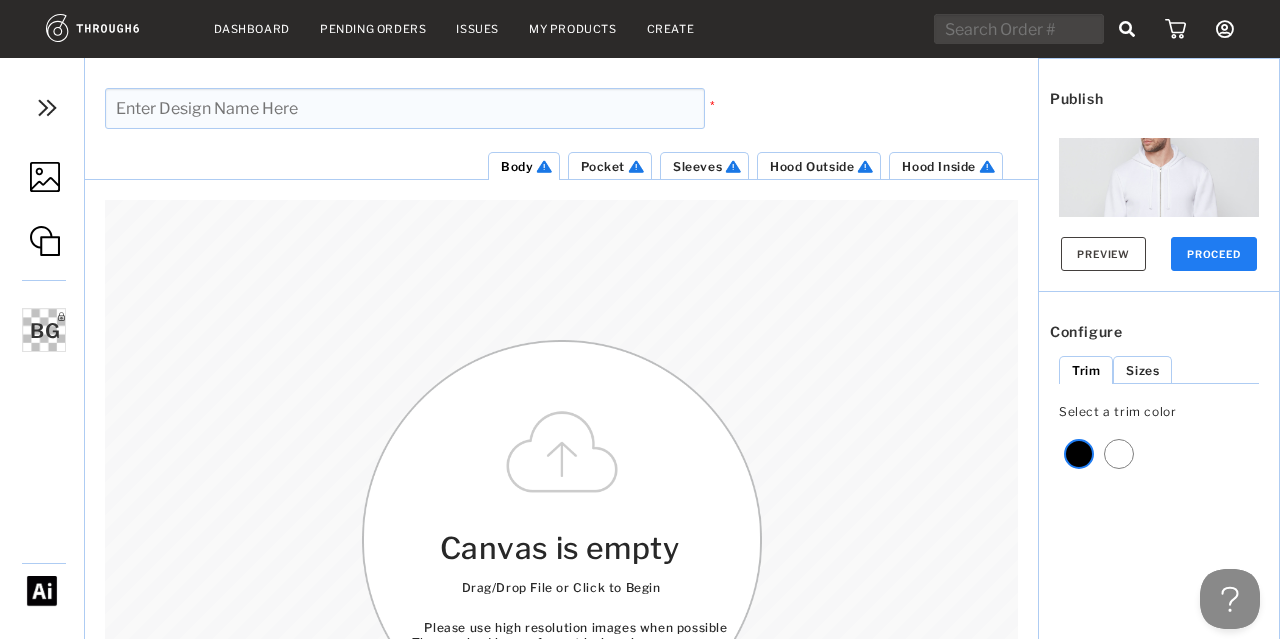 click on "Pocket" at bounding box center [603, 166] 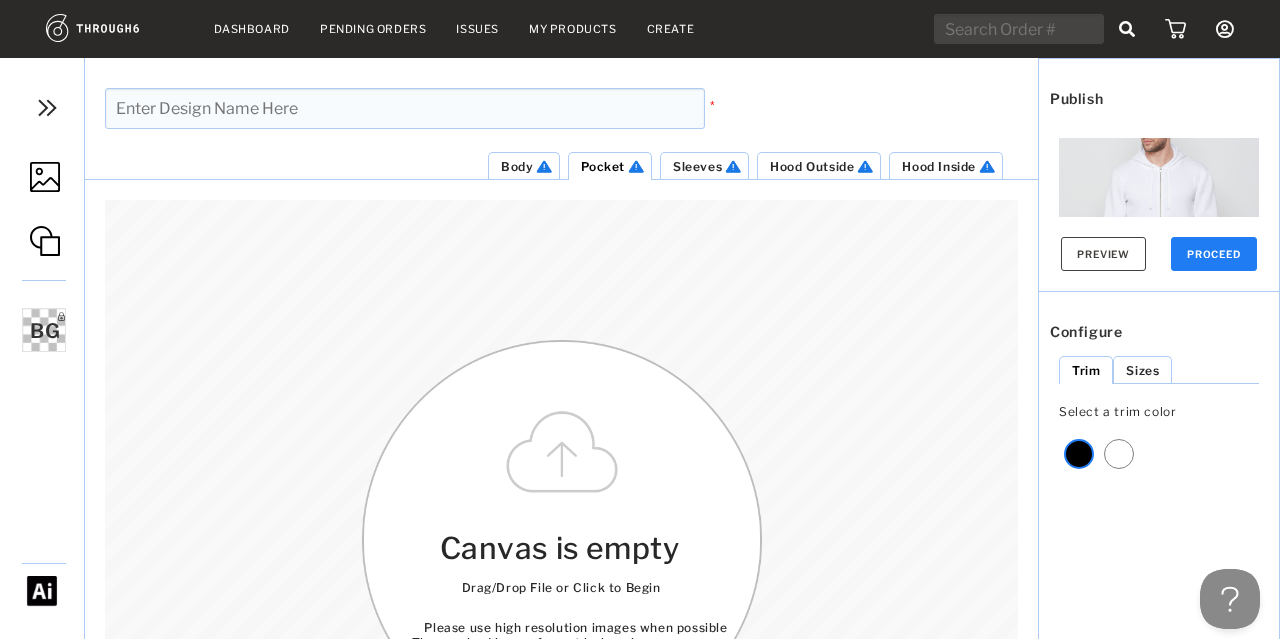 click on "Sleeves" at bounding box center [708, 166] 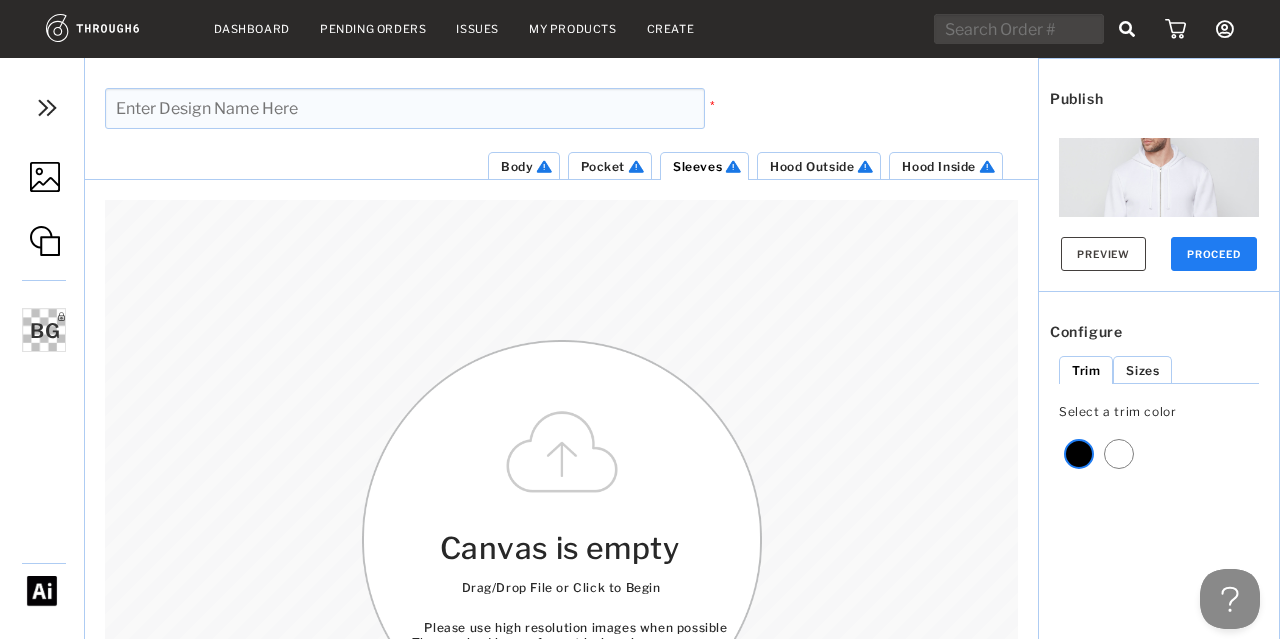 click on "Hood Outside" at bounding box center (812, 166) 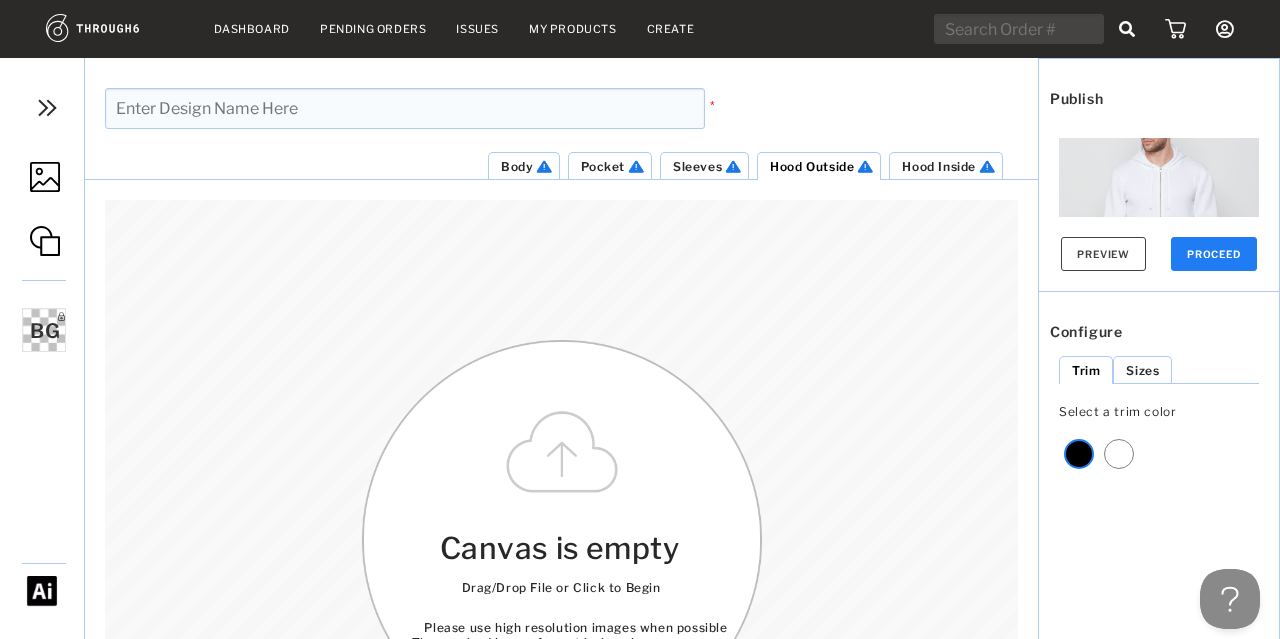 click on "Hood Inside" at bounding box center [939, 166] 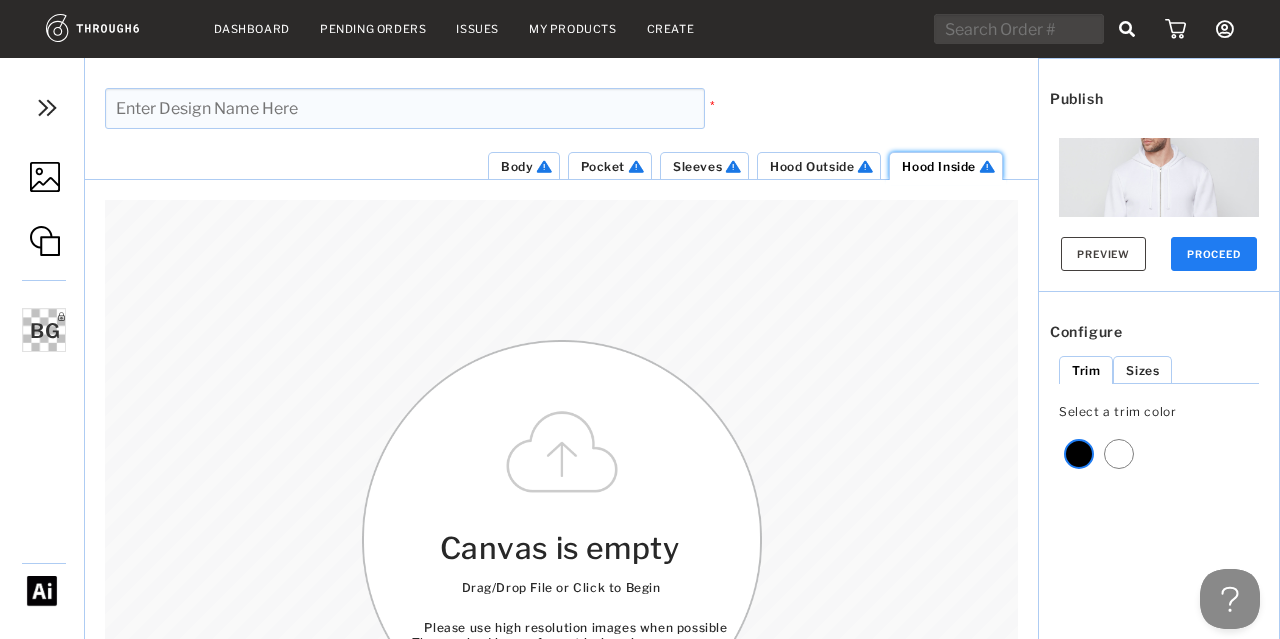 click on "Hood Inside" at bounding box center (939, 166) 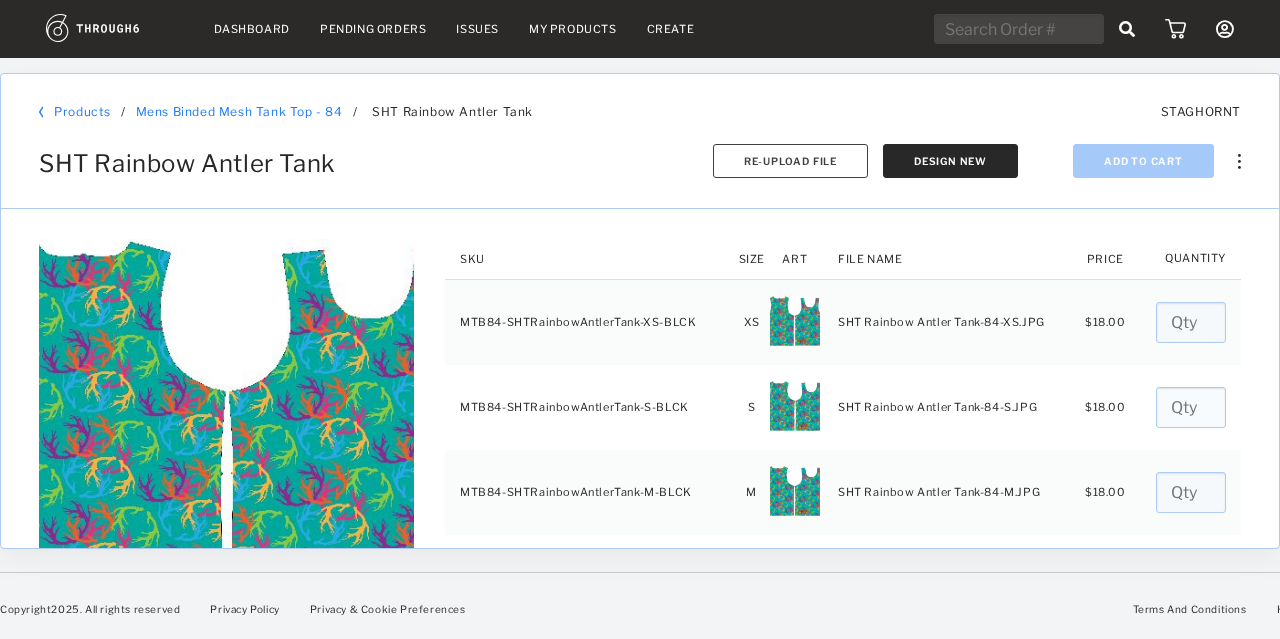scroll, scrollTop: 0, scrollLeft: 0, axis: both 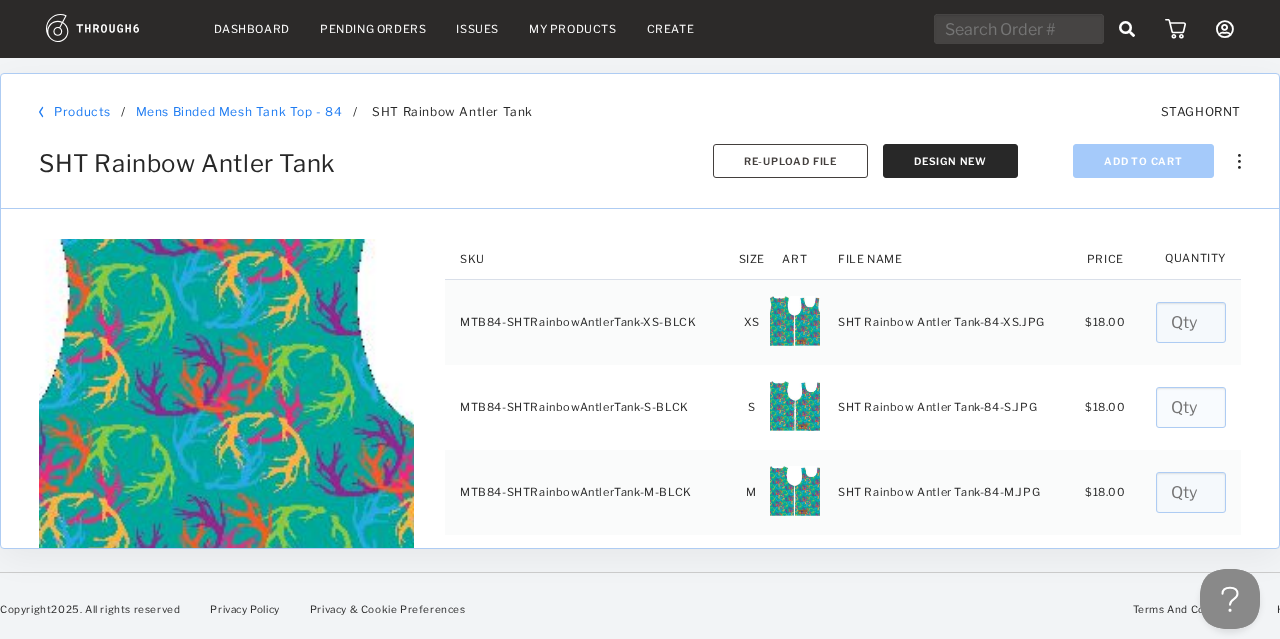 click at bounding box center [226, 426] 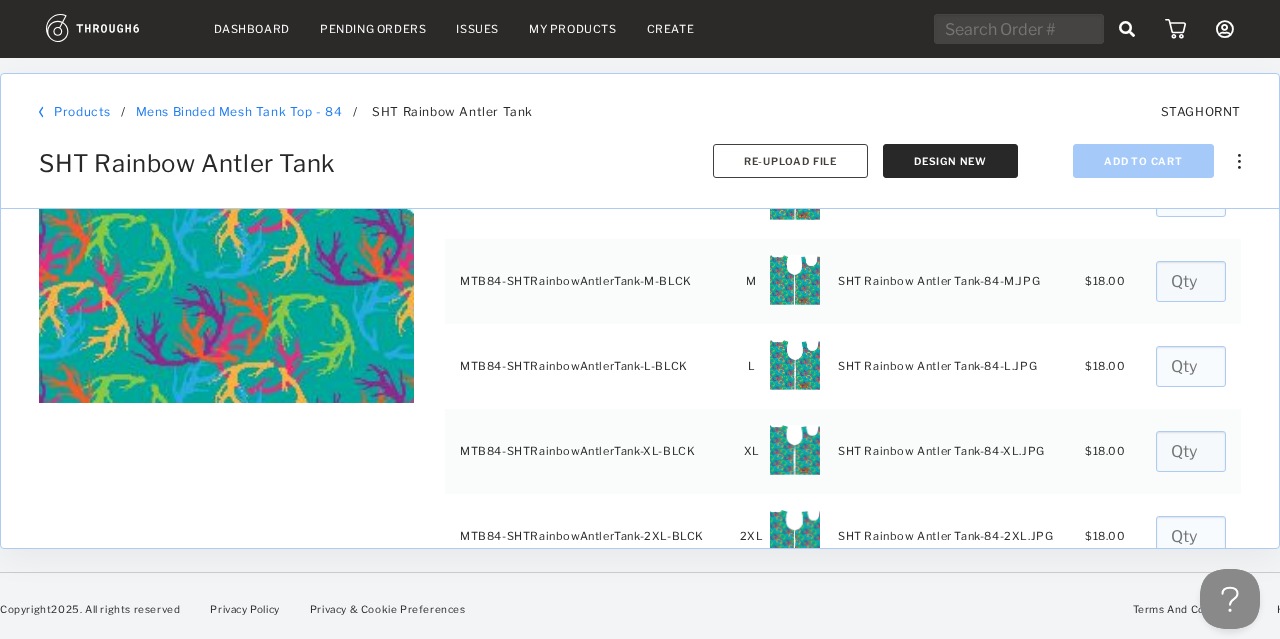 scroll, scrollTop: 0, scrollLeft: 0, axis: both 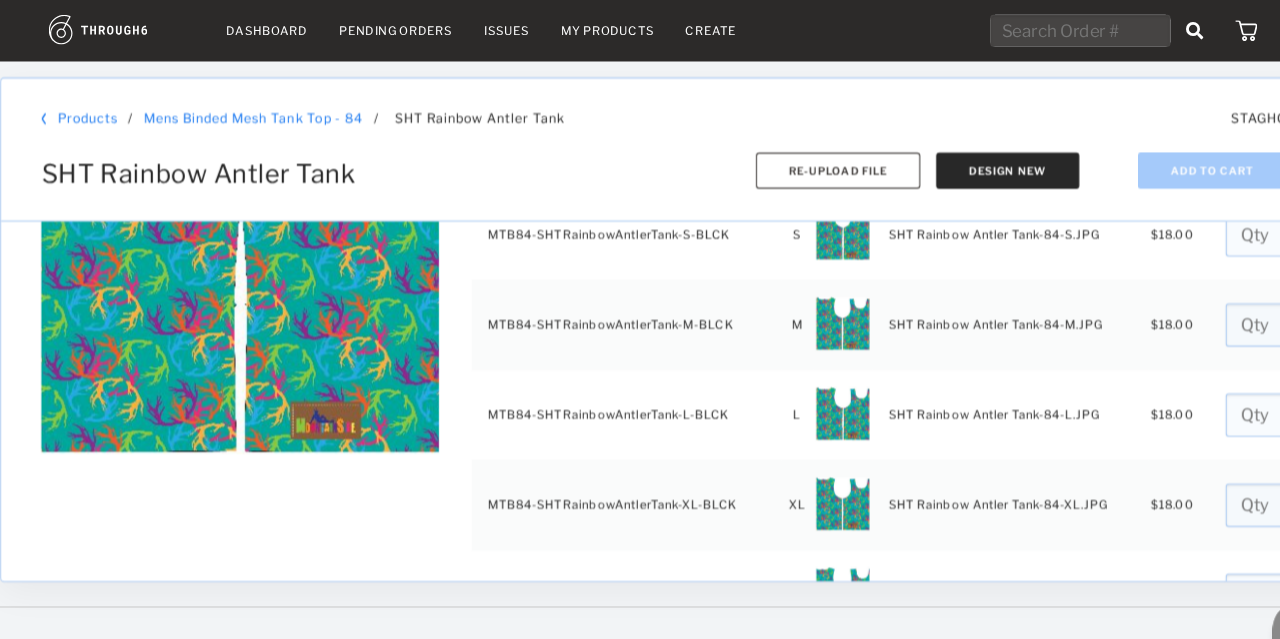 drag, startPoint x: 441, startPoint y: 452, endPoint x: 343, endPoint y: 448, distance: 98.0816 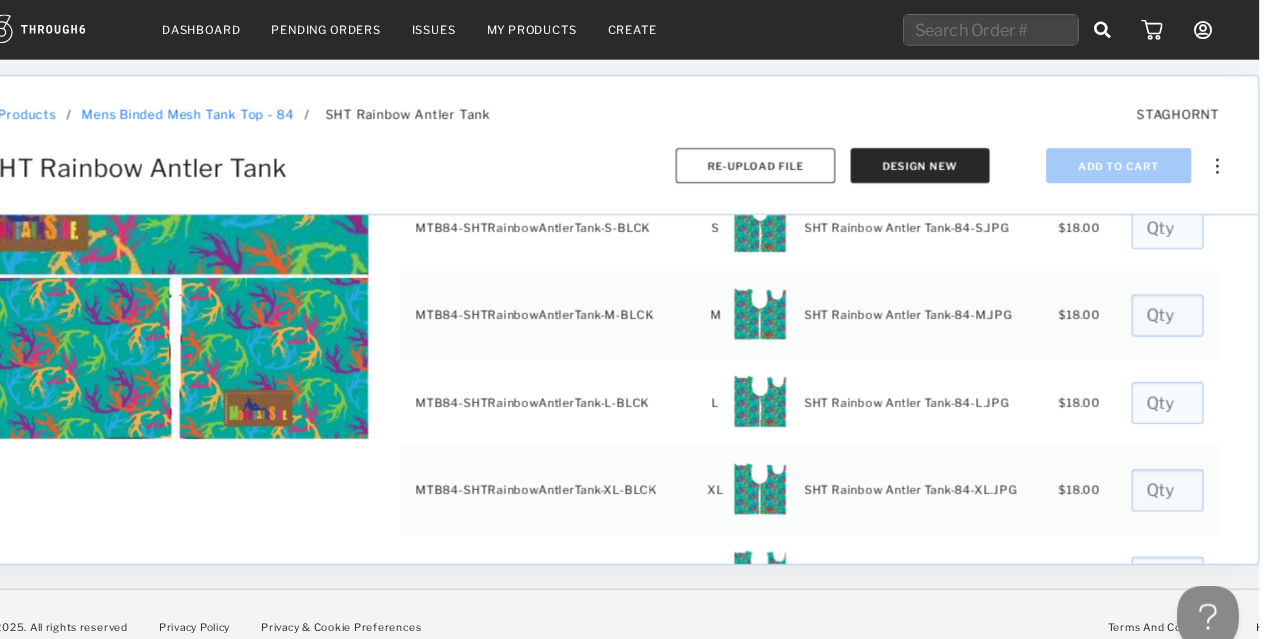 scroll, scrollTop: 0, scrollLeft: 20, axis: horizontal 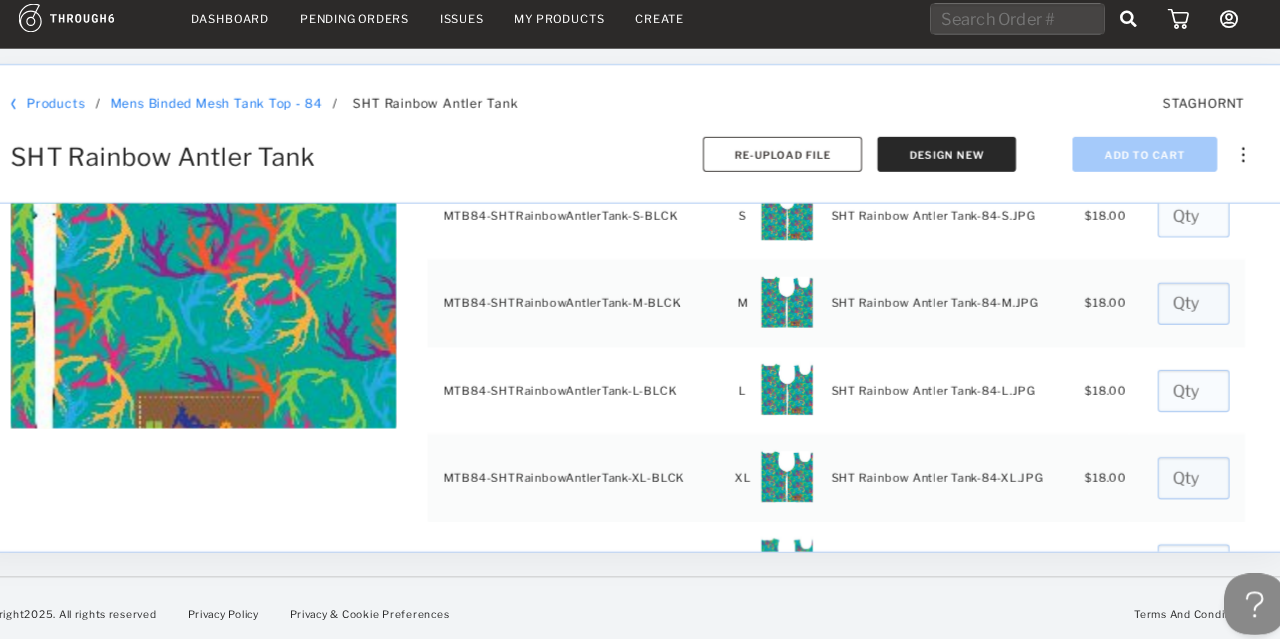 click at bounding box center [206, 240] 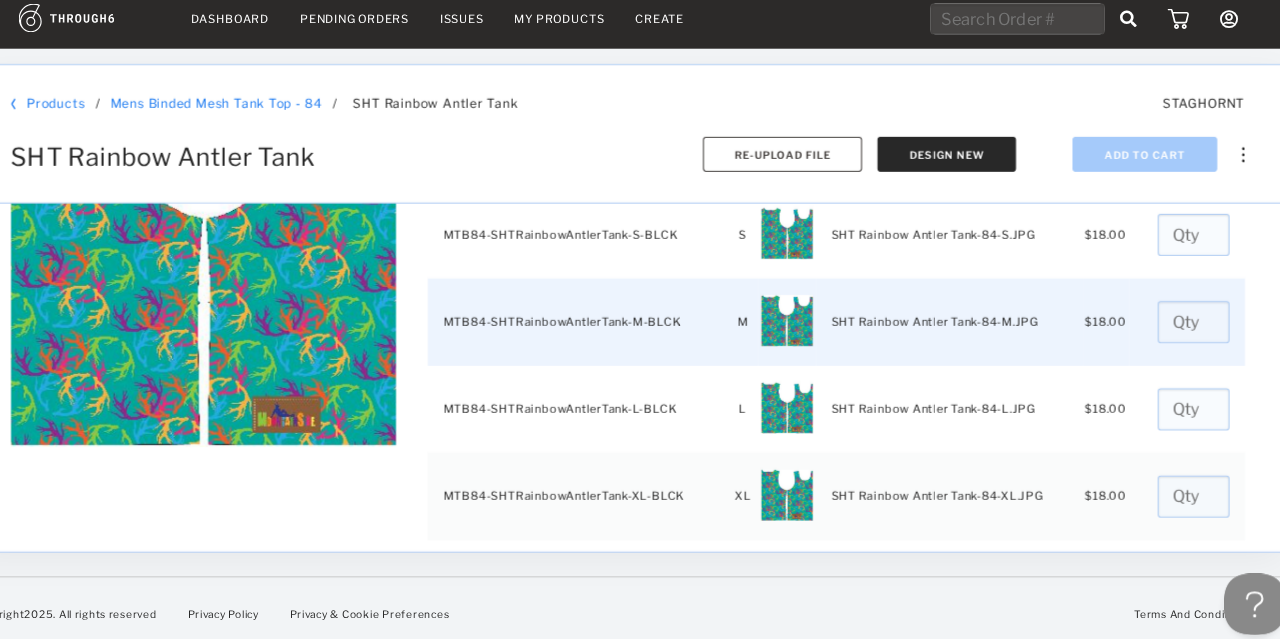 scroll, scrollTop: 167, scrollLeft: 0, axis: vertical 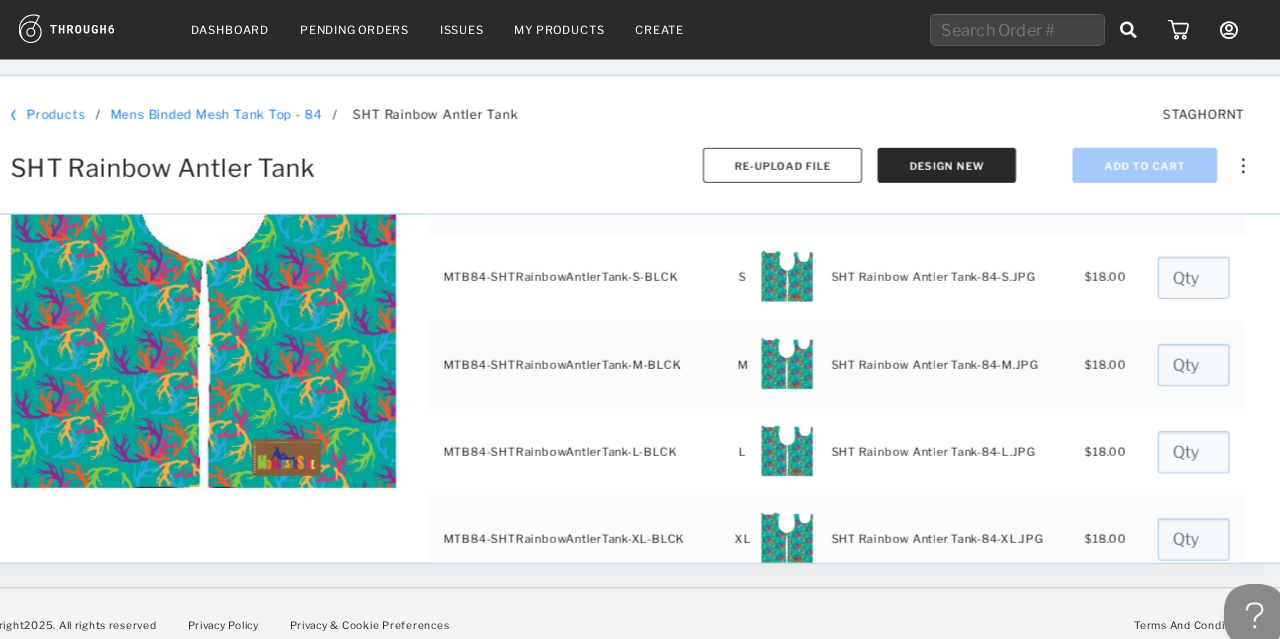 click on "My Products" at bounding box center (553, 29) 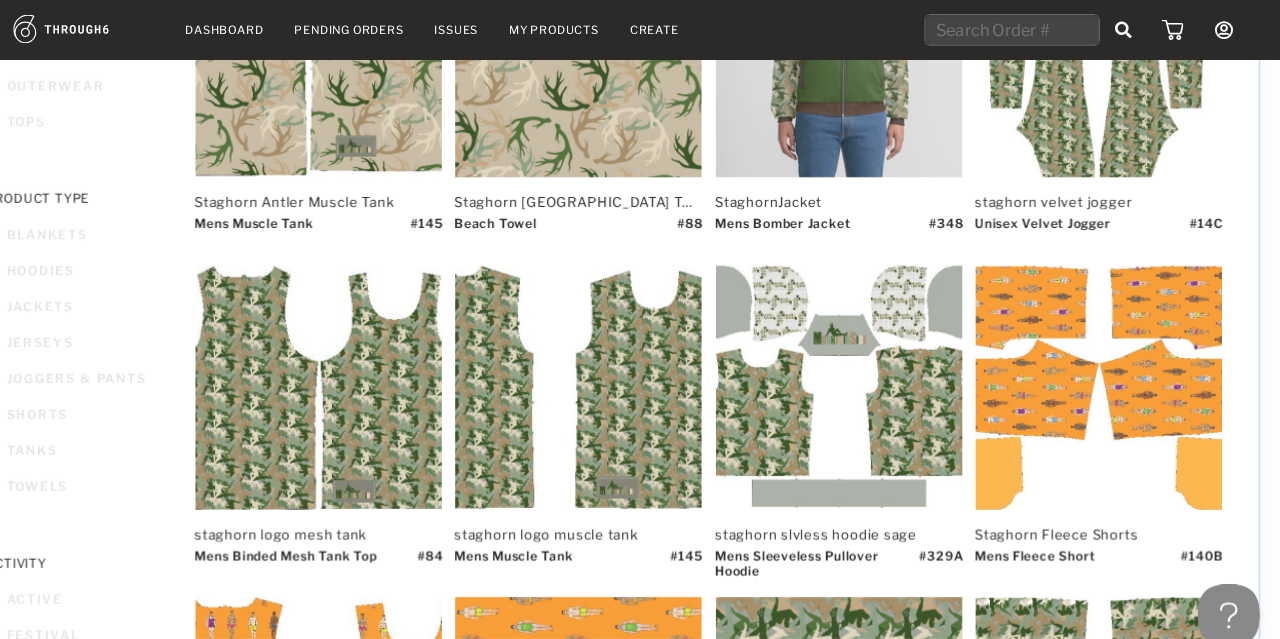 scroll, scrollTop: 655, scrollLeft: 20, axis: both 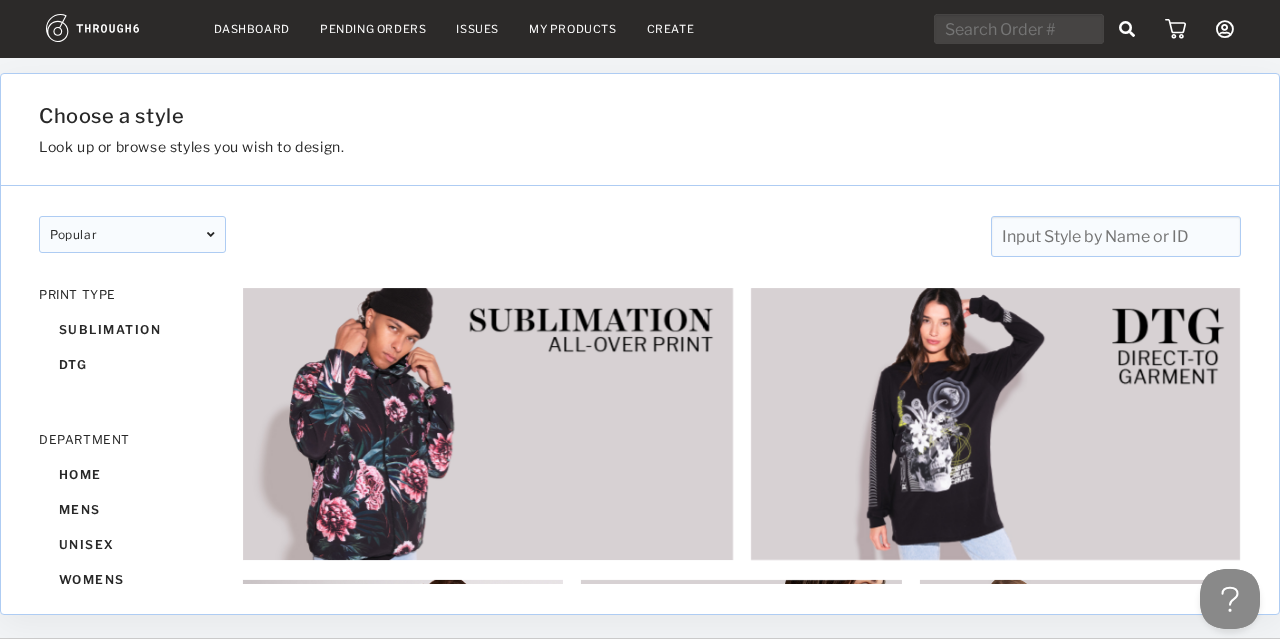 click on "My Products" at bounding box center [573, 29] 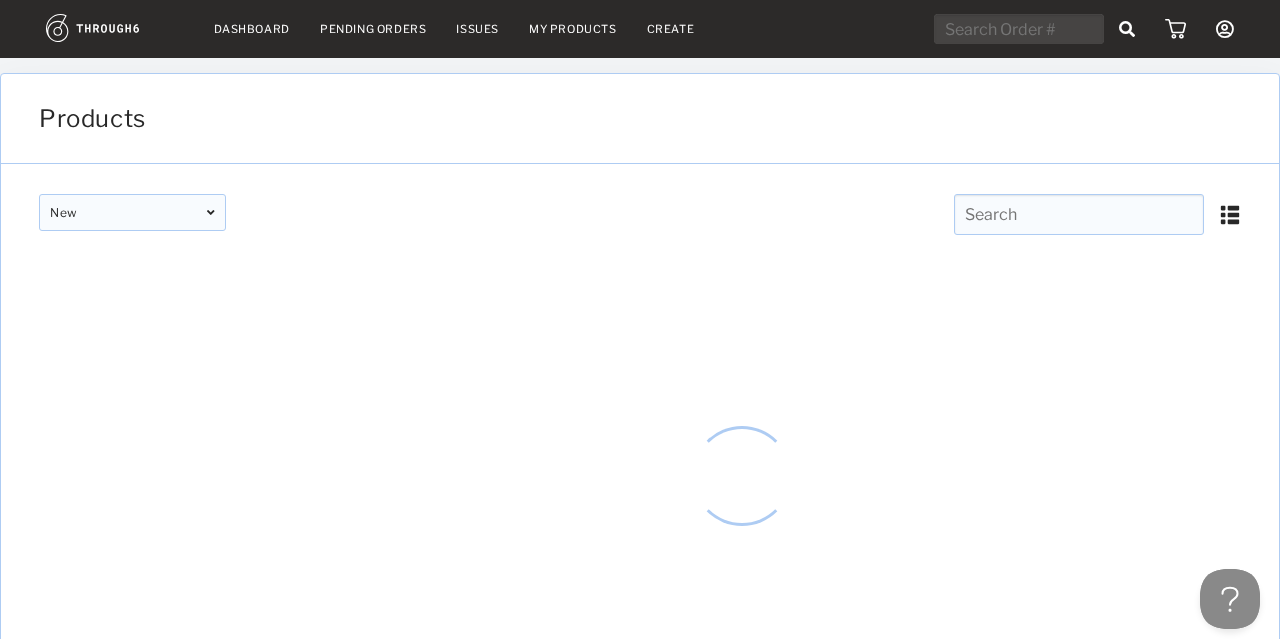 click on "My Products" at bounding box center [573, 29] 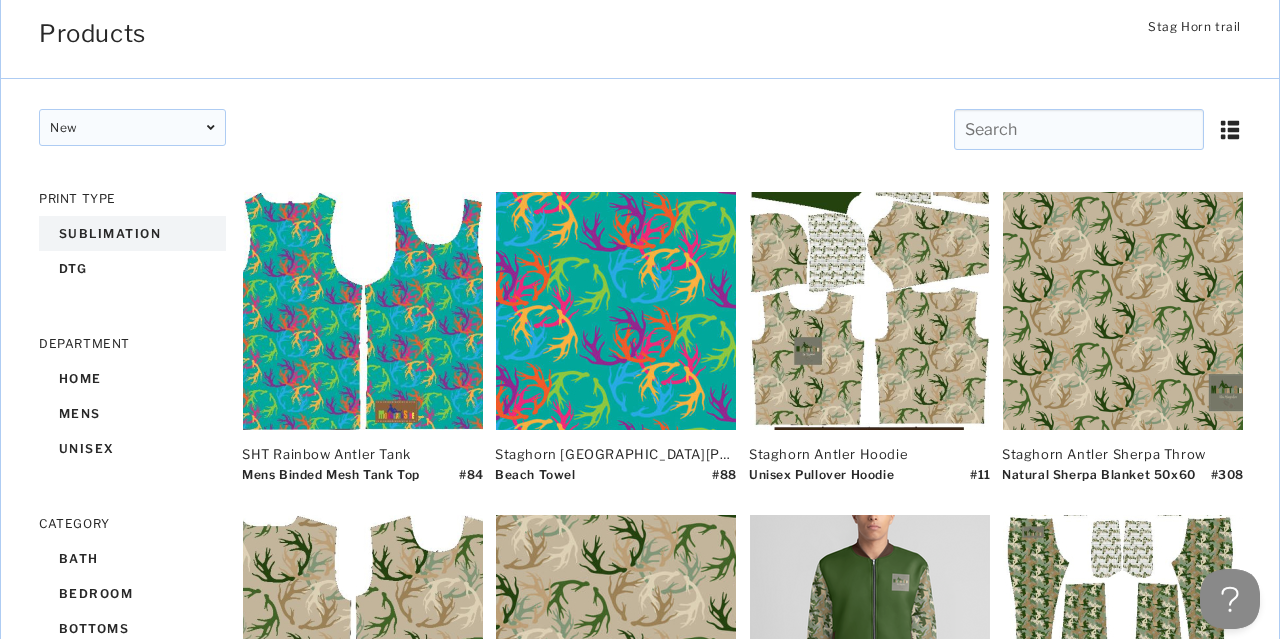 scroll, scrollTop: 0, scrollLeft: 0, axis: both 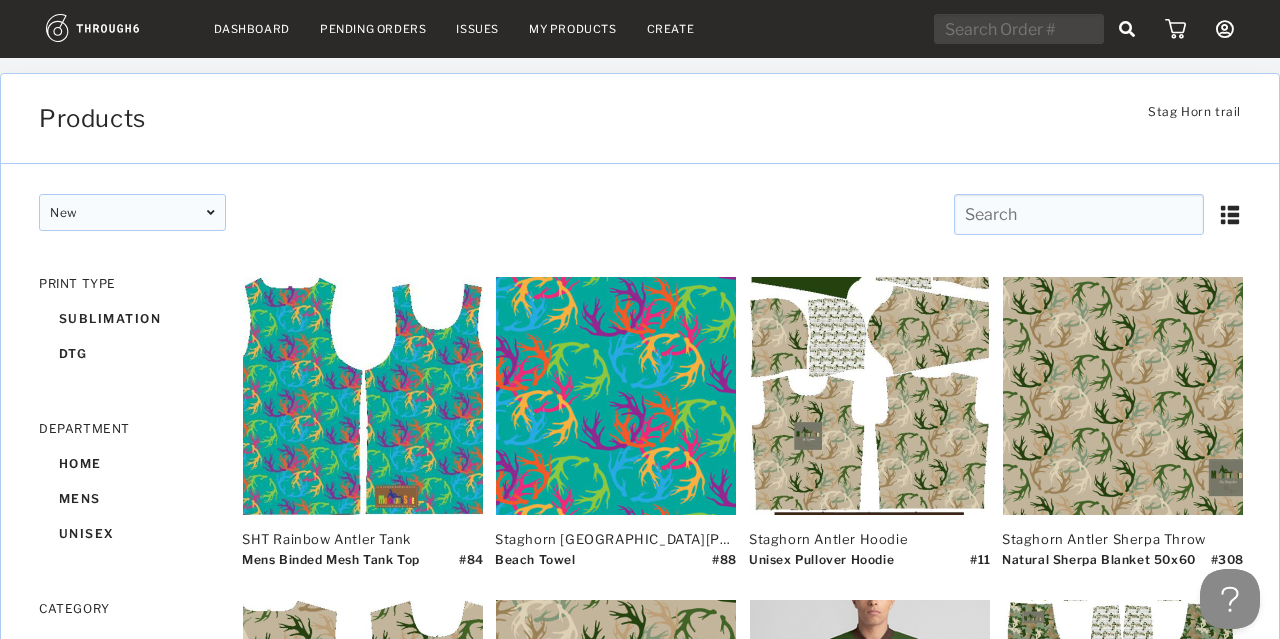 click on "New" at bounding box center [132, 212] 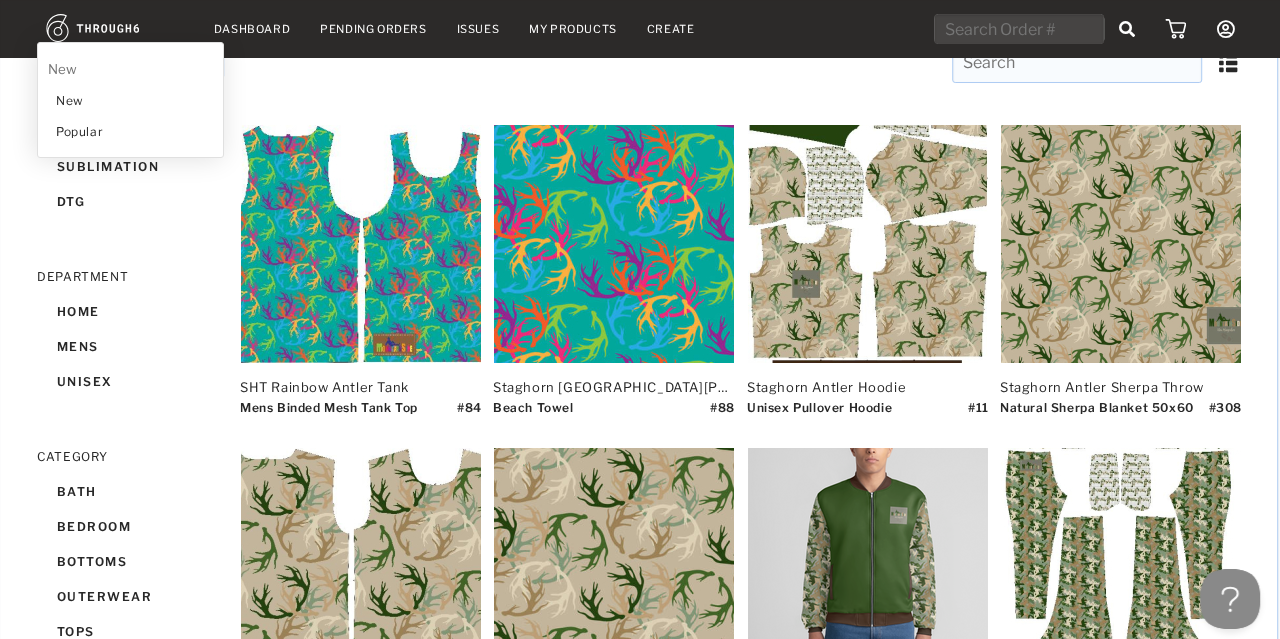 scroll, scrollTop: 0, scrollLeft: 2, axis: horizontal 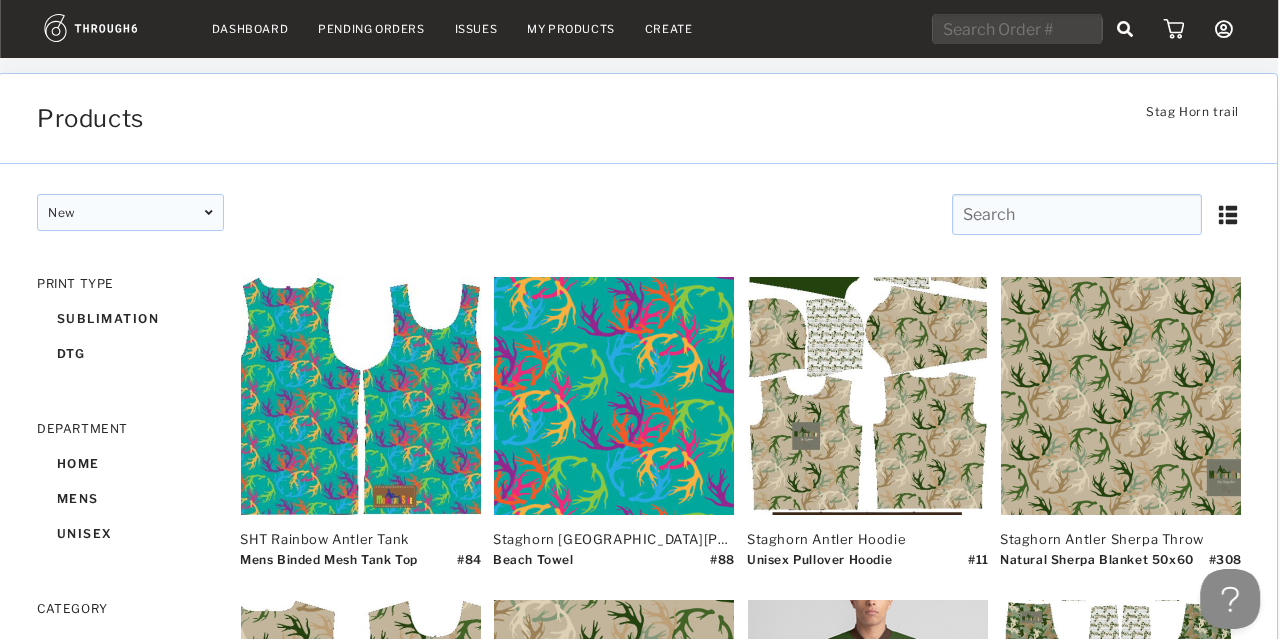 click at bounding box center [113, 28] 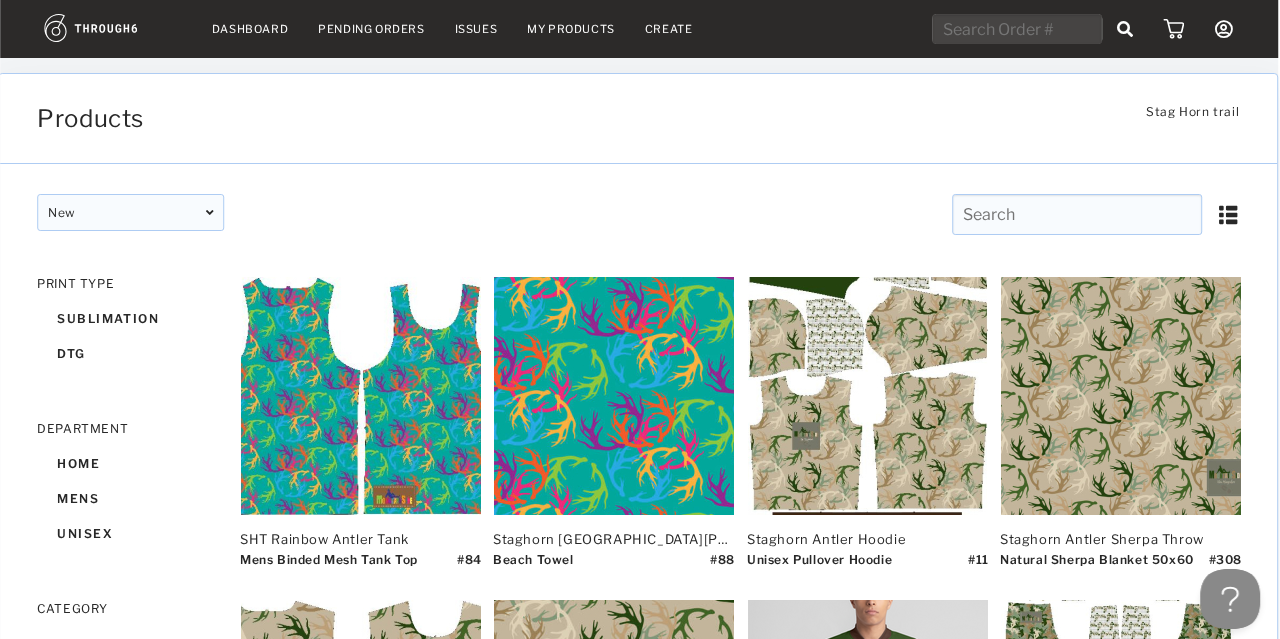 scroll, scrollTop: 0, scrollLeft: 0, axis: both 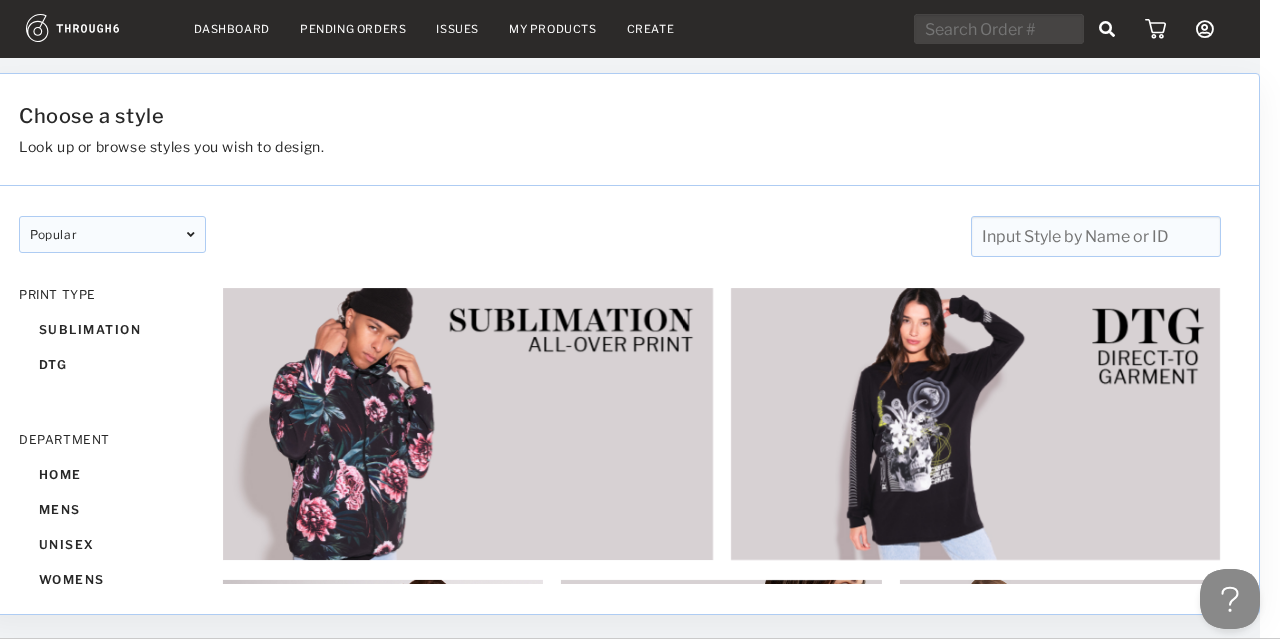 click at bounding box center [1096, 236] 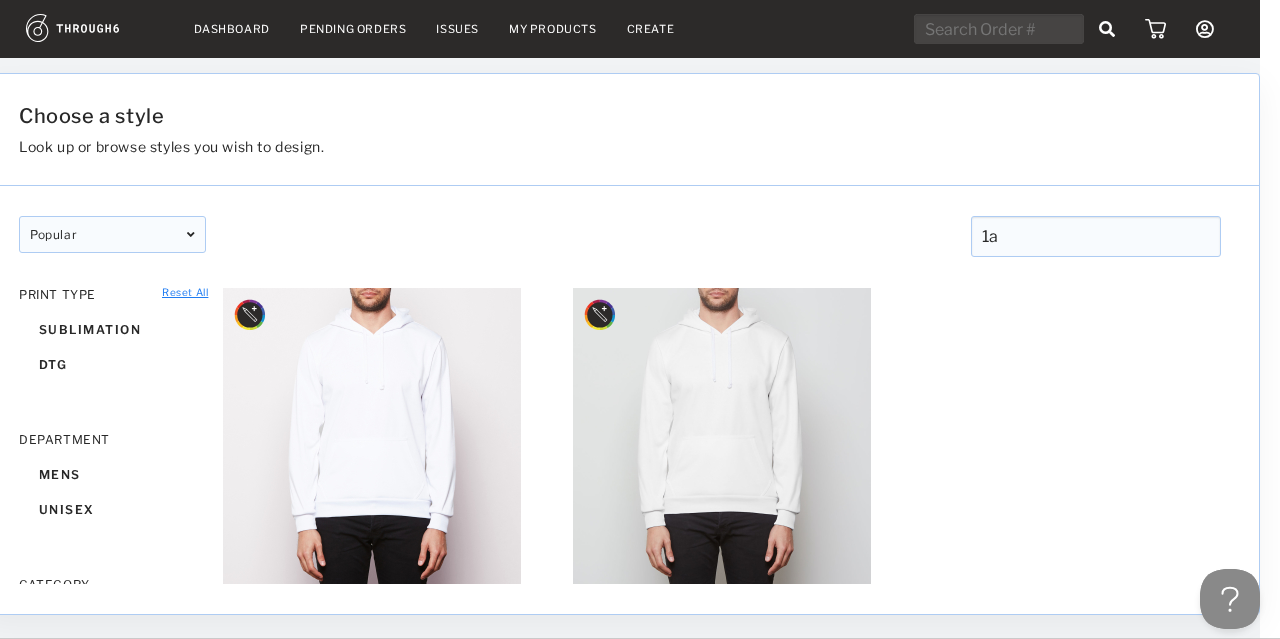 type on "1" 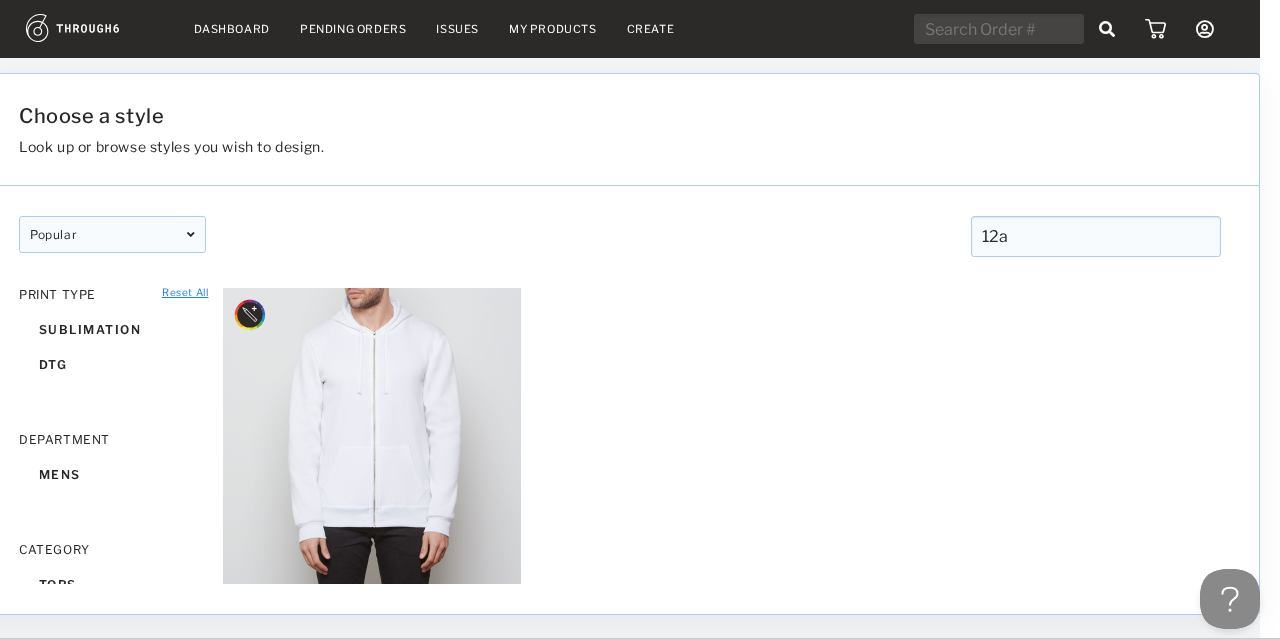 scroll, scrollTop: 62, scrollLeft: 20, axis: both 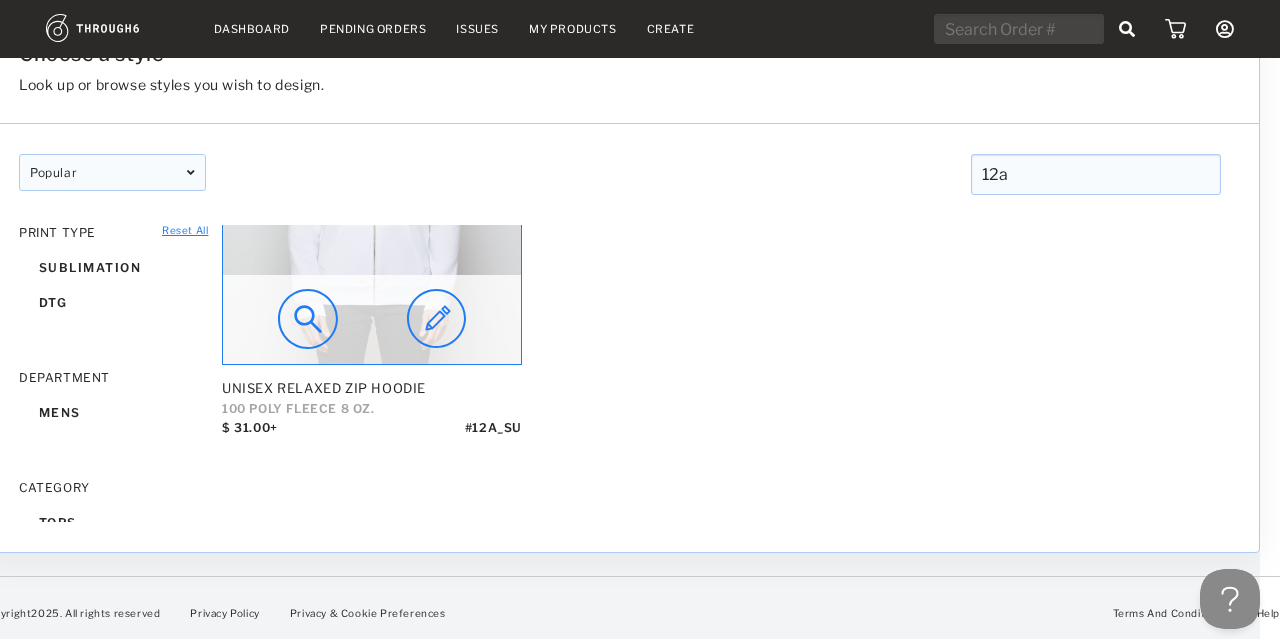 type on "12a" 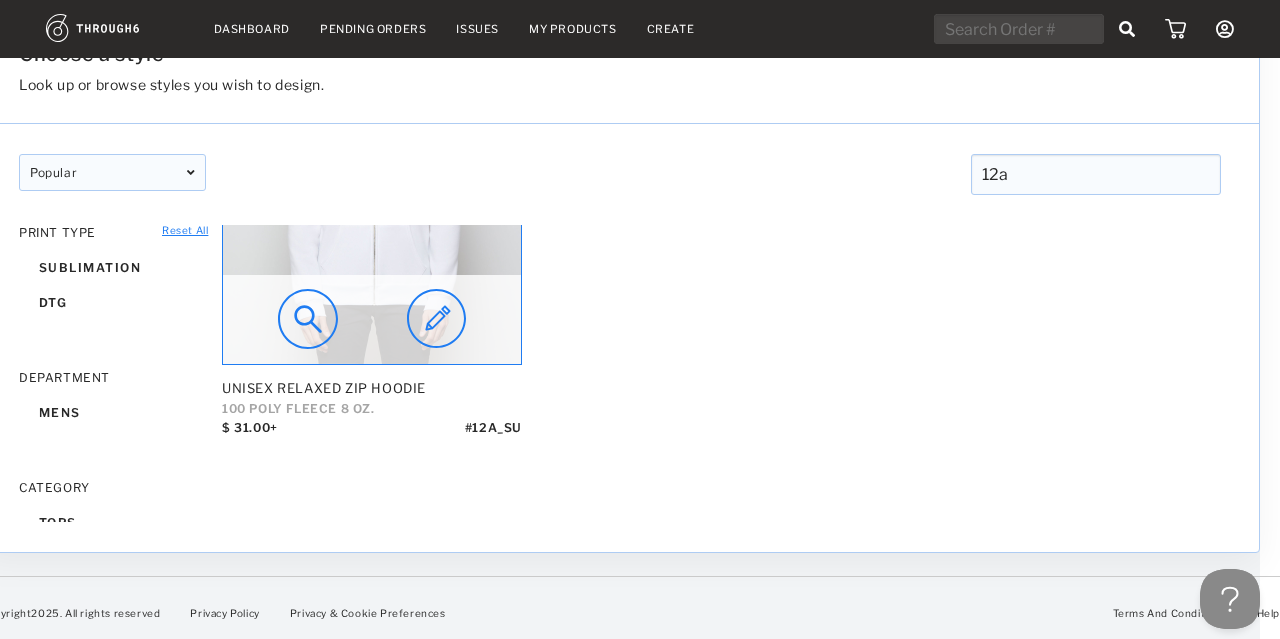 click at bounding box center (372, 215) 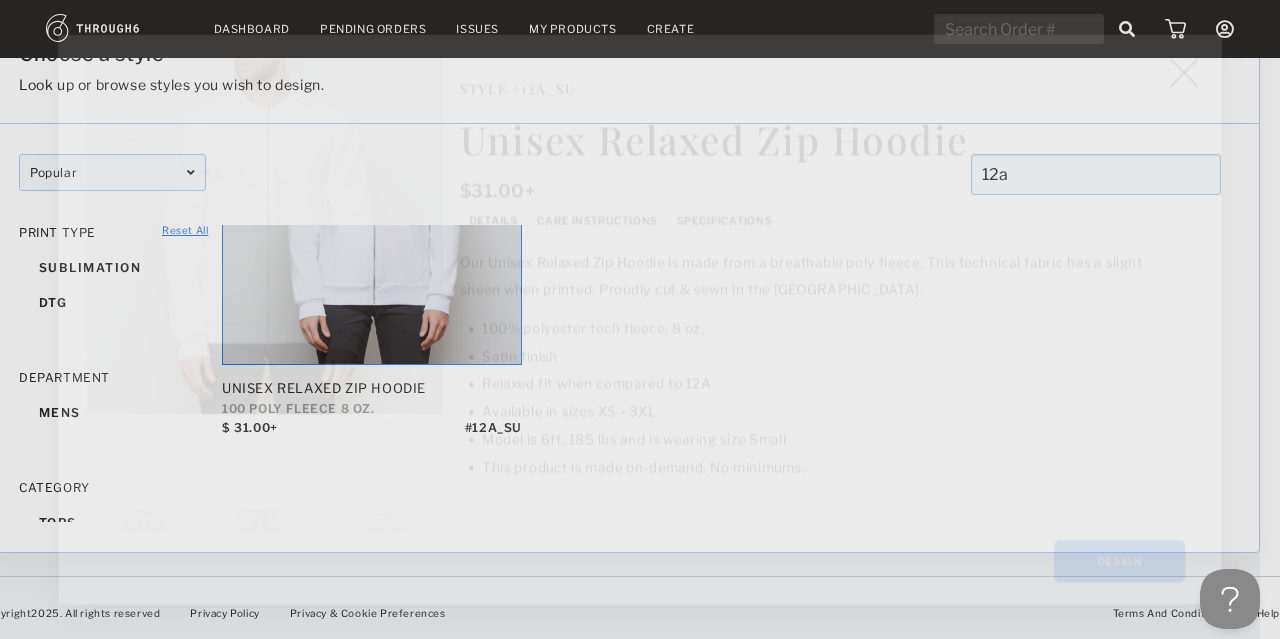 scroll, scrollTop: 160, scrollLeft: 0, axis: vertical 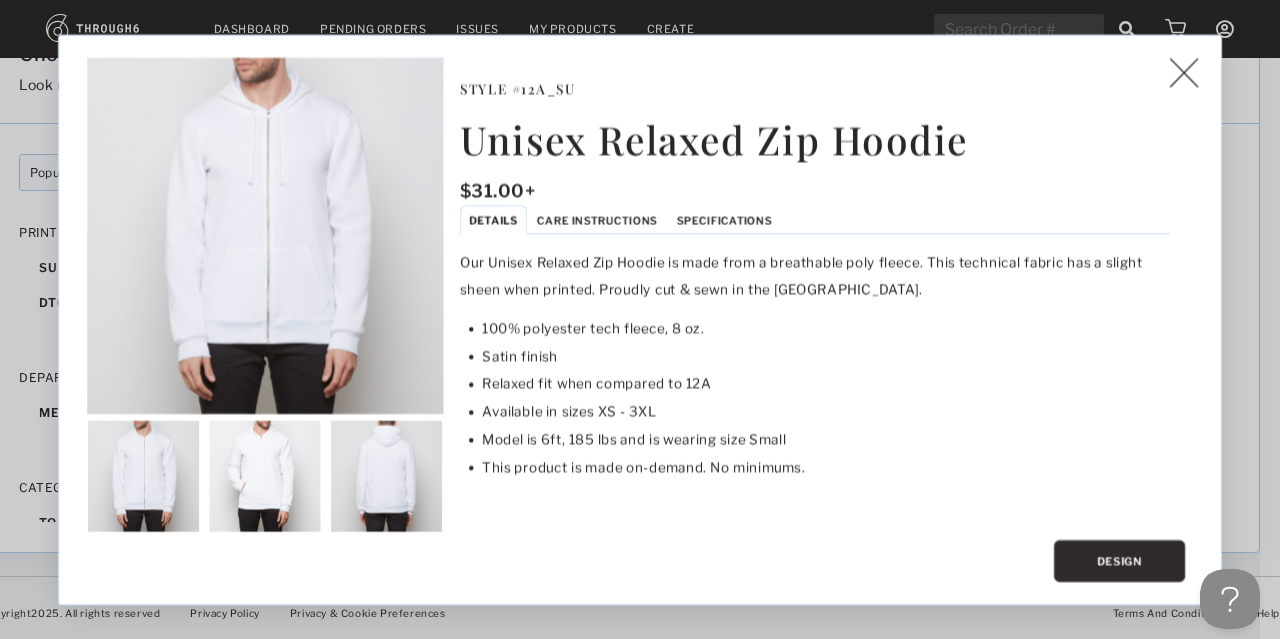 click on "Design" at bounding box center (1119, 561) 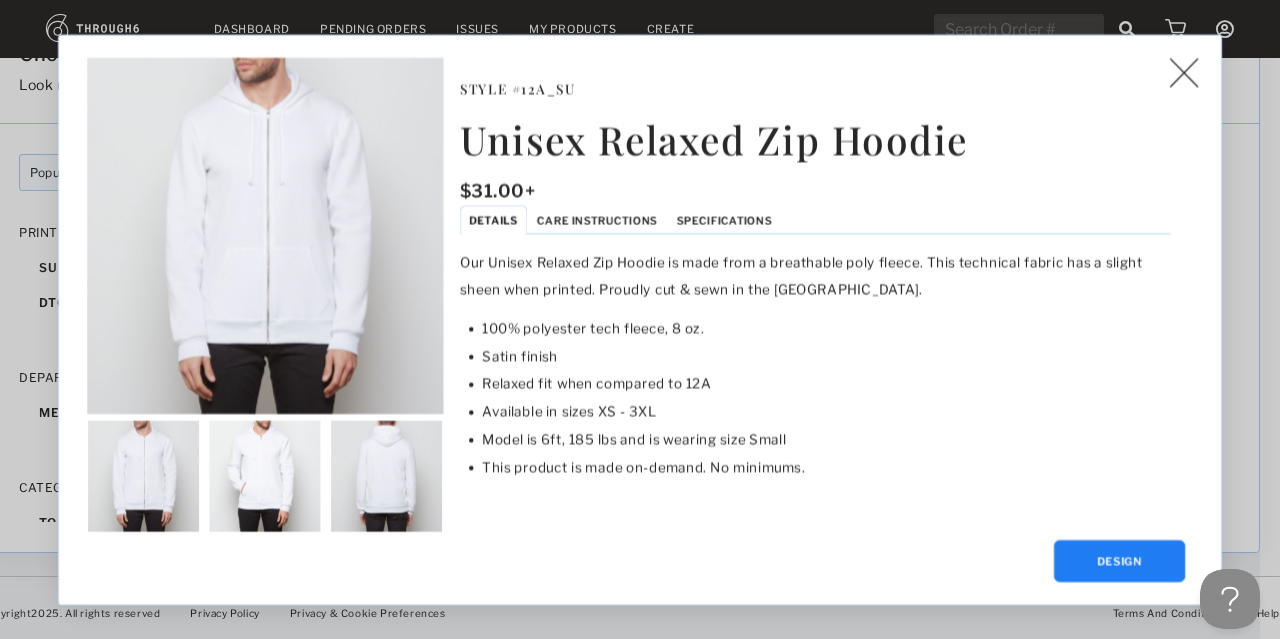 click on "Unisex Relaxed Zip Hoodie $      31.00+ Style # 12A_SU Style # 12A_SU Unisex Relaxed Zip Hoodie $      31.00+ Details Care Instructions Specifications Our Unisex Relaxed Zip Hoodie is made from a breathable poly fleece. This technical fabric has a slight sheen when printed. Proudly cut & sewn in the USA. 100% polyester tech fleece, 8 oz. Satin finish Relaxed fit when compared to 12A Available in sizes XS - 3XL Model is 6ft, 185 lbs and is wearing size Small This product is made on-demand. No minimums. Design Design" at bounding box center [640, 319] 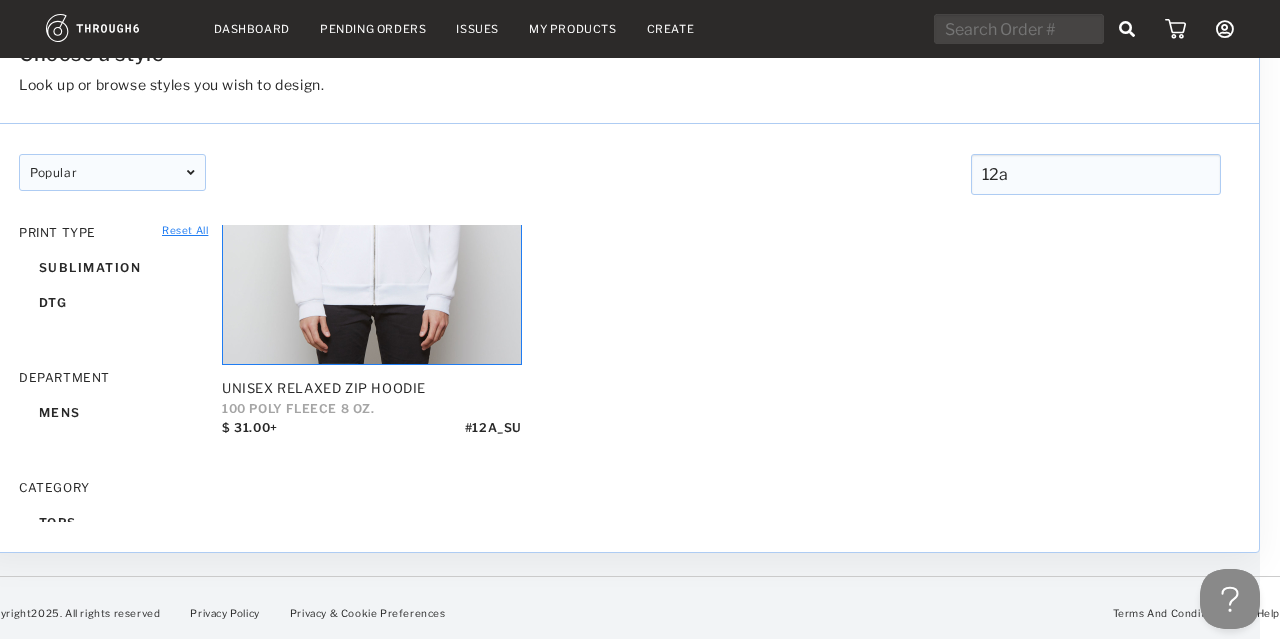 click at bounding box center [115, 28] 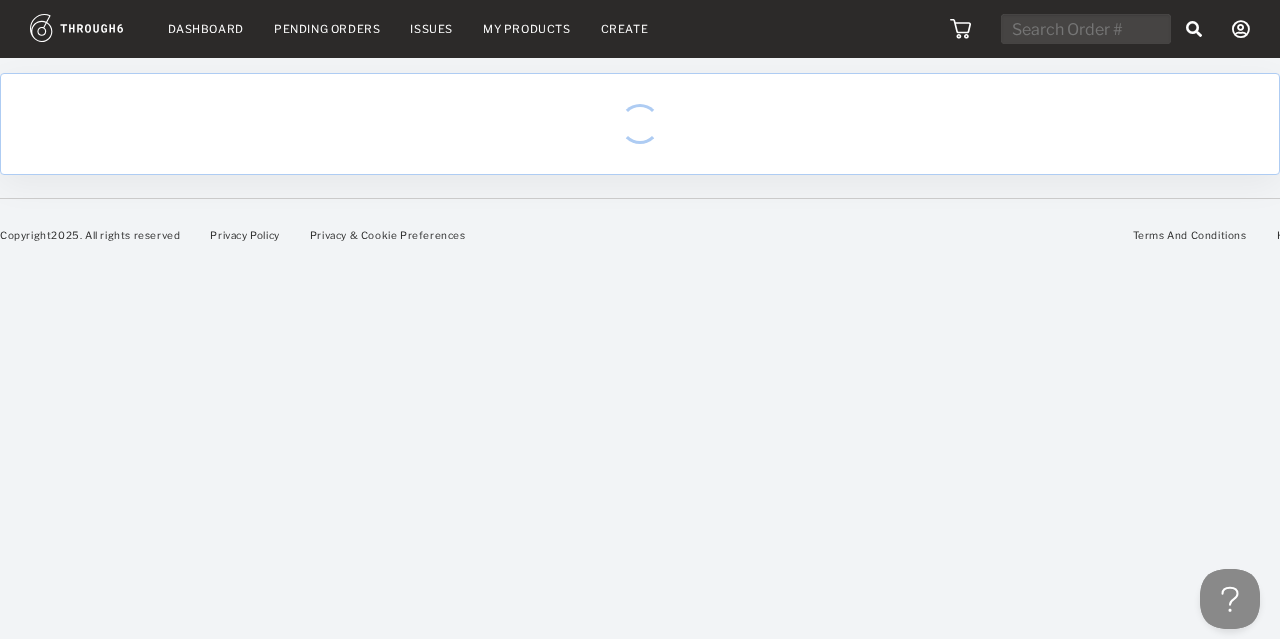 scroll, scrollTop: 0, scrollLeft: 0, axis: both 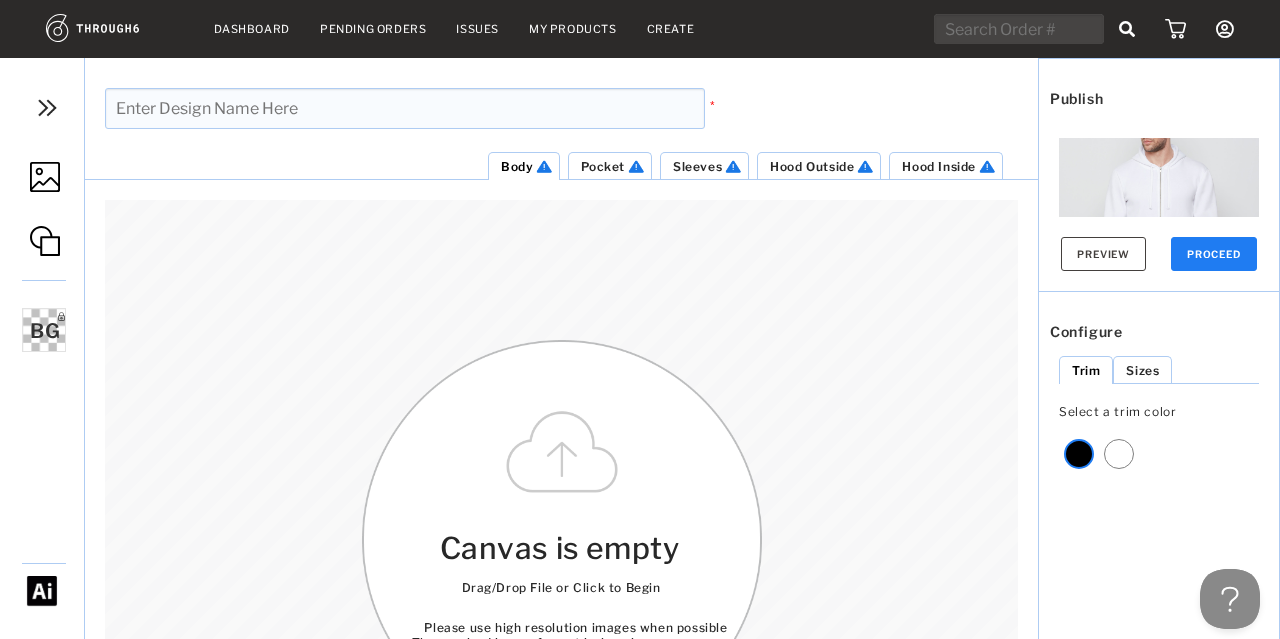 click on "Pocket" at bounding box center (603, 166) 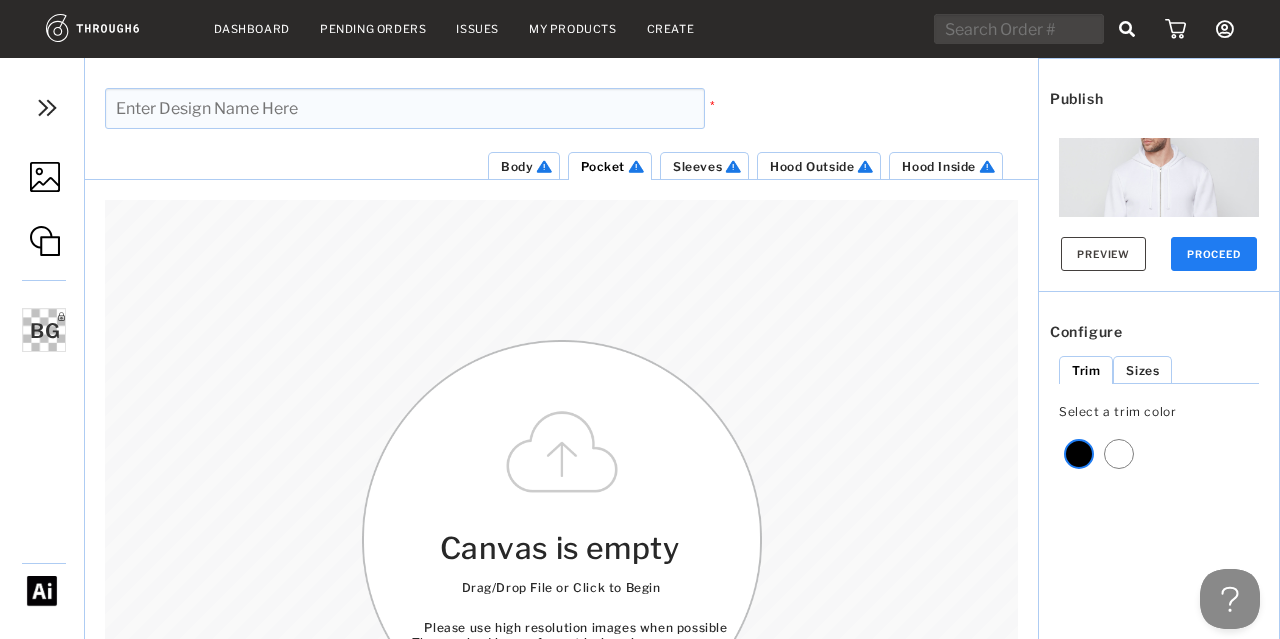 click on "Sleeves" at bounding box center [697, 166] 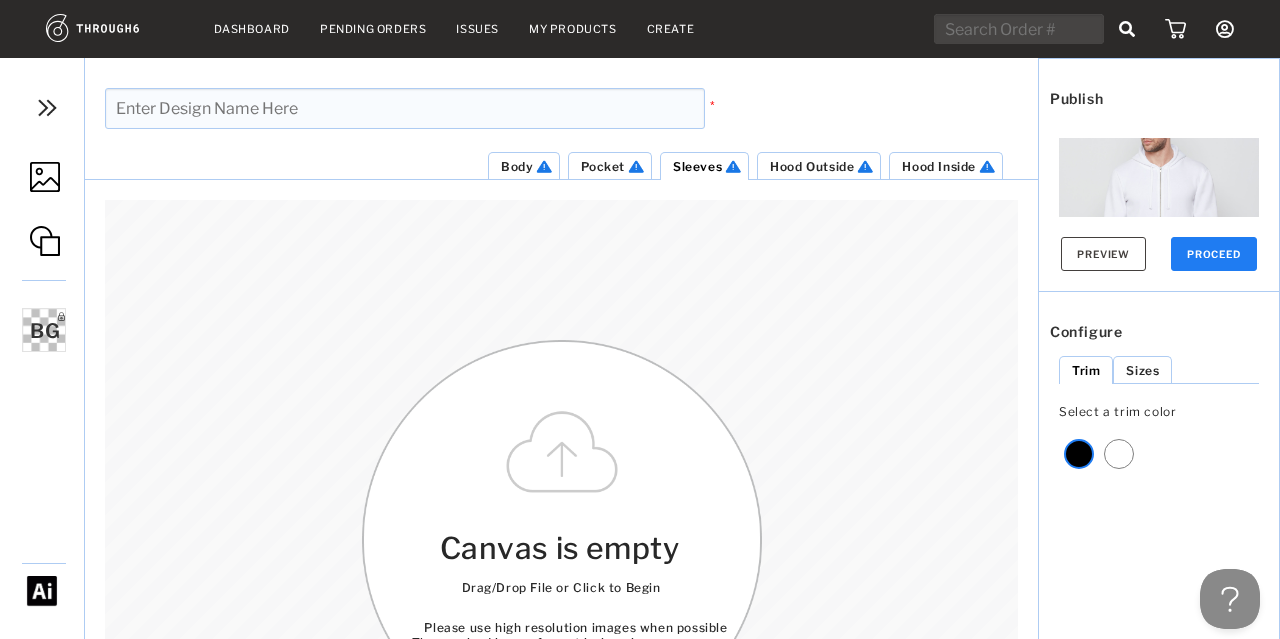 click on "Hood Outside" at bounding box center (812, 166) 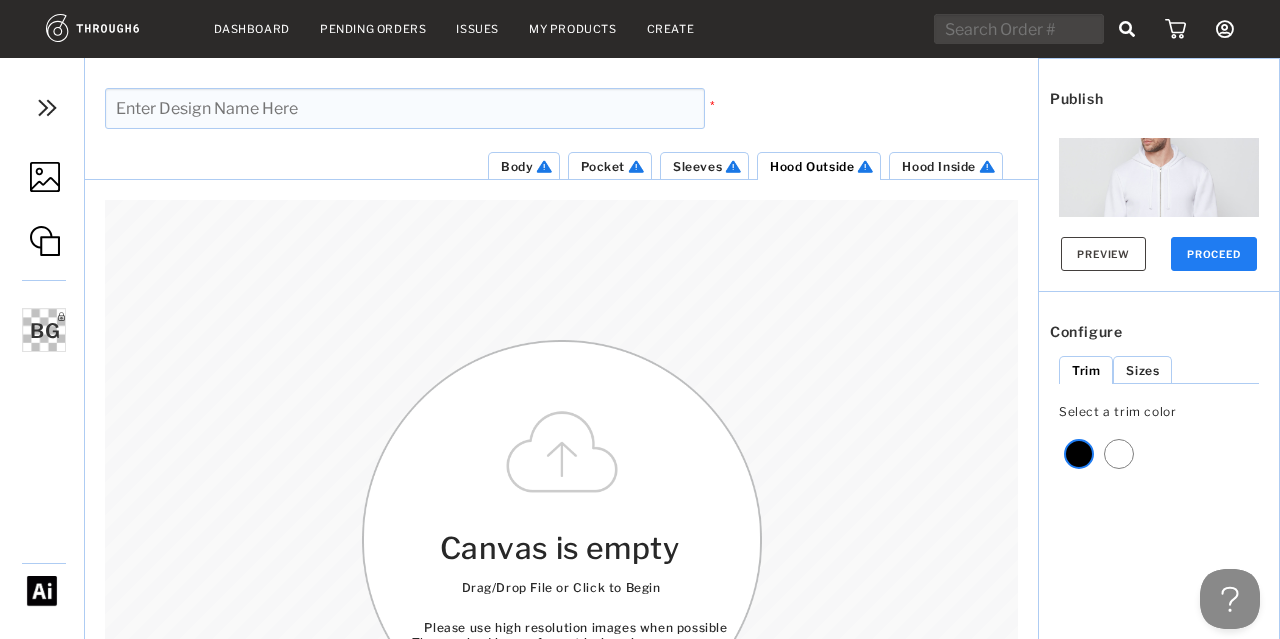 click on "Hood Inside" at bounding box center [946, 166] 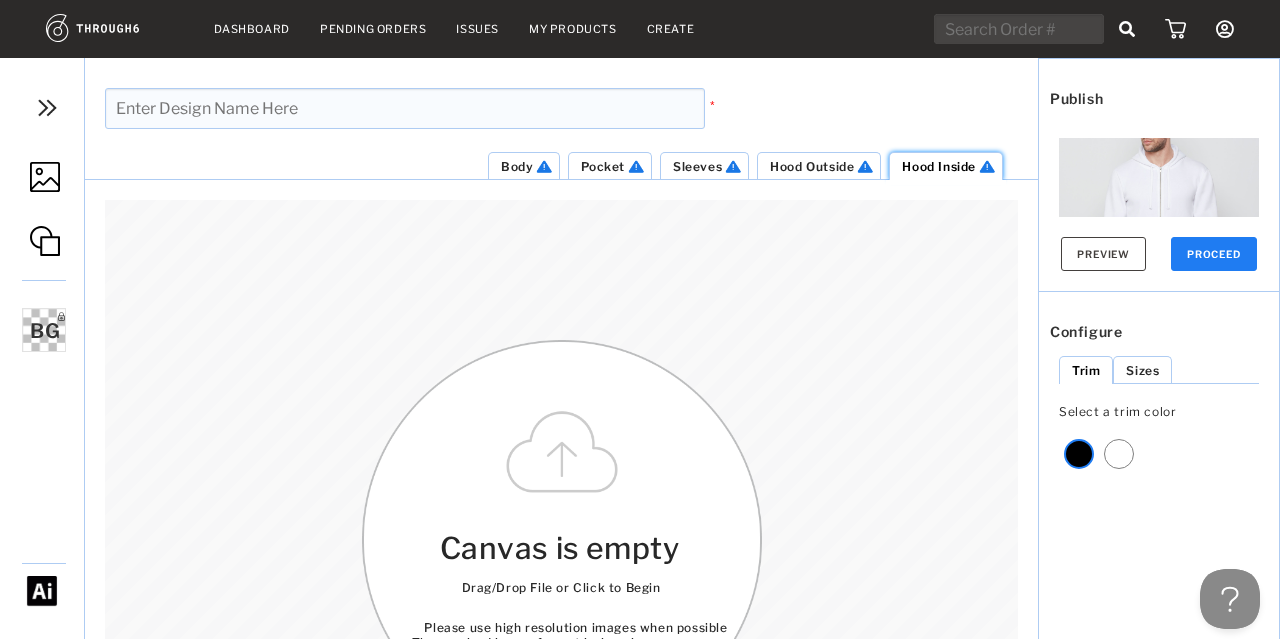 click on "Hood Inside" at bounding box center (939, 166) 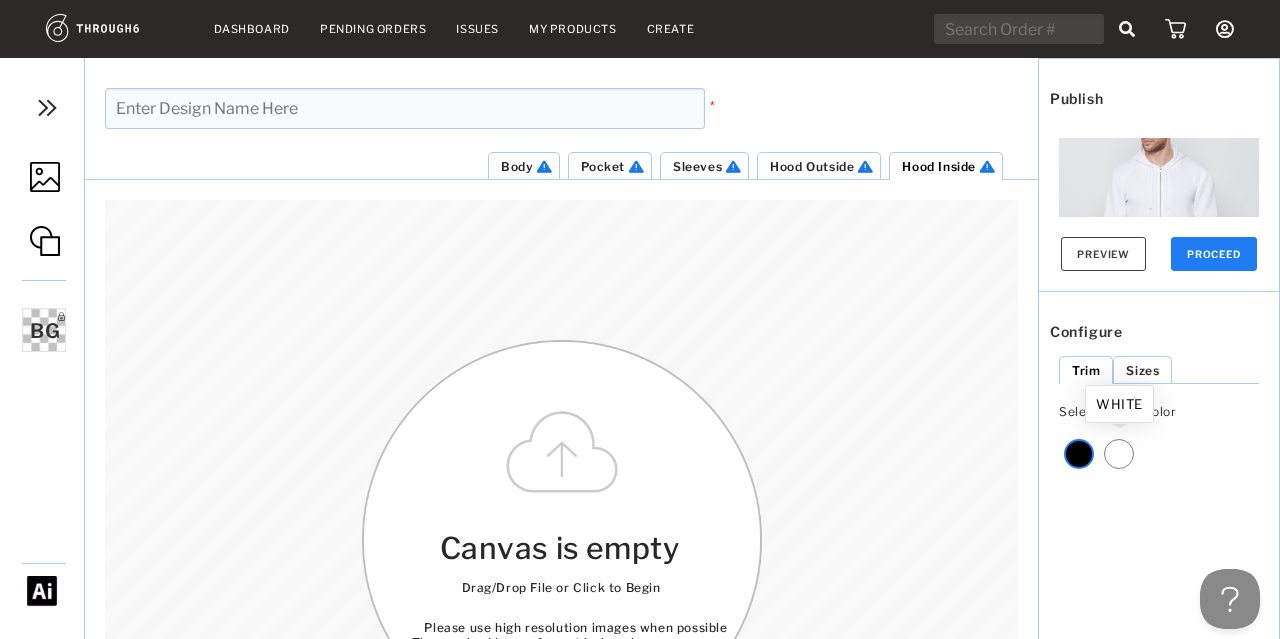 click at bounding box center [1119, 454] 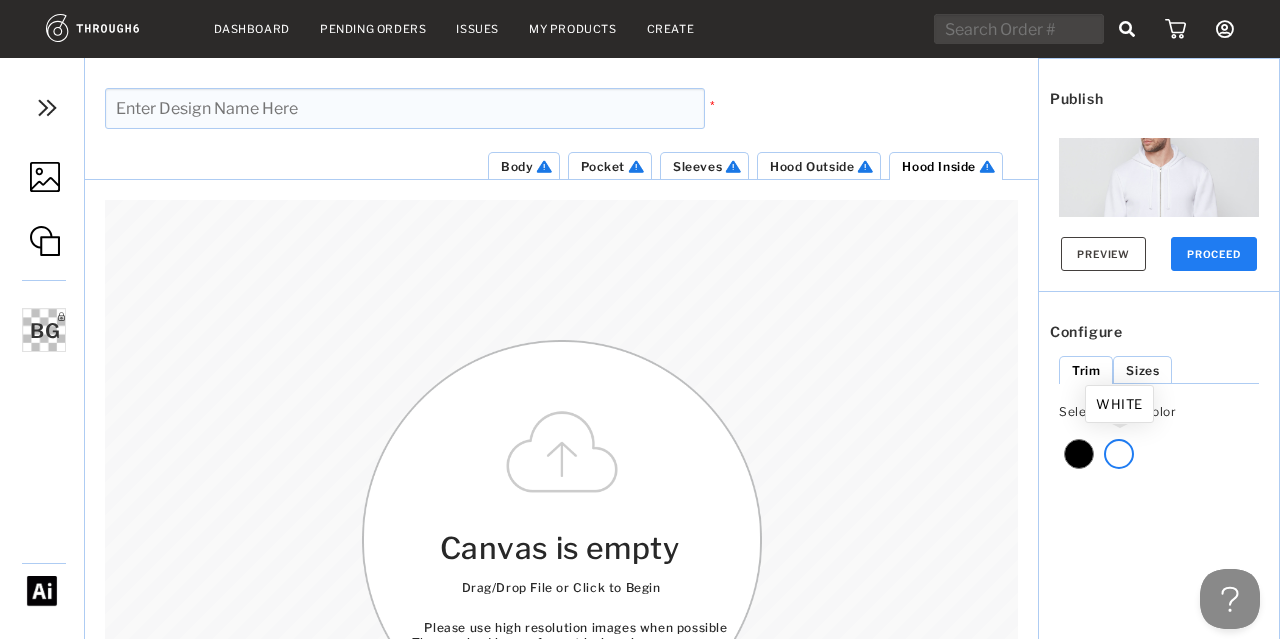 click at bounding box center [1119, 454] 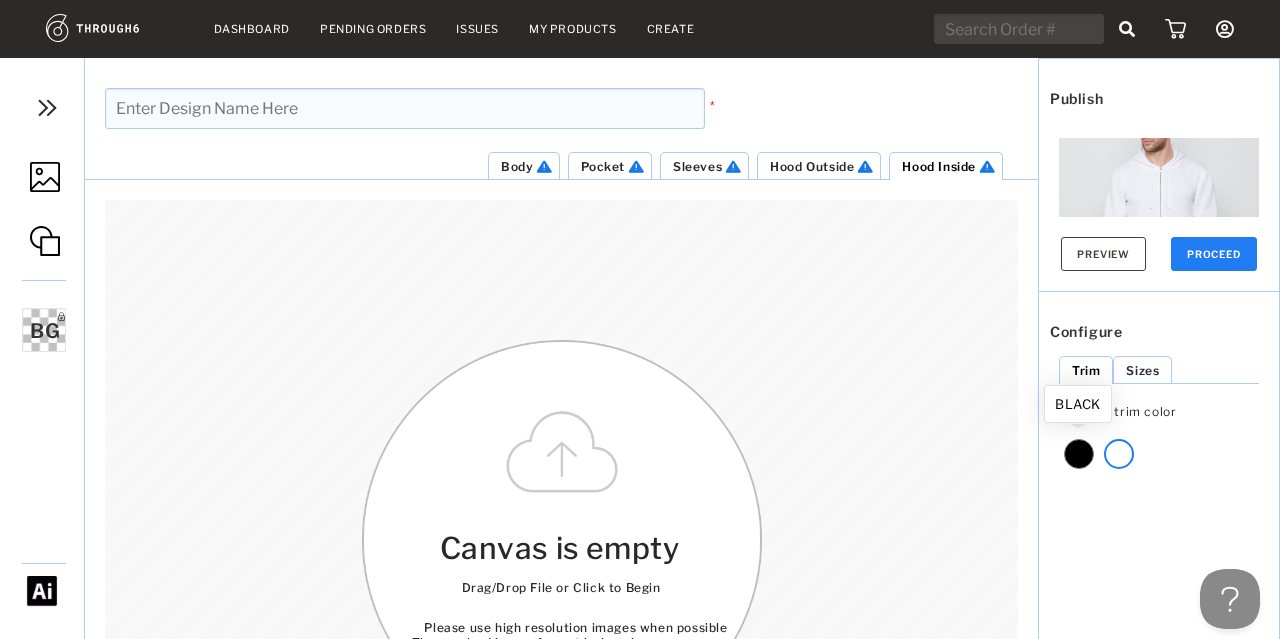 click at bounding box center [1079, 454] 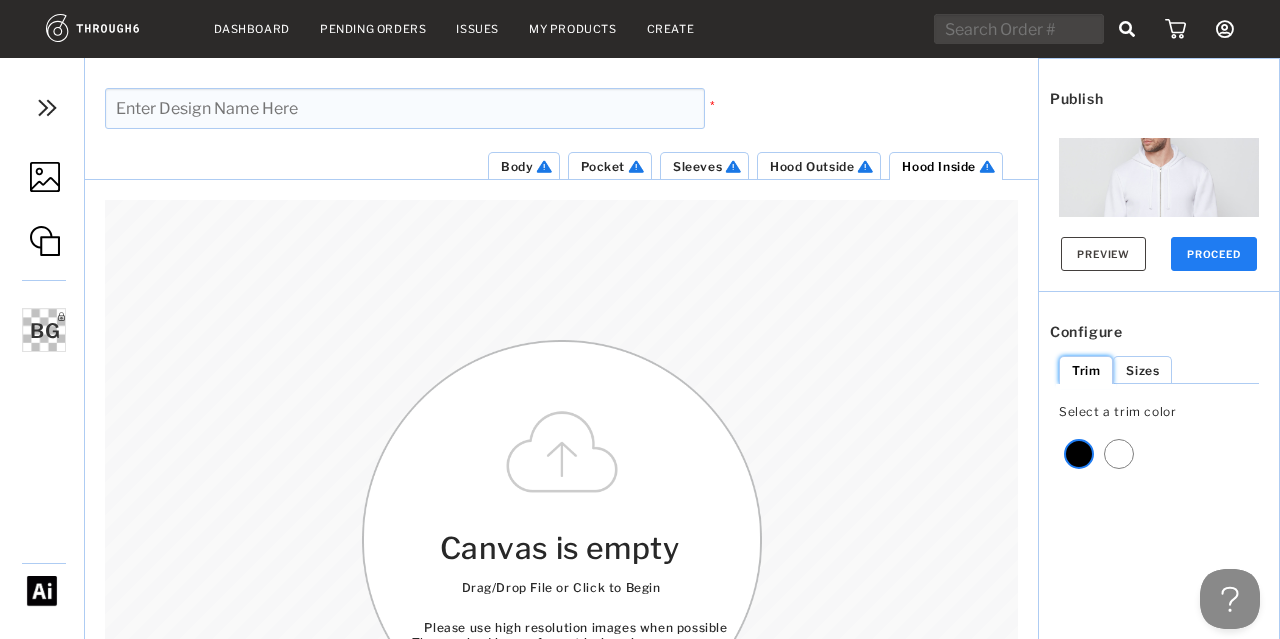 click on "Trim" at bounding box center (1086, 370) 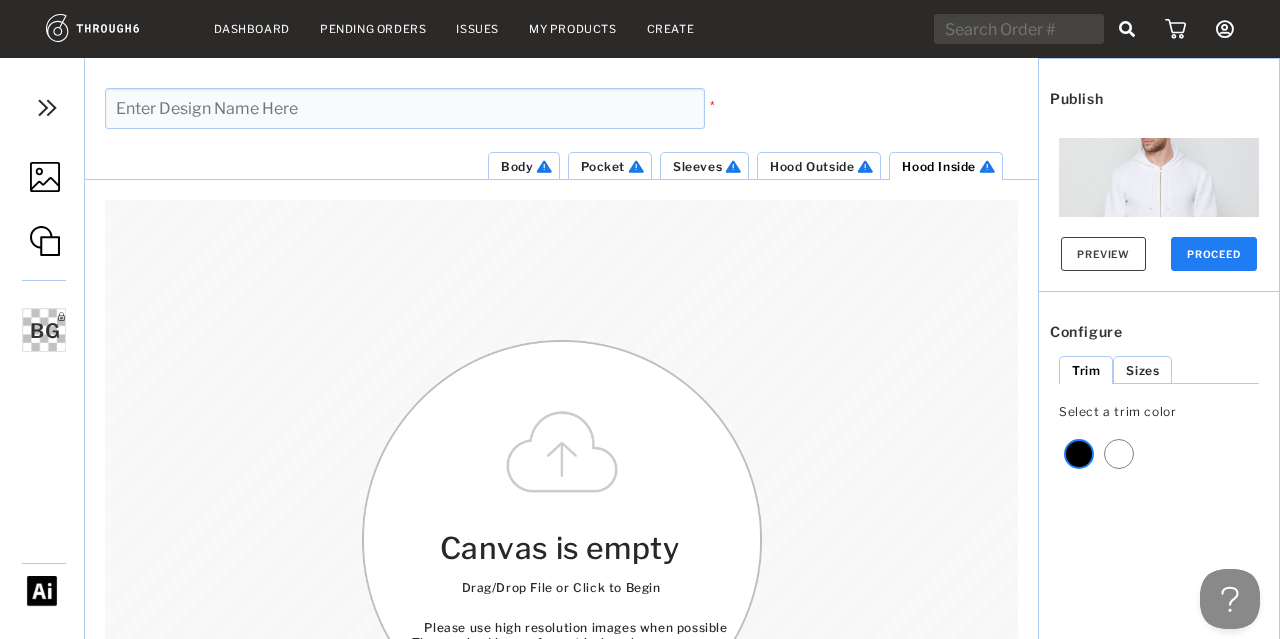 click on "Sizes" at bounding box center (1142, 370) 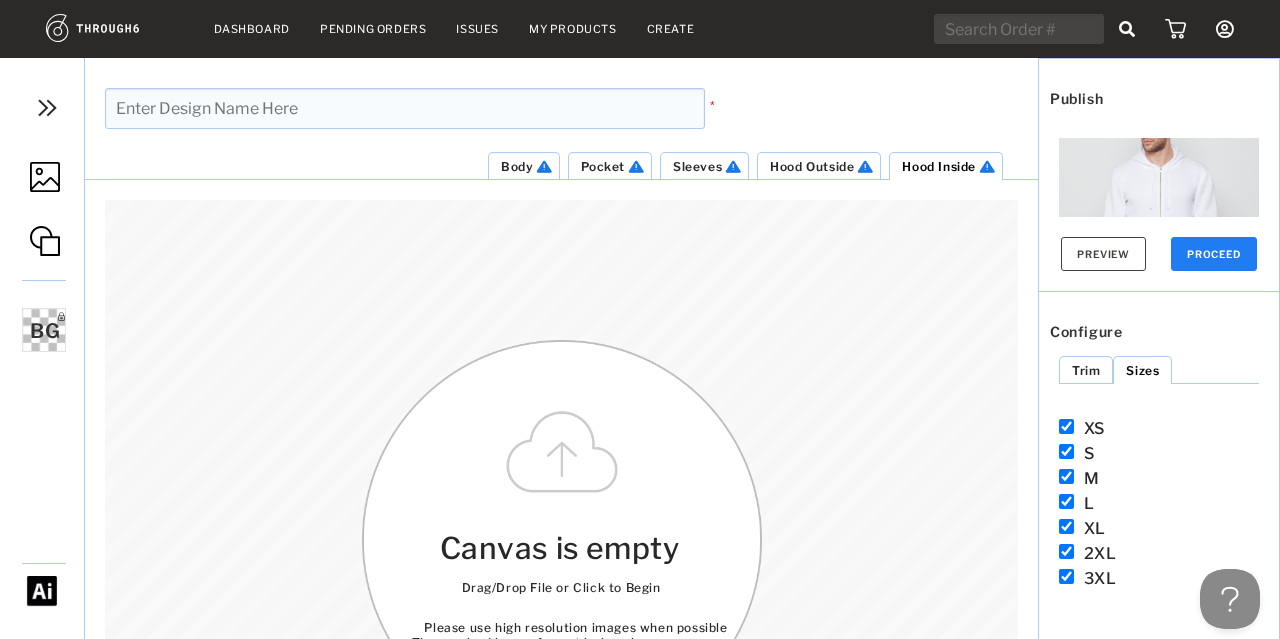 click on "Trim" at bounding box center (1086, 370) 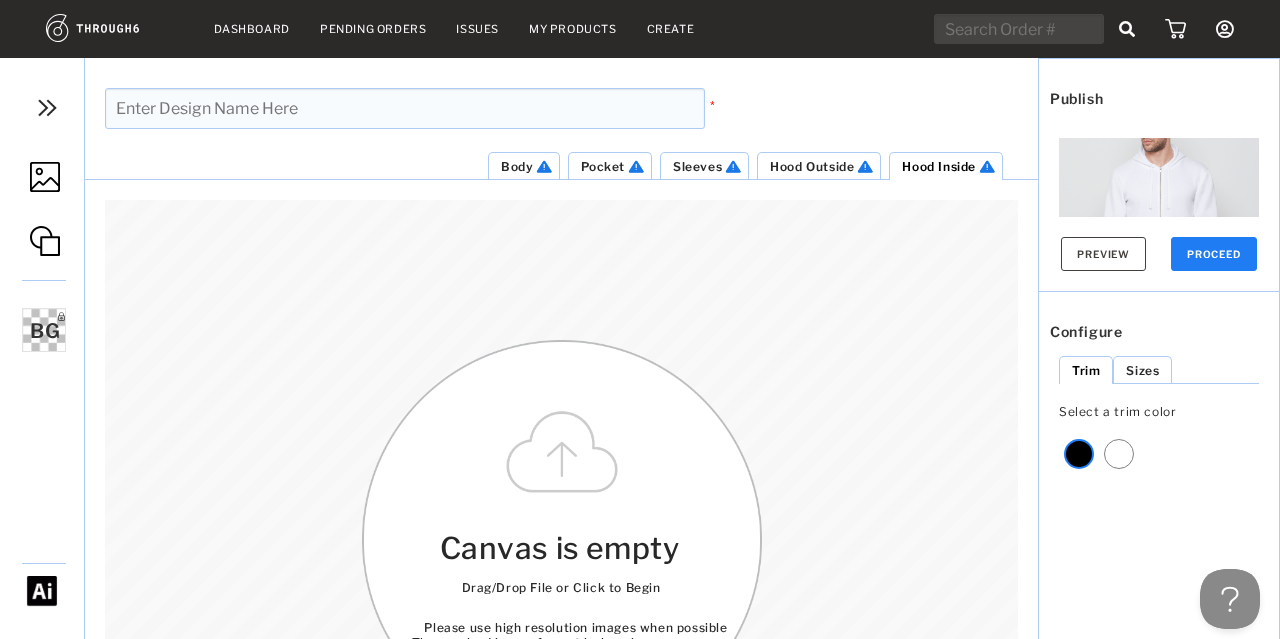 click on "PROCEED" at bounding box center [1214, 254] 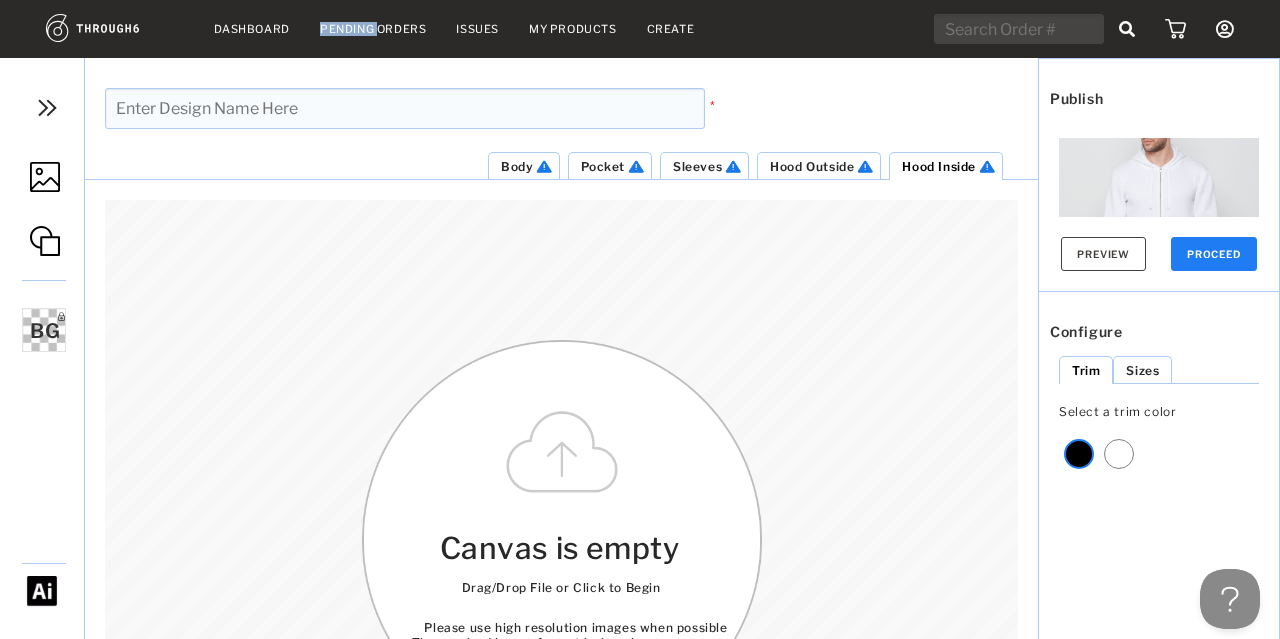 click on "Dashboard   Pending Orders Issues My Products Create  My Account  Create New Brand  Users  Brand Settings Payment History  Sign Out" at bounding box center (640, 29) 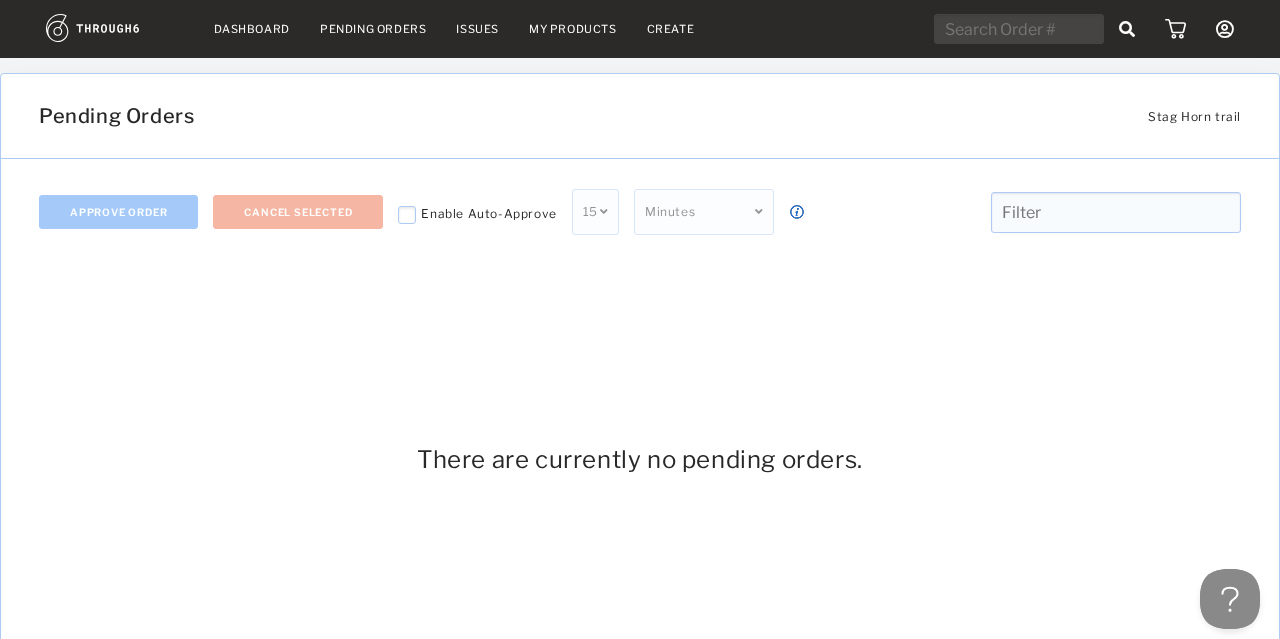 scroll, scrollTop: 0, scrollLeft: 0, axis: both 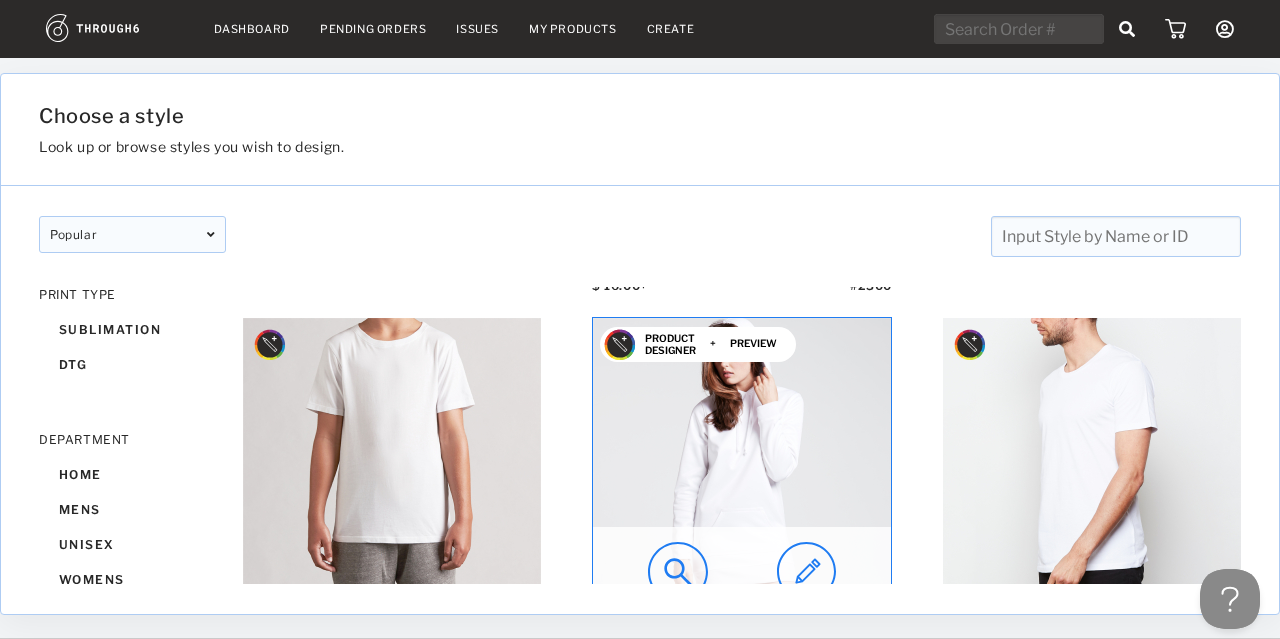 click at bounding box center (742, 467) 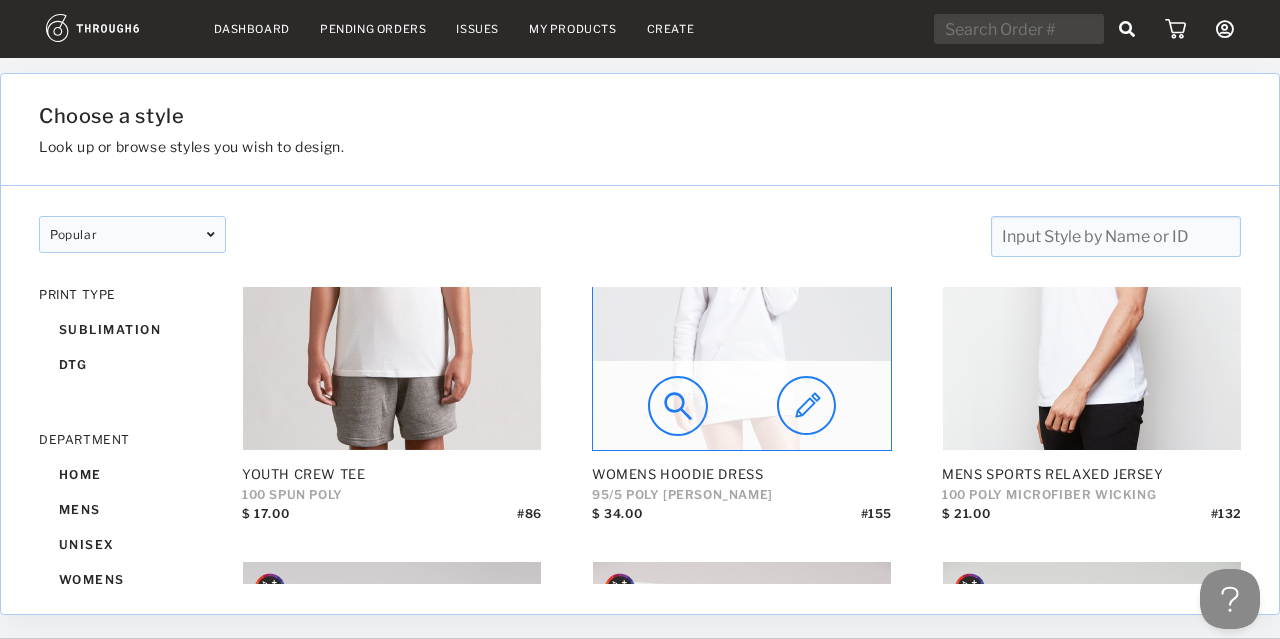 scroll, scrollTop: 5704, scrollLeft: 0, axis: vertical 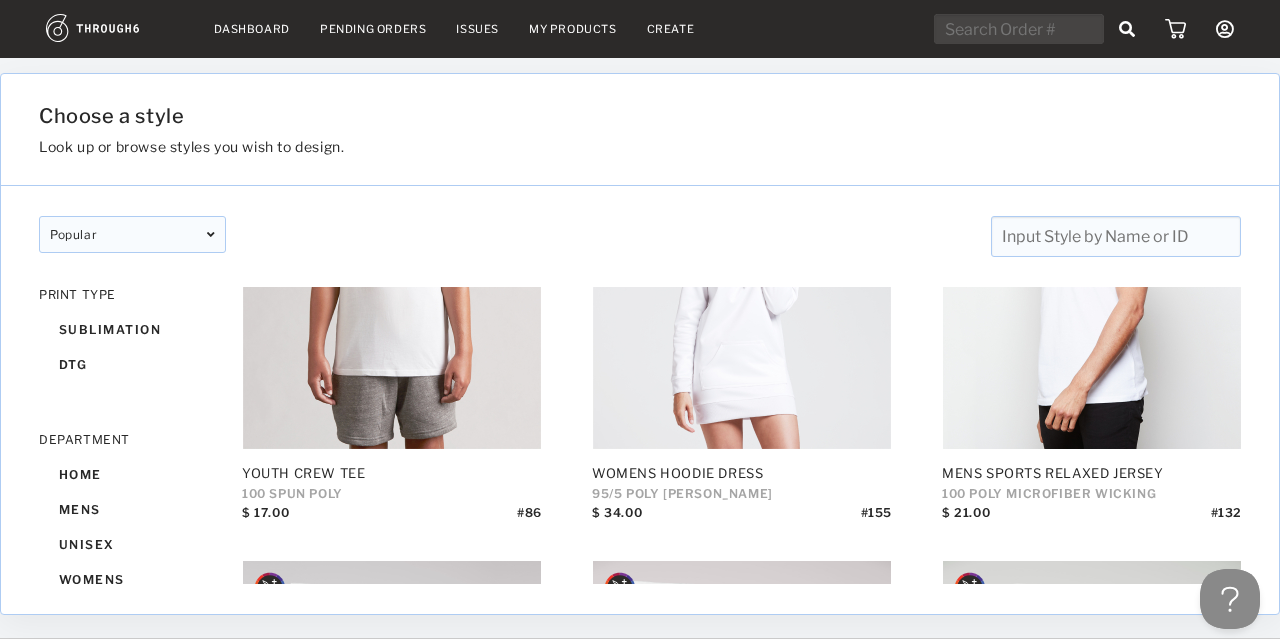 click on "Womens Hoodie Dress 95/5 POLY SPAN FRENCH TERRY $     34.00 # 155" at bounding box center [742, 330] 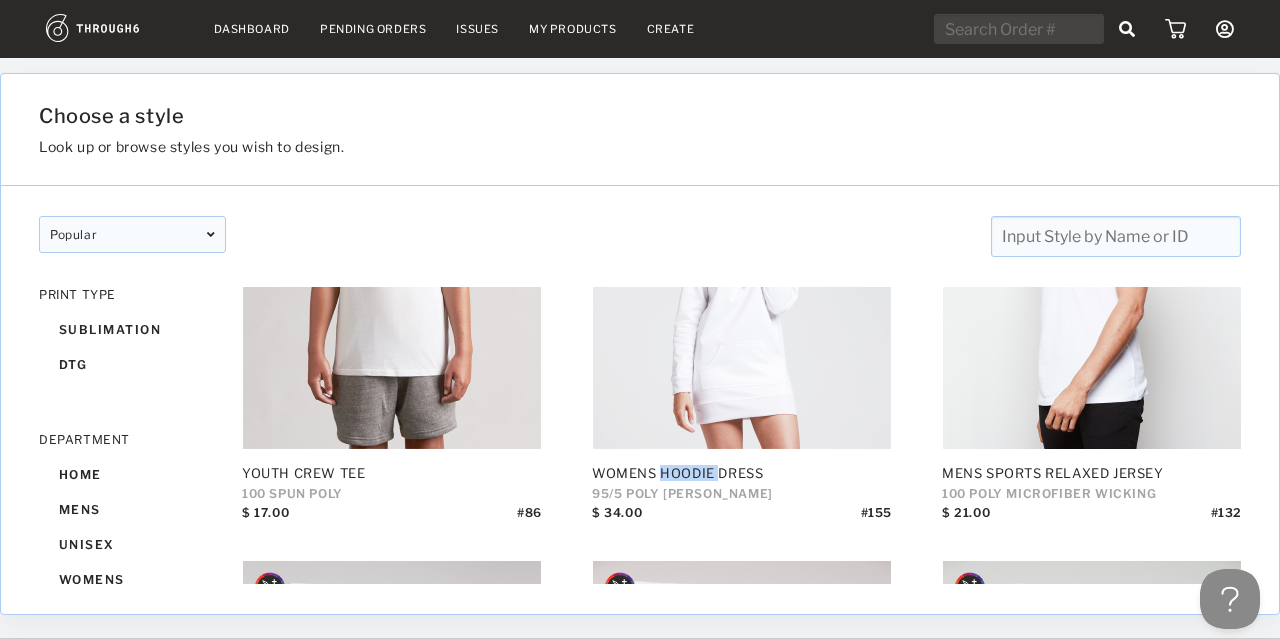 click on "Womens Hoodie Dress 95/5 POLY SPAN FRENCH TERRY $     34.00 # 155" at bounding box center [742, 330] 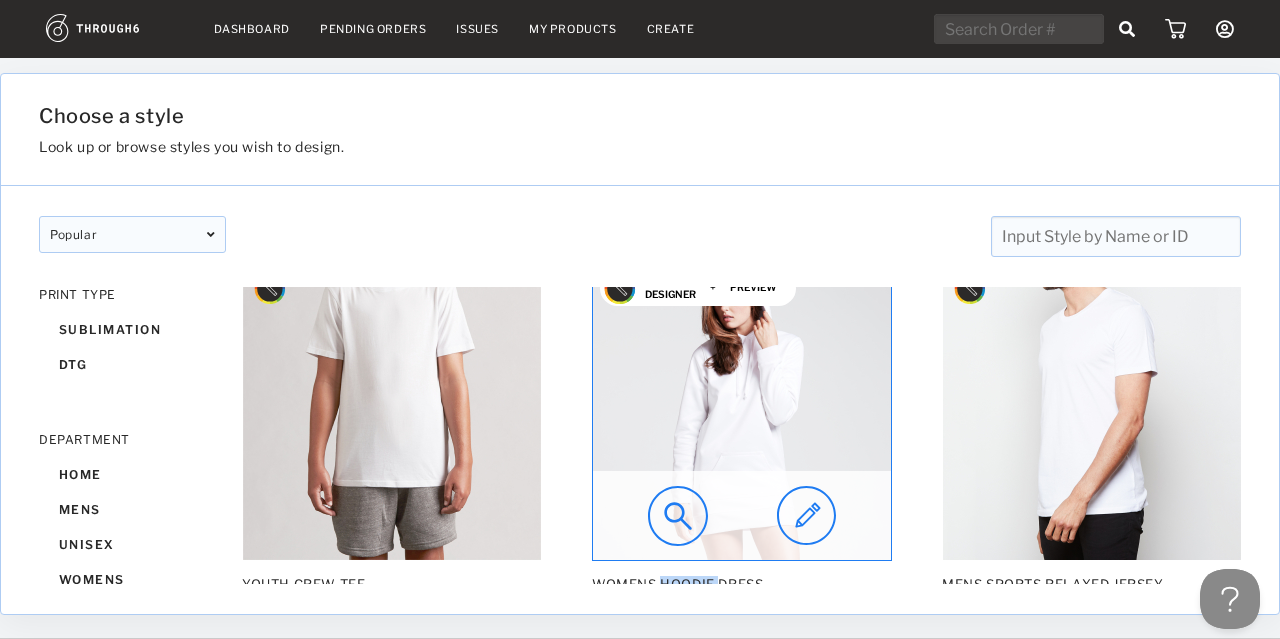 scroll, scrollTop: 5577, scrollLeft: 0, axis: vertical 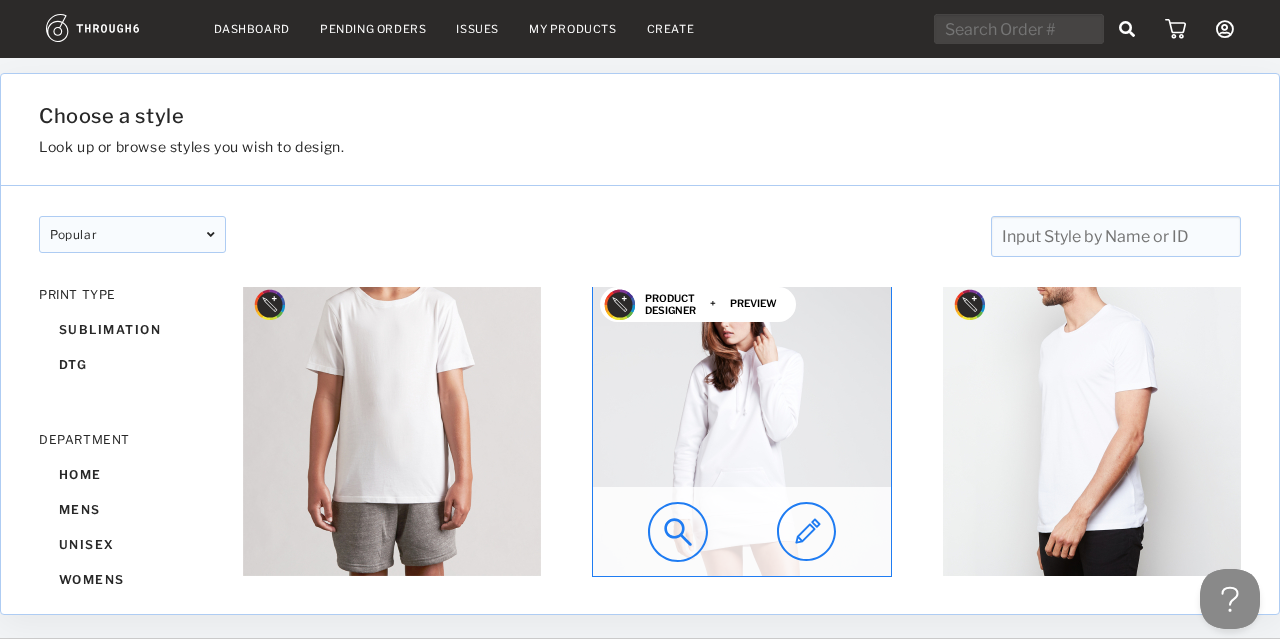 click at bounding box center [742, 531] 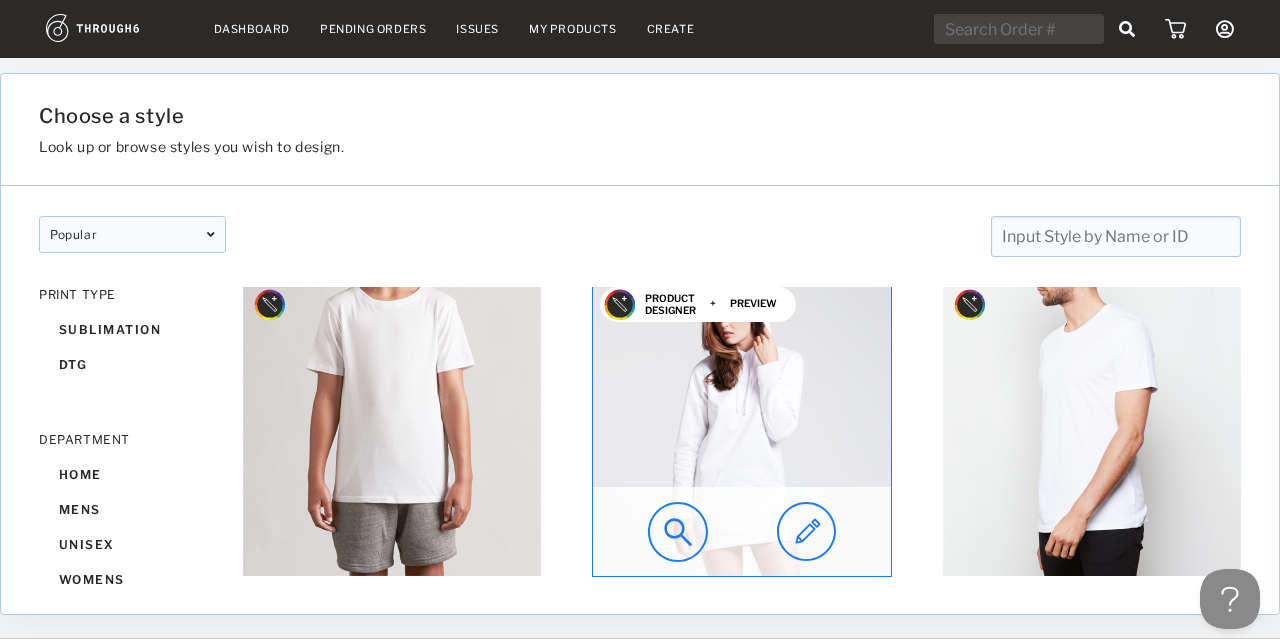 click on "Dashboard   Pending Orders Issues My Products Create  My Account  Create New Brand  Users  Brand Settings Payment History  Sign Out Dashboard   Pending Orders Issues My Products Create My Account Brands Create New Brand Users Payment History Log Out Enjoy effortless design and previews of select styles where this icon appears. Choose a style Look up or browse styles you wish to design. popular designer featured popular New designer featured popular New PRINT TYPE sublimation dtg DEPARTMENT home mens unisex womens youth CATEGORY accessories bath bedroom bottoms living outerwear swim tops wall art PRODUCT TYPE art prints bags blankets dresses face coverings headware hoodies jackets jerseys joggers & pants leggings shorts sweatshirts tanks tapestries tees towels trunks ACTIVITY active festival gaming intimates MATERIAL canvas cotton cotton fleece french terry jersey mesh spandex COLLECTIONS upf back-toschool back-to-school cool weather gifting upf warm weather Notebook Paper Goods $      9.00 # 388 Mouse Pad # #" at bounding box center (640, 351) 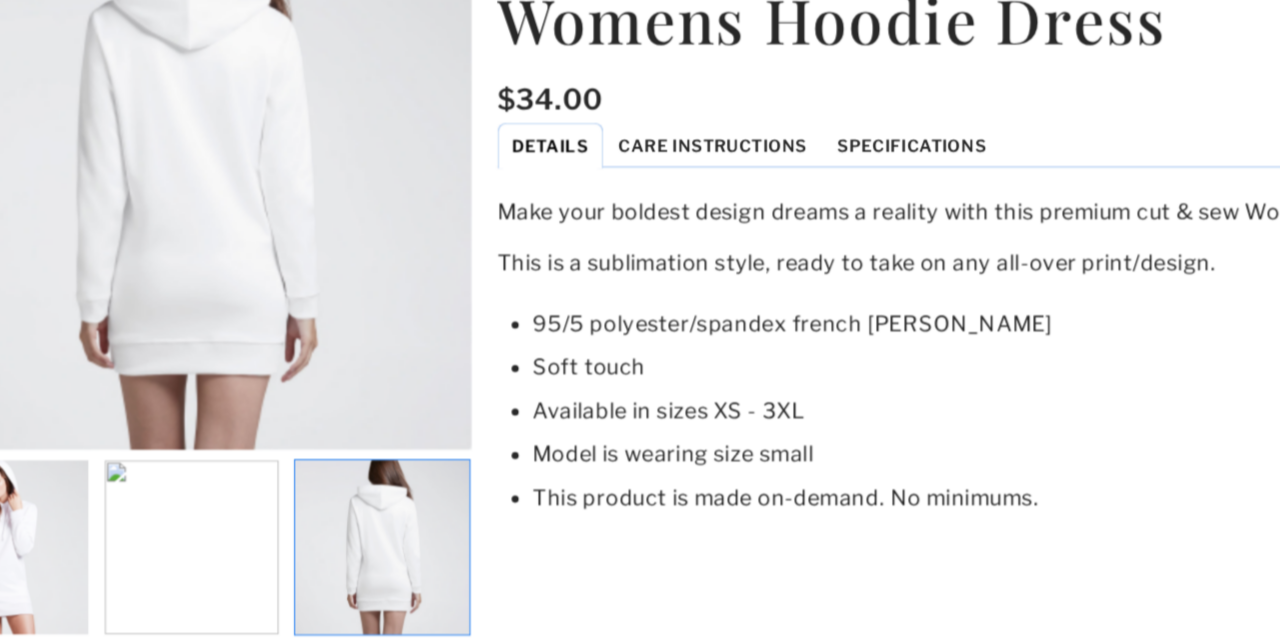 scroll, scrollTop: 5578, scrollLeft: 0, axis: vertical 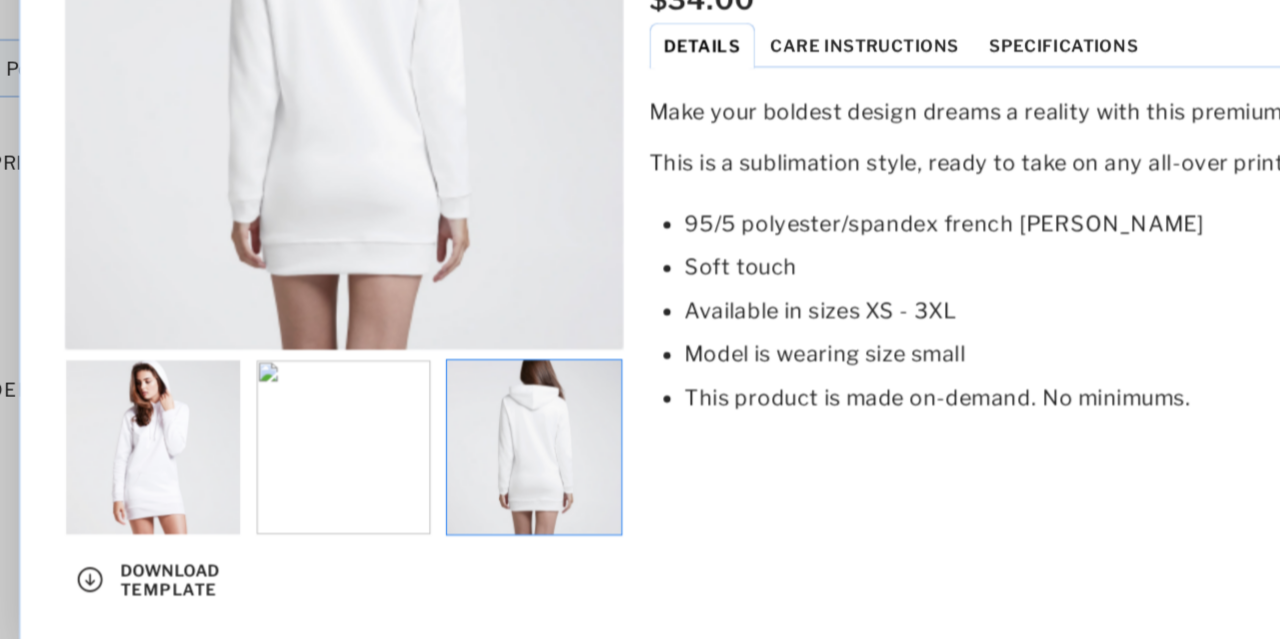 click at bounding box center (386, 475) 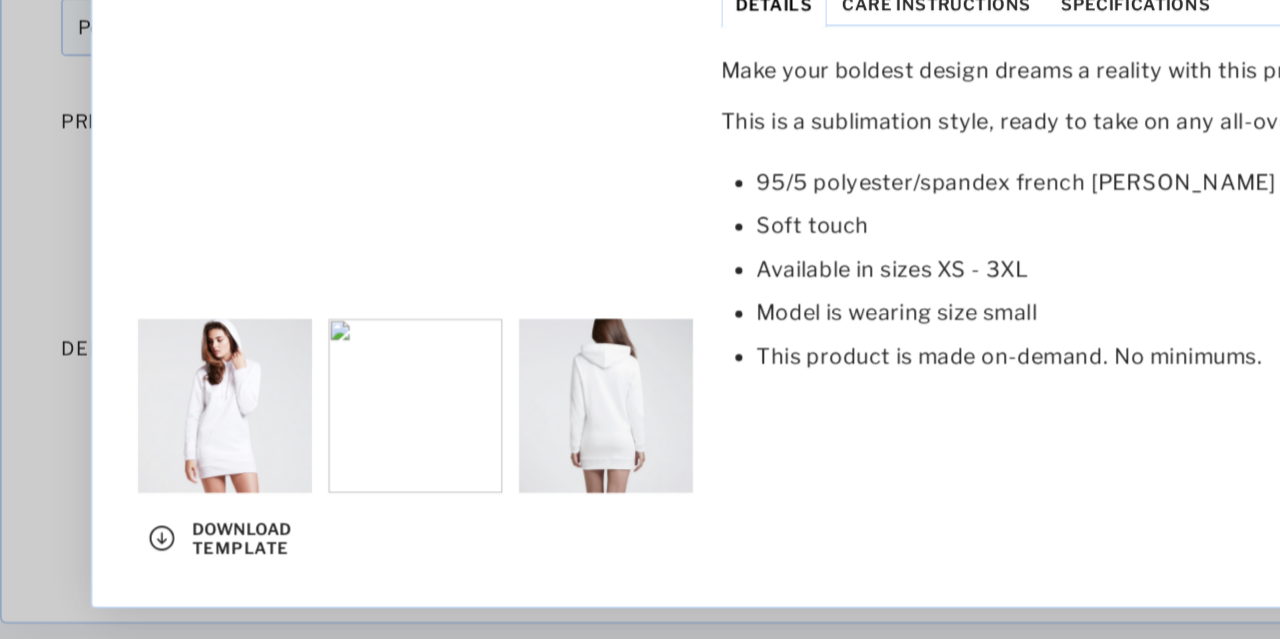 click at bounding box center (103, 560) 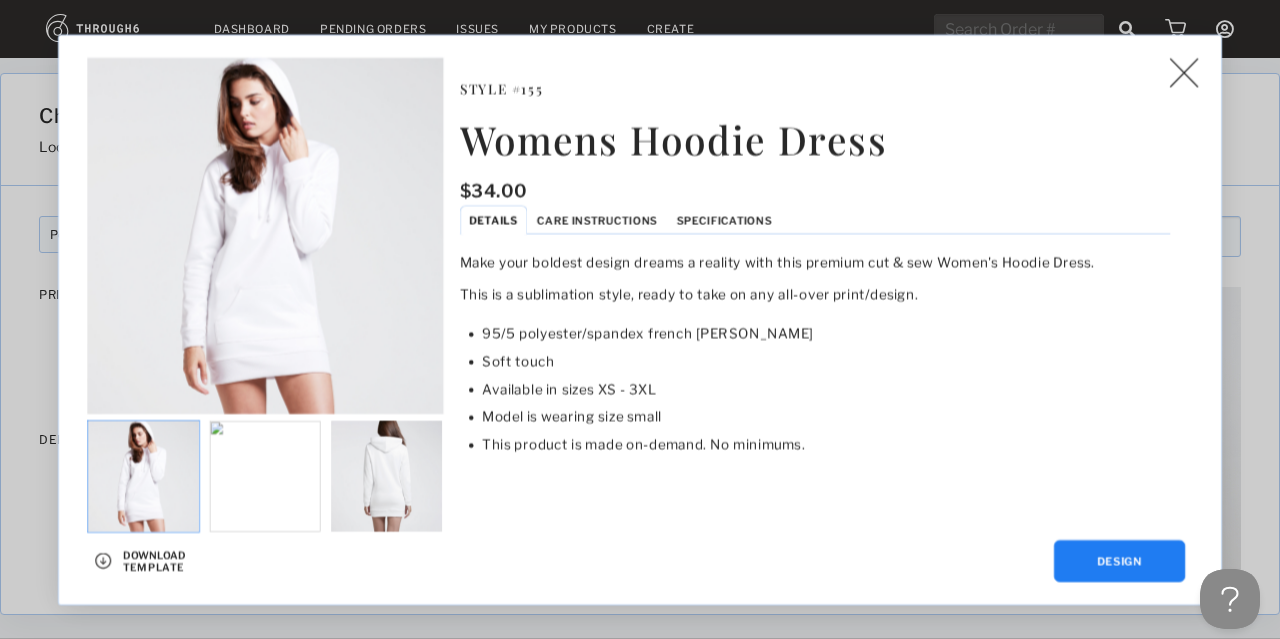 click at bounding box center [143, 475] 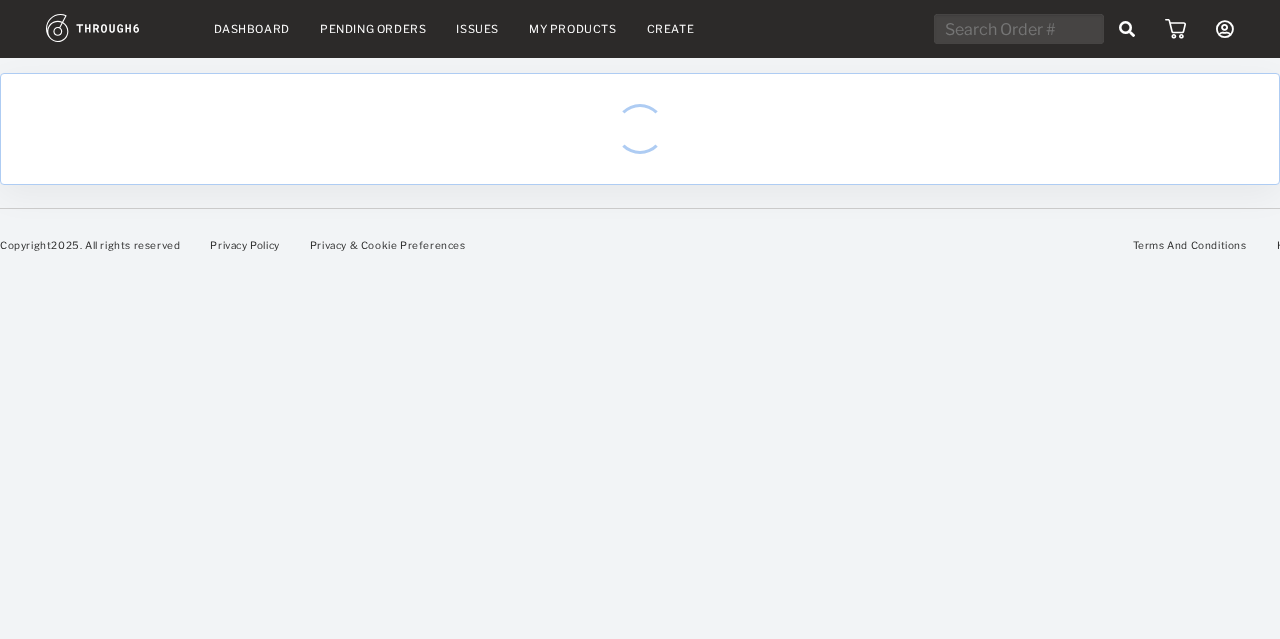 scroll, scrollTop: 0, scrollLeft: 0, axis: both 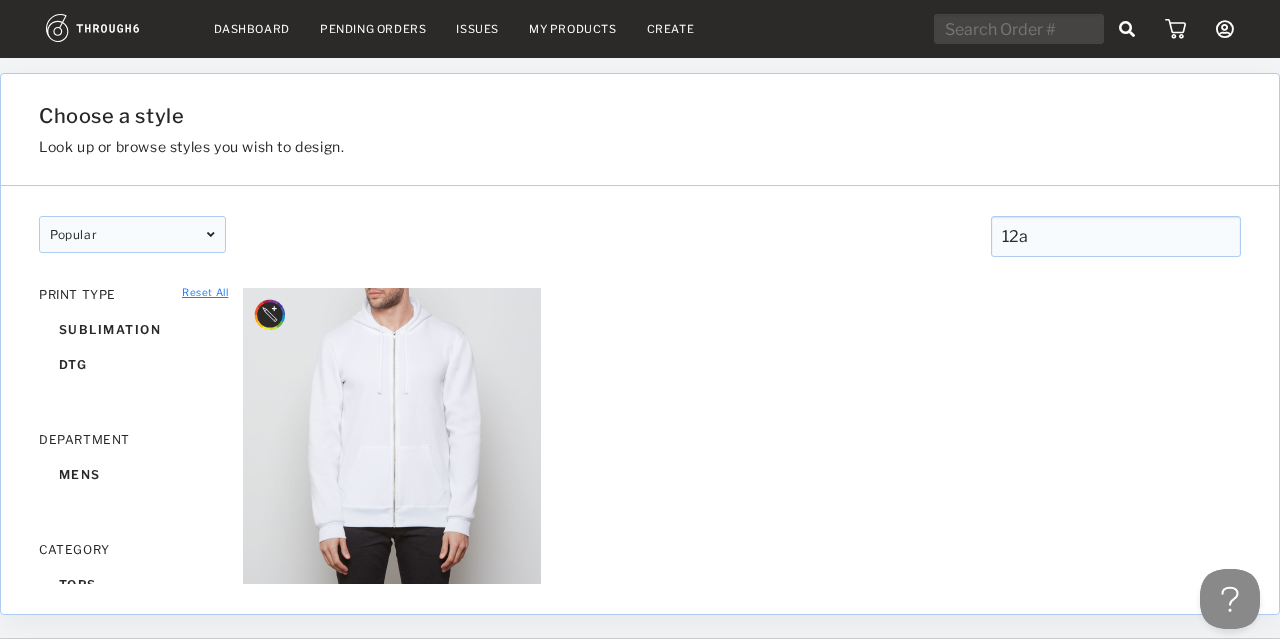 click at bounding box center (115, 28) 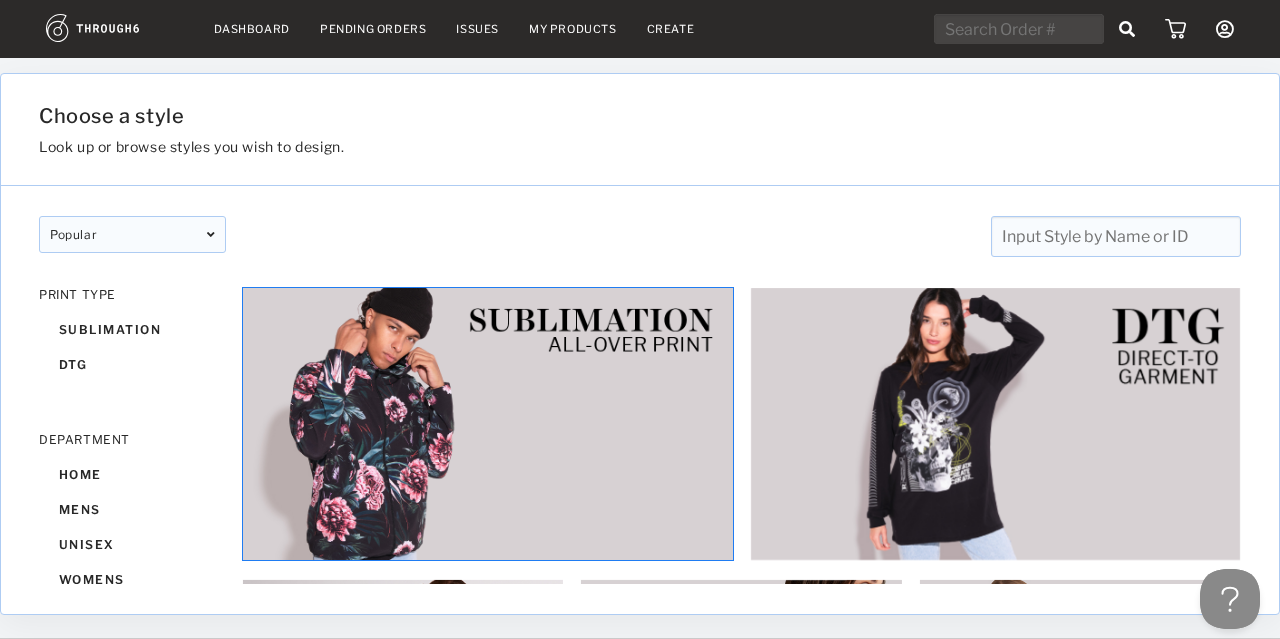 scroll, scrollTop: 0, scrollLeft: 0, axis: both 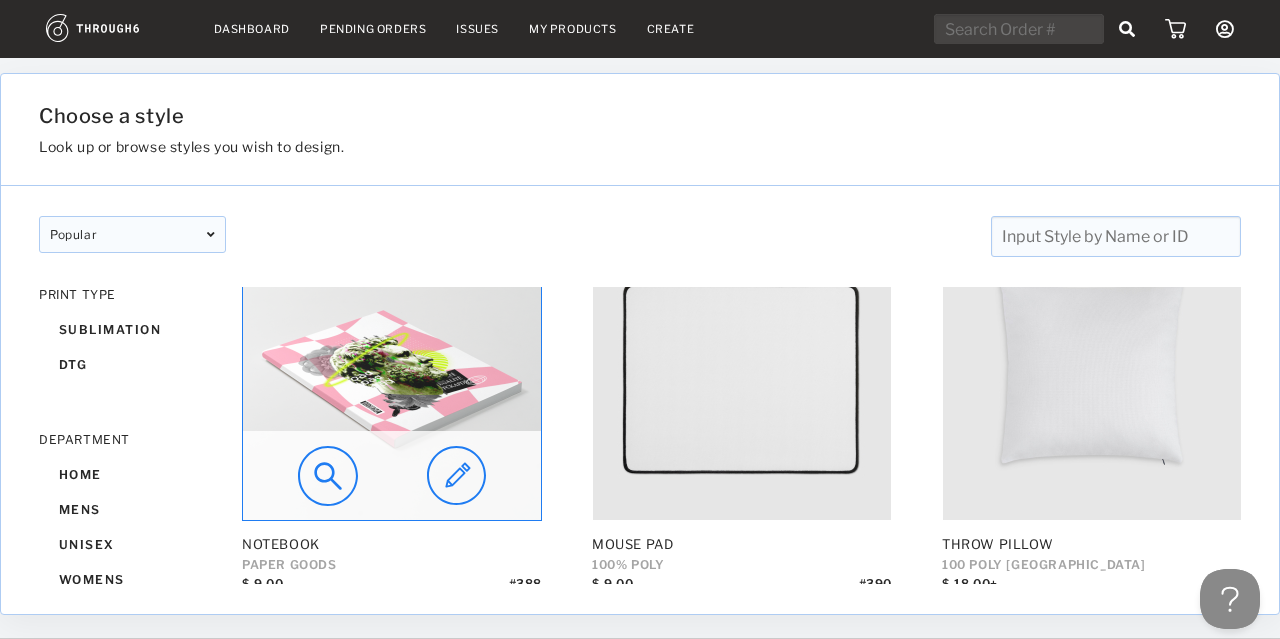 click at bounding box center [392, 371] 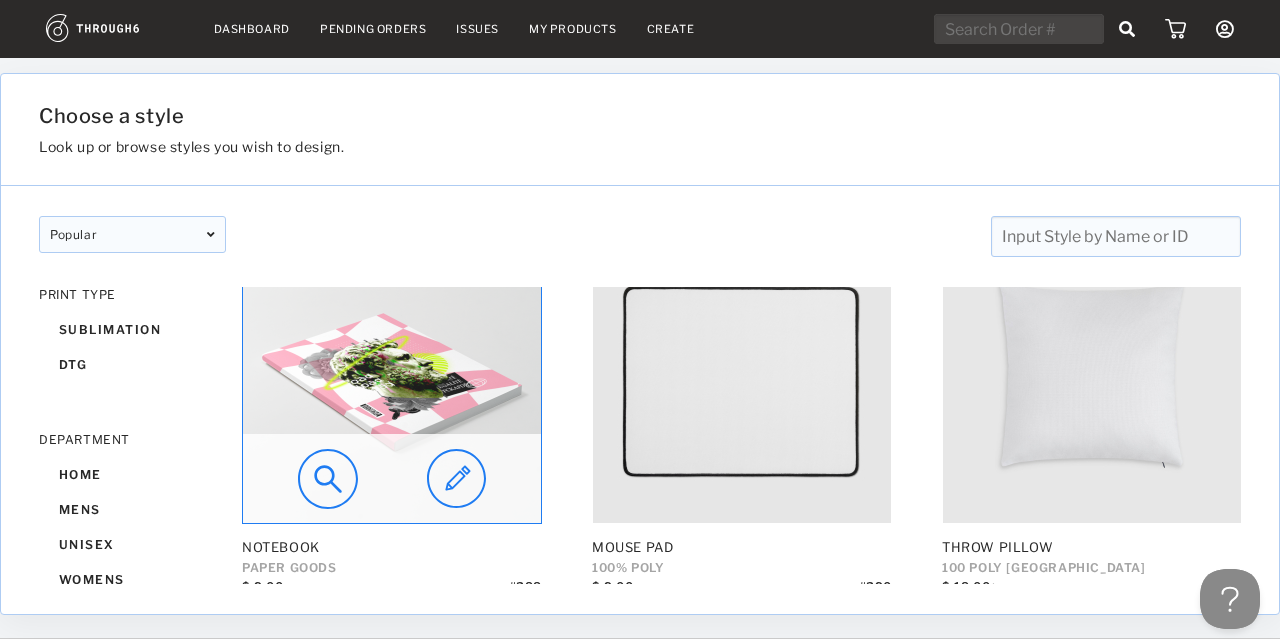 scroll, scrollTop: 707, scrollLeft: 0, axis: vertical 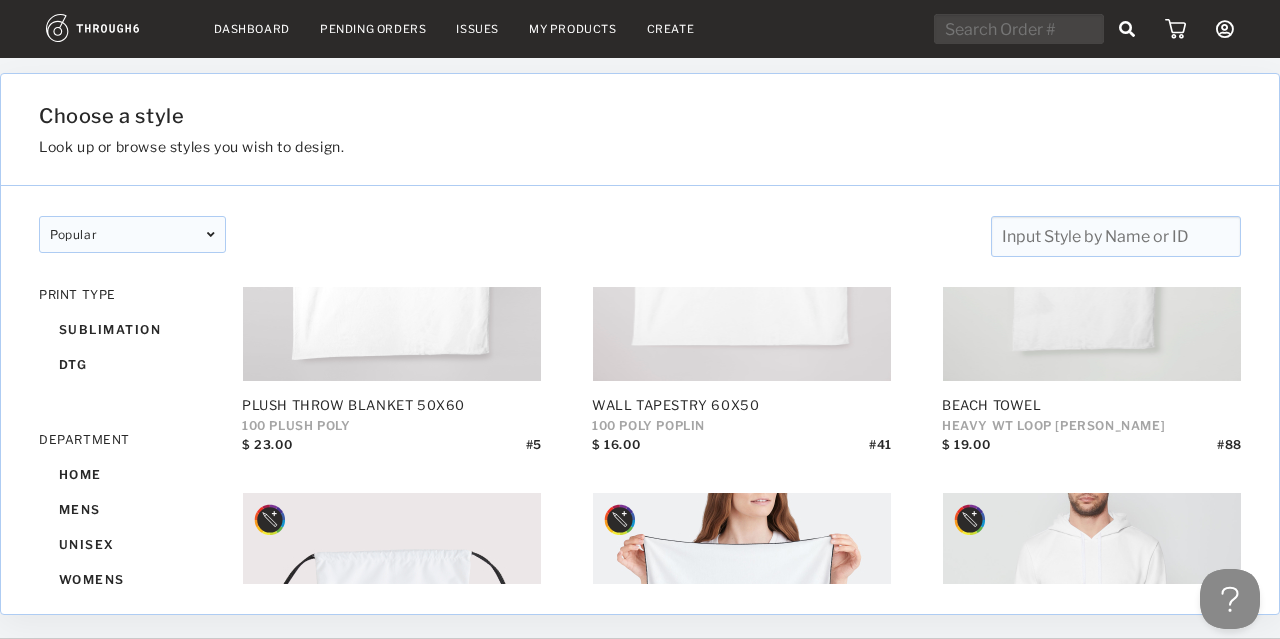 click on "$     16.00" at bounding box center (616, 452) 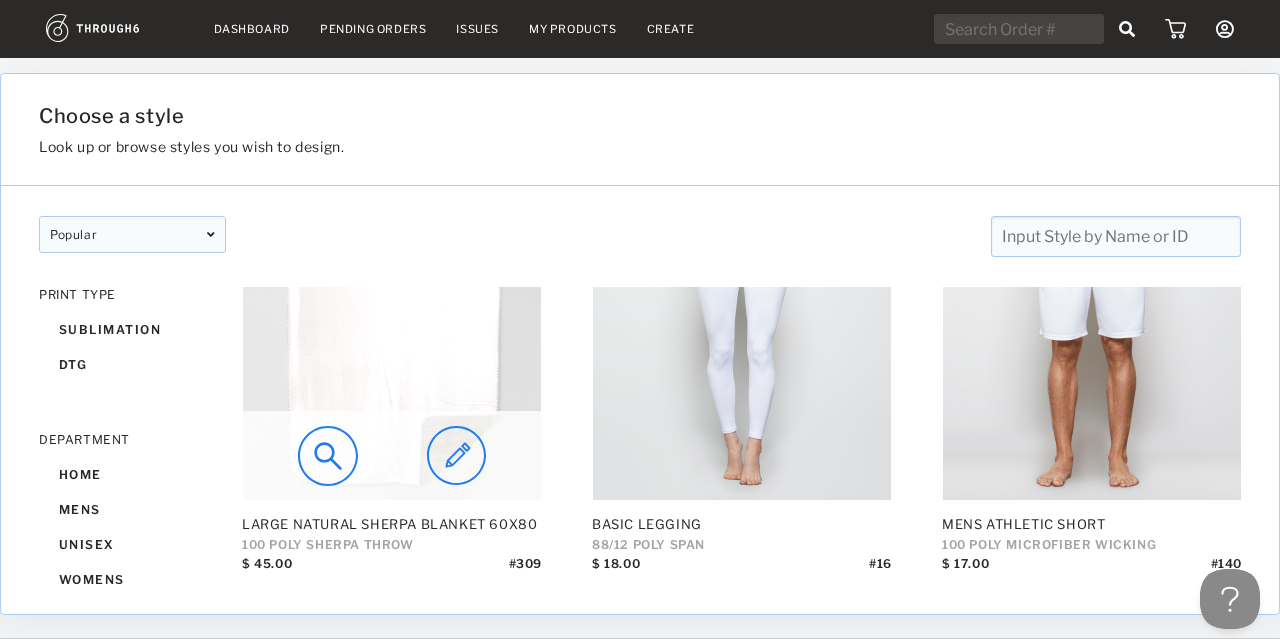 scroll, scrollTop: 9753, scrollLeft: 0, axis: vertical 